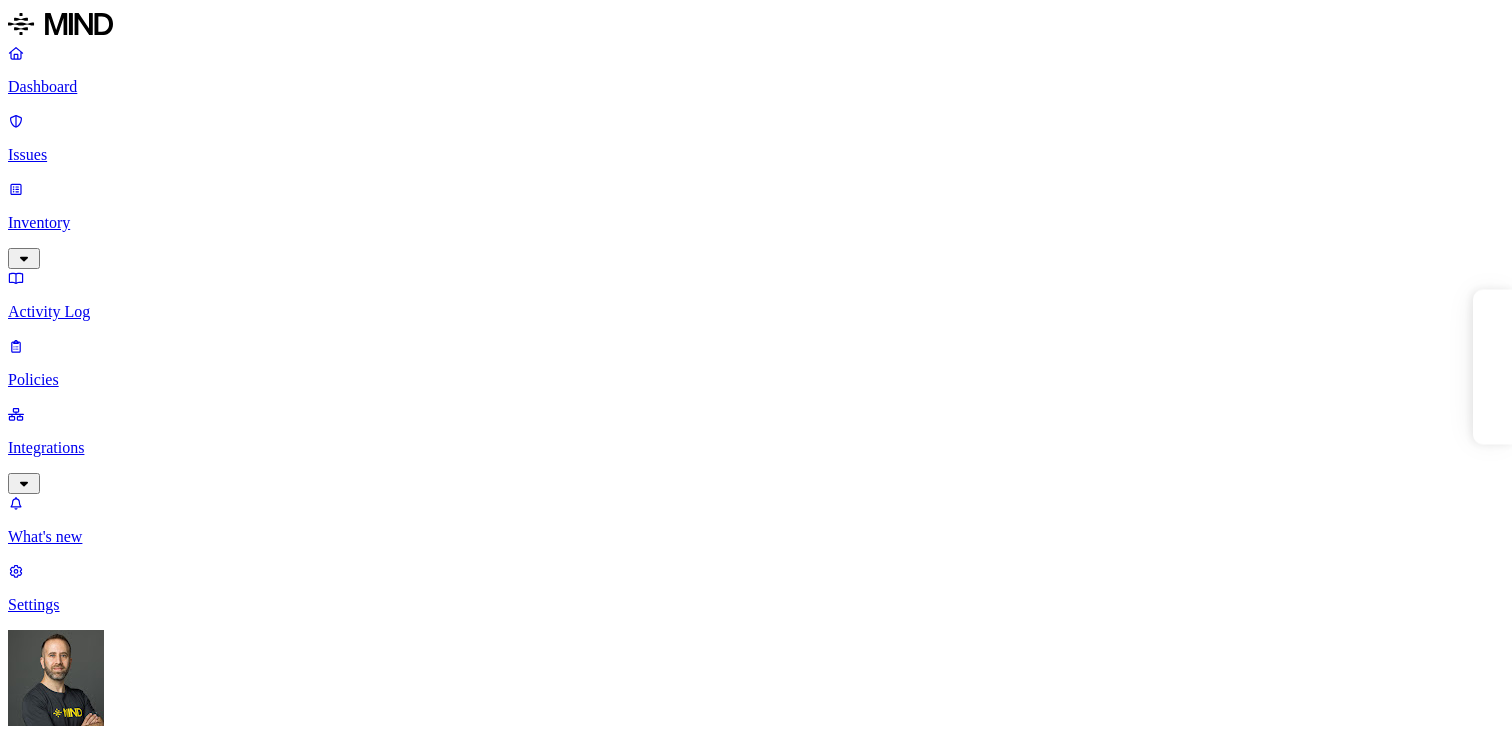 scroll, scrollTop: 0, scrollLeft: 0, axis: both 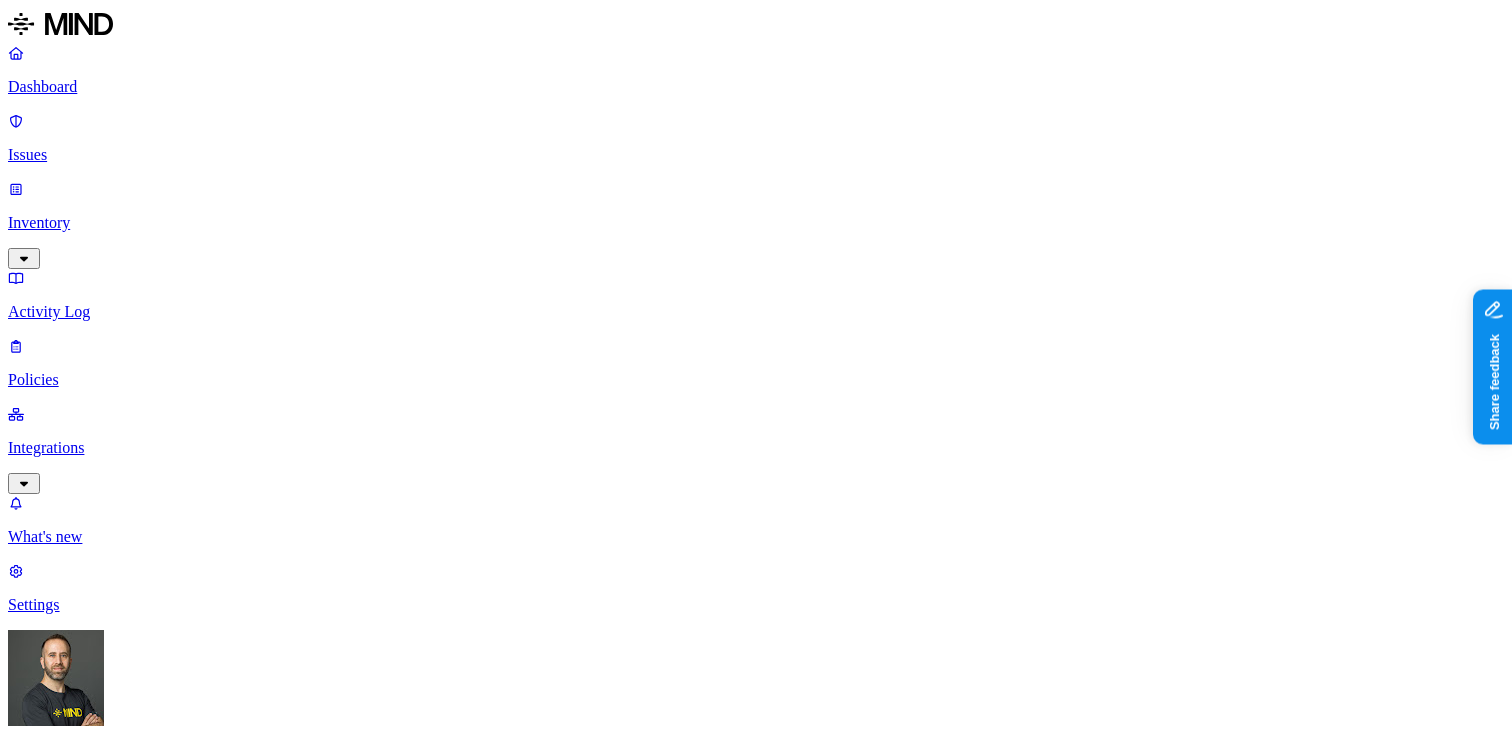 click on "Dashboard Issues Inventory Activity Log Policies Integrations What's new 1 Settings Tom Mayblum Openweb Dashboard 52 Discovery Detection Prevention Last update: 11:06 AM Scanned resources 1.31M Resources by integration 1.28M OpenWeb Google Drive 22.8K OpenWeb 1.12K Openweb Jira 529 Openweb Github PII 69.1K Email address 201K Person Name 46.5K IBAN 42.9K Address 22.4K Phone number 11.5K SSN 2.08K PCI 215 Credit card 2.11K Secrets 194 Encryption Key 208 AWS credentials 112 GCP credentials 12 OpenAI API Key 8 Databricks credentials 6 Azure credentials 5 Other 29.4K Source code 109K Top resources with sensitive data Resource Sensitive records Owner Last access allfreecrochet.com - subscribers Email address 171711 Person Name 3 Artyom Nazginov Jan 31, 2025, 04:25 AM Thepollsters-6thtab Email address 162975 User Archive Oct 28, 2024, 05:36 AM collectors.wiki - subscribers and clicks of subs Email address 154057 Person Name 2 Phone number 1 Artyom Nazginov Jan 31, 2025, 04:45 AM Email address 150848 150251" at bounding box center (756, 1910) 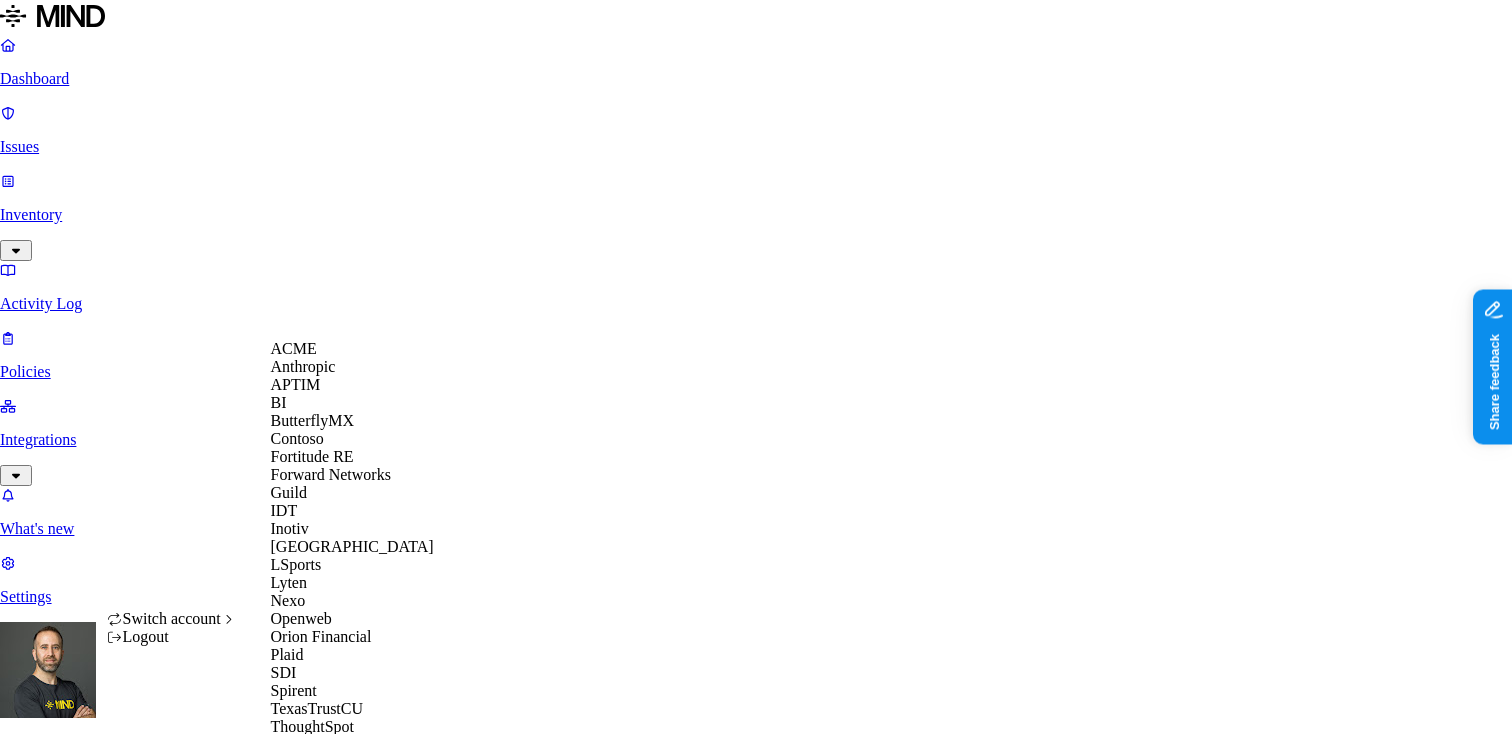 click on "Dashboard Issues Inventory Activity Log Policies Integrations What's new 1 Settings Tom Mayblum Openweb Dashboard 52 Discovery Detection Prevention Last update: 11:06 AM Scanned resources 1.31M Resources by integration 1.28M OpenWeb Google Drive 22.8K OpenWeb 1.12K Openweb Jira 529 Openweb Github PII 69.1K Email address 201K Person Name 46.5K IBAN 42.9K Address 22.4K Phone number 11.5K SSN 2.08K PCI 215 Credit card 2.11K Secrets 194 Encryption Key 208 AWS credentials 112 GCP credentials 12 OpenAI API Key 8 Databricks credentials 6 Azure credentials 5 Other 29.4K Source code 109K Top resources with sensitive data Resource Sensitive records Owner Last access allfreecrochet.com - subscribers Email address 171711 Person Name 3 Artyom Nazginov Jan 31, 2025, 04:25 AM Thepollsters-6thtab Email address 162975 User Archive Oct 28, 2024, 05:36 AM collectors.wiki - subscribers and clicks of subs Email address 154057 Person Name 2 Phone number 1 Artyom Nazginov Jan 31, 2025, 04:45 AM Email address 150848 150251" at bounding box center (756, 1906) 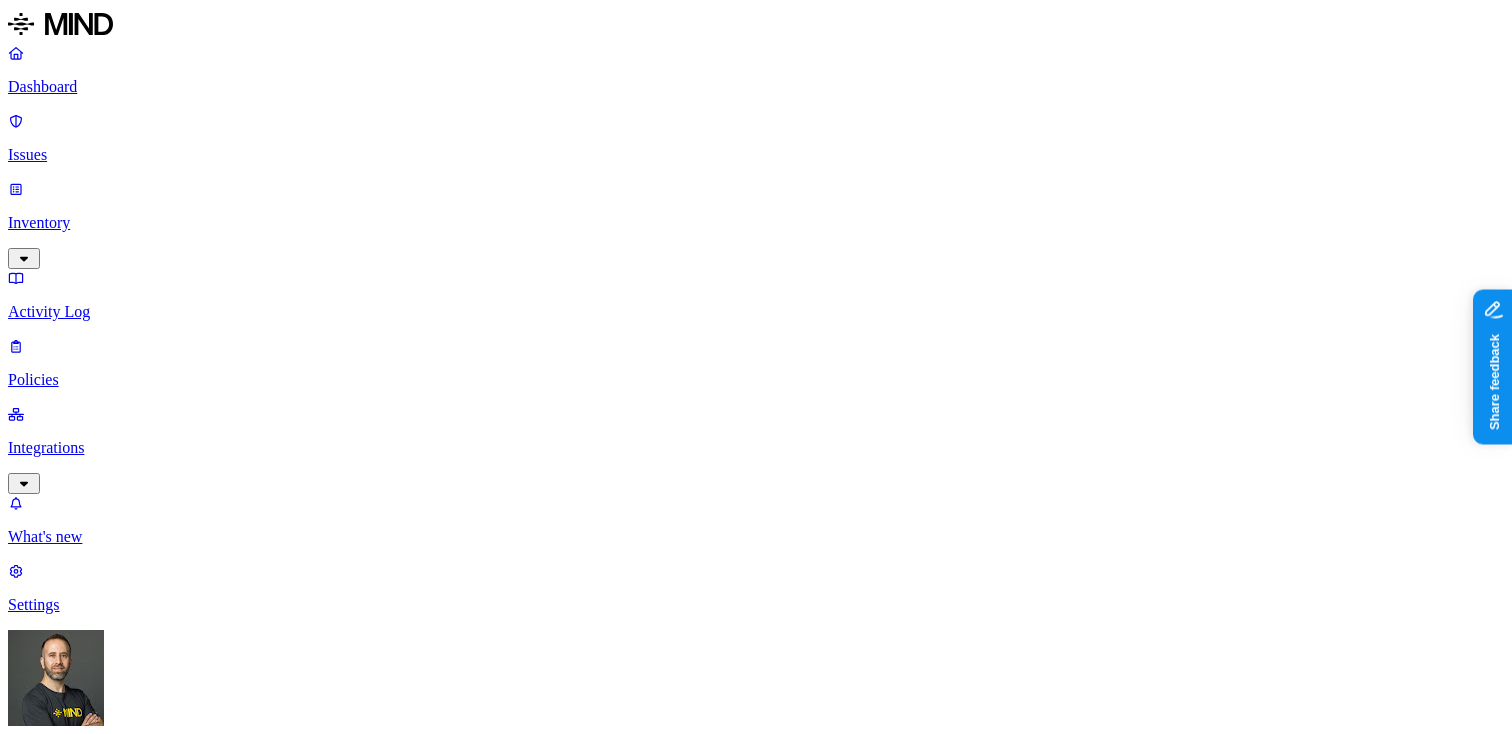 click on "Dashboard Issues Inventory Activity Log Policies Integrations What's new 1 Settings Tom Mayblum Openweb Dashboard 49 Discovery Detection Prevention Last update: 11:06 AM Scanned resources 1.31M Resources by integration 1.28M OpenWeb Google Drive 22.8K OpenWeb 1.12K Openweb Jira 529 Openweb Github PII 69.1K Email address 201K Person Name 46.5K IBAN 42.9K Address 22.4K Phone number 11.5K SSN 2.08K PCI 215 Credit card 2.11K Secrets 194 Encryption Key 208 AWS credentials 112 GCP credentials 12 OpenAI API Key 8 Databricks credentials 6 Azure credentials 5 Other 29.4K Source code 109K Top resources with sensitive data Resource Sensitive records Owner Last access allfreecrochet.com - subscribers Email address 171711 Person Name 3 Artyom Nazginov Jan 31, 2025, 04:25 AM Thepollsters-6thtab Email address 162975 User Archive Oct 28, 2024, 05:36 AM collectors.wiki - subscribers and clicks of subs Email address 154057 Person Name 2 Phone number 1 Artyom Nazginov Jan 31, 2025, 04:45 AM Email address 150848 150251" at bounding box center [756, 1910] 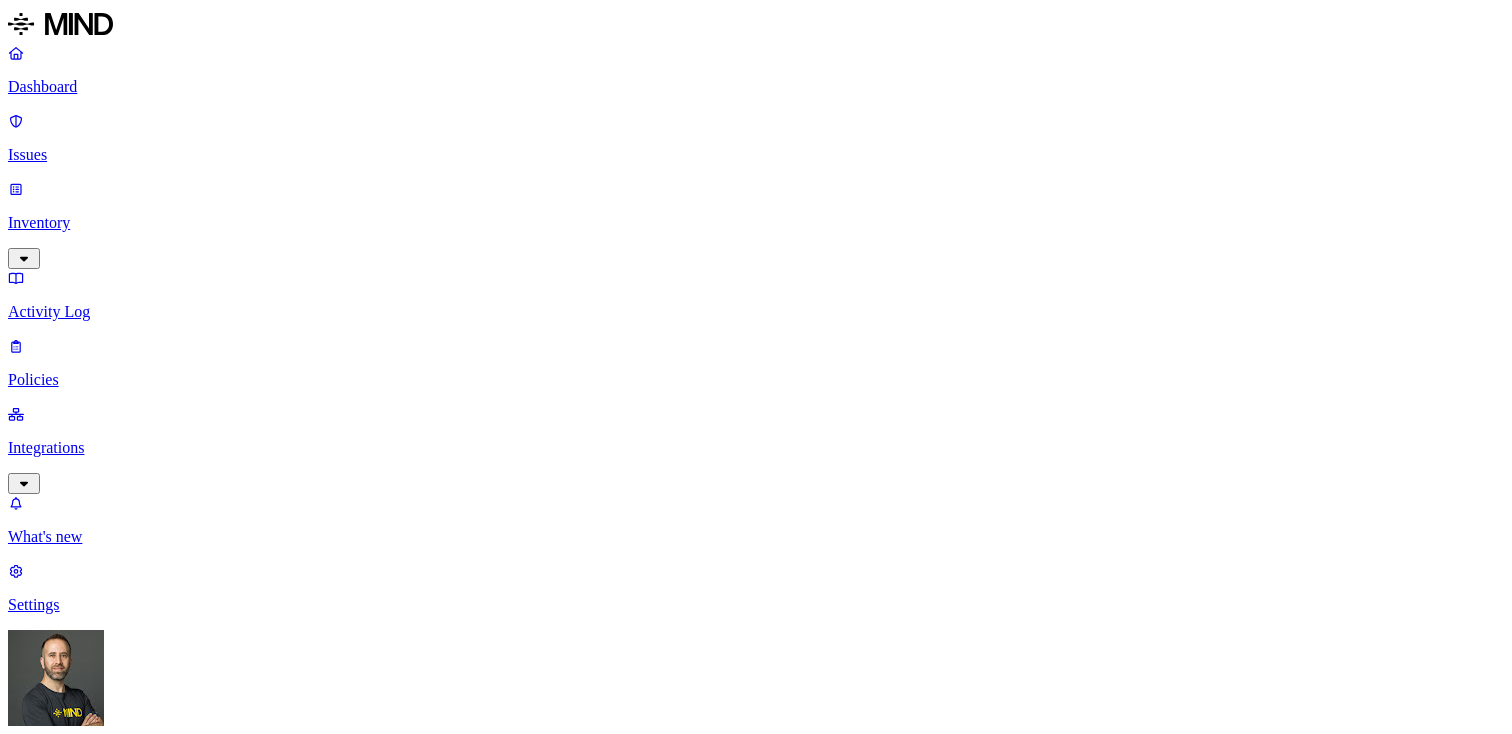 scroll, scrollTop: 0, scrollLeft: 0, axis: both 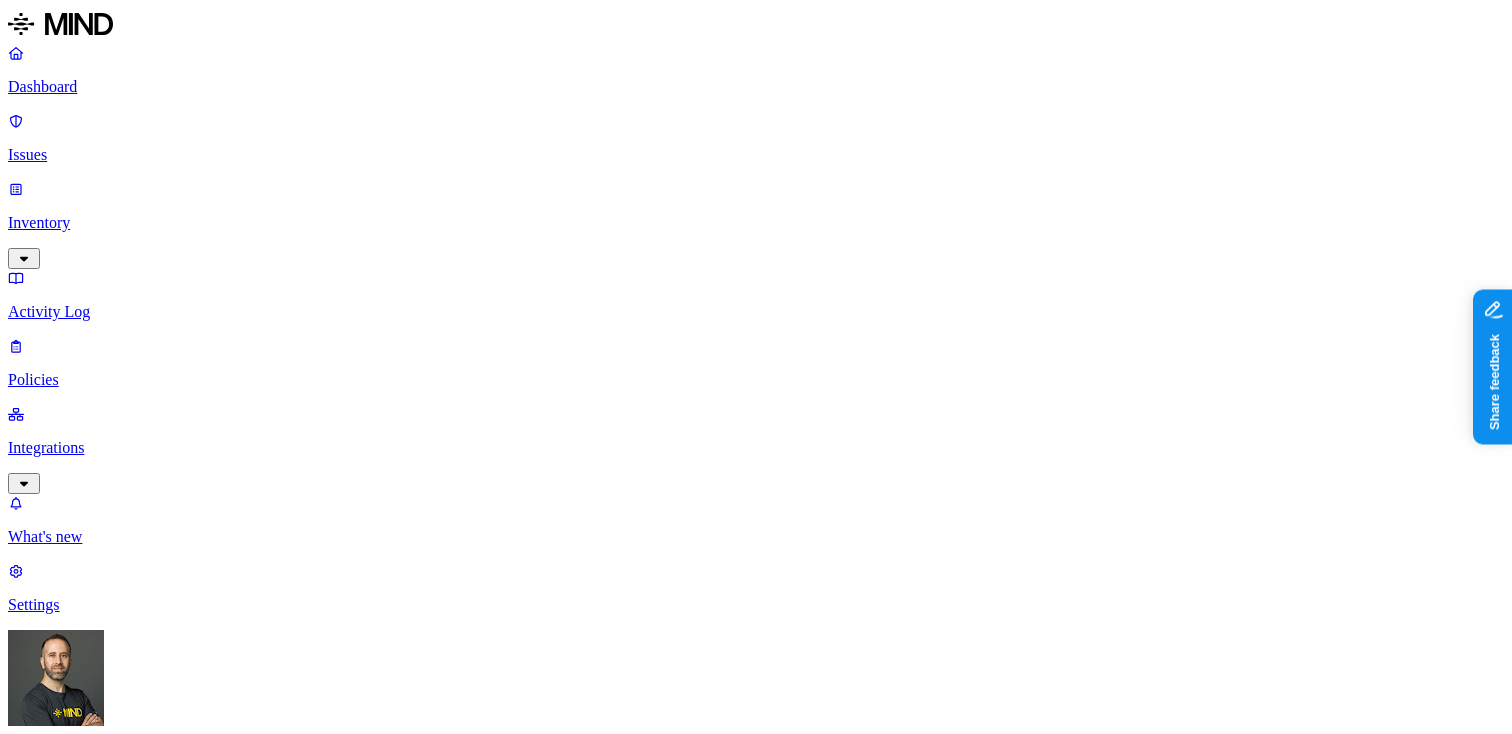 click on "Detection" at bounding box center (119, 1010) 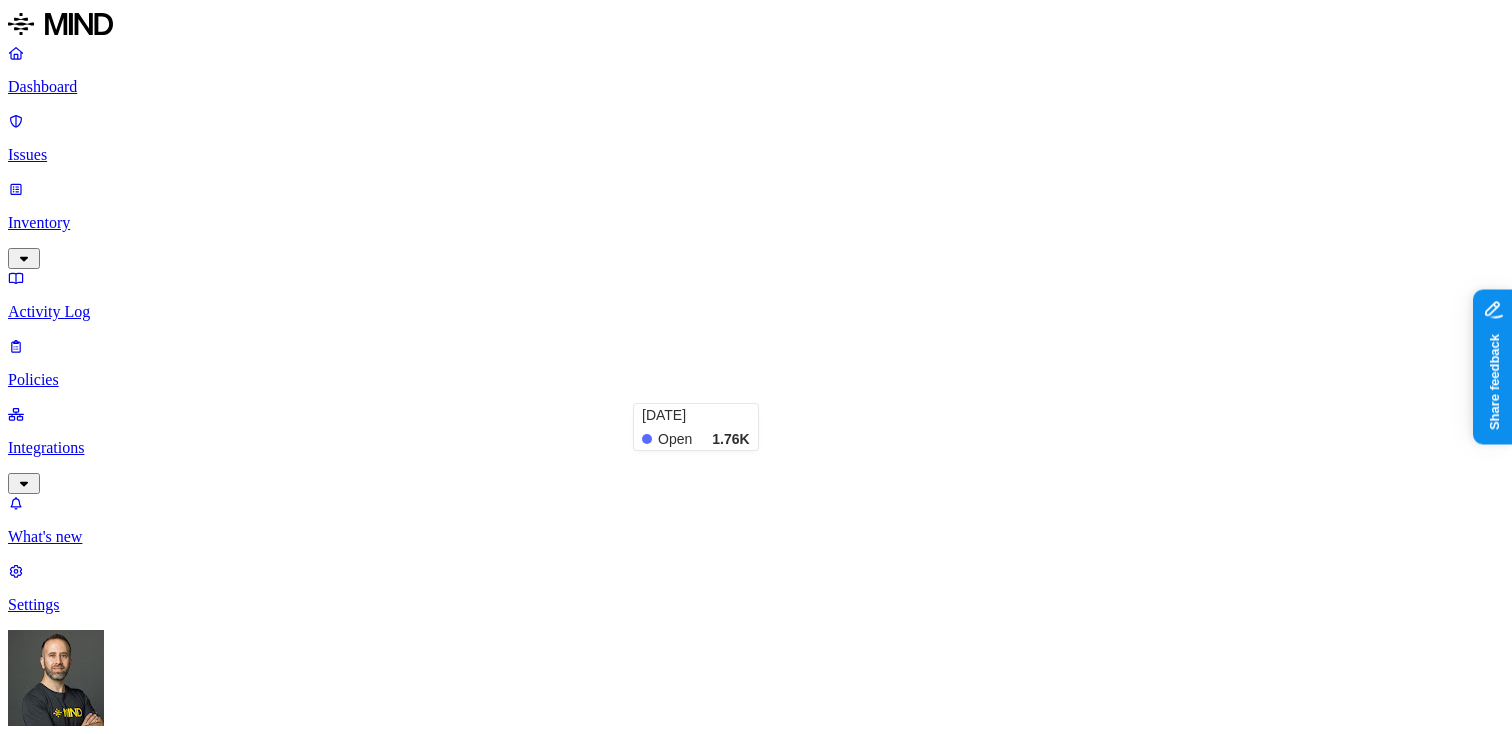 scroll, scrollTop: 348, scrollLeft: 0, axis: vertical 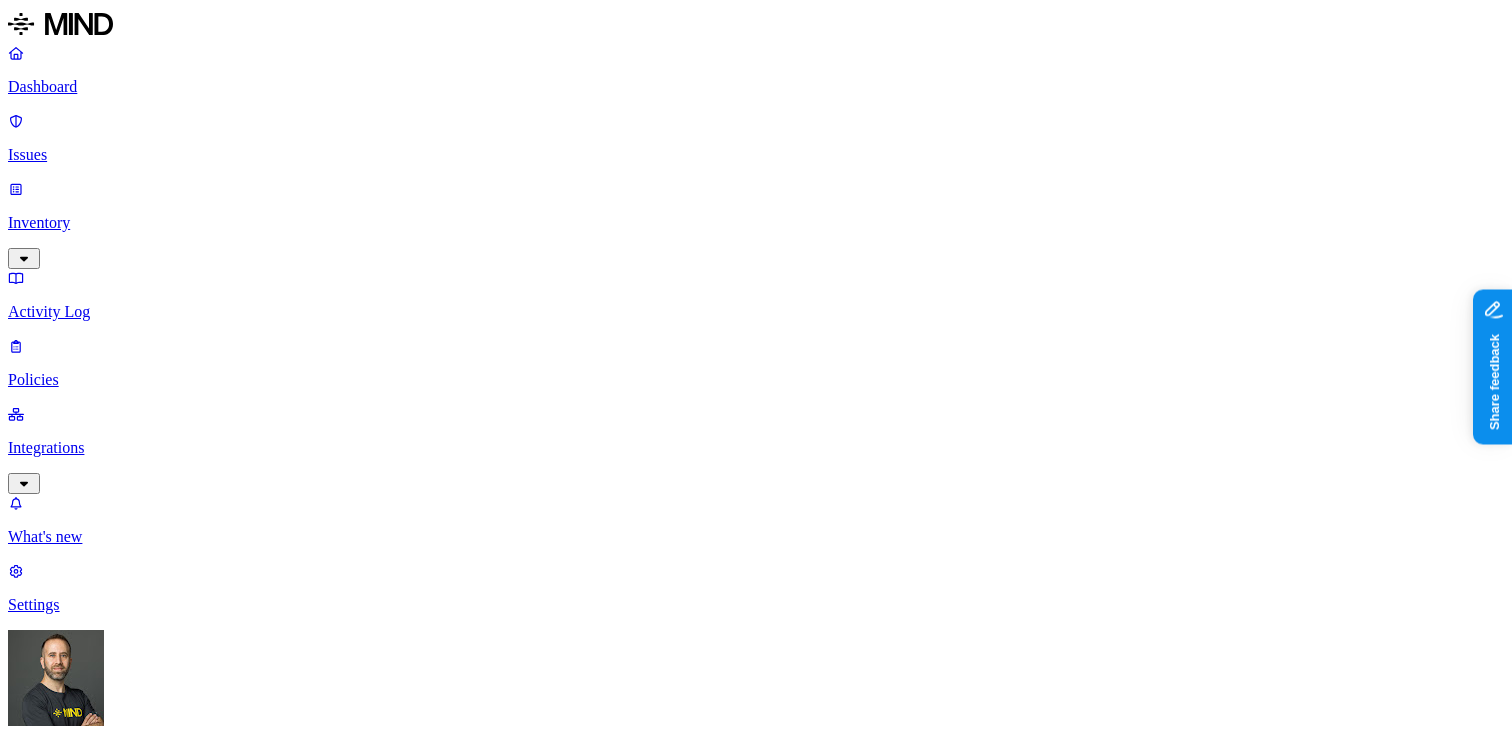 click on "7" at bounding box center [325, 2054] 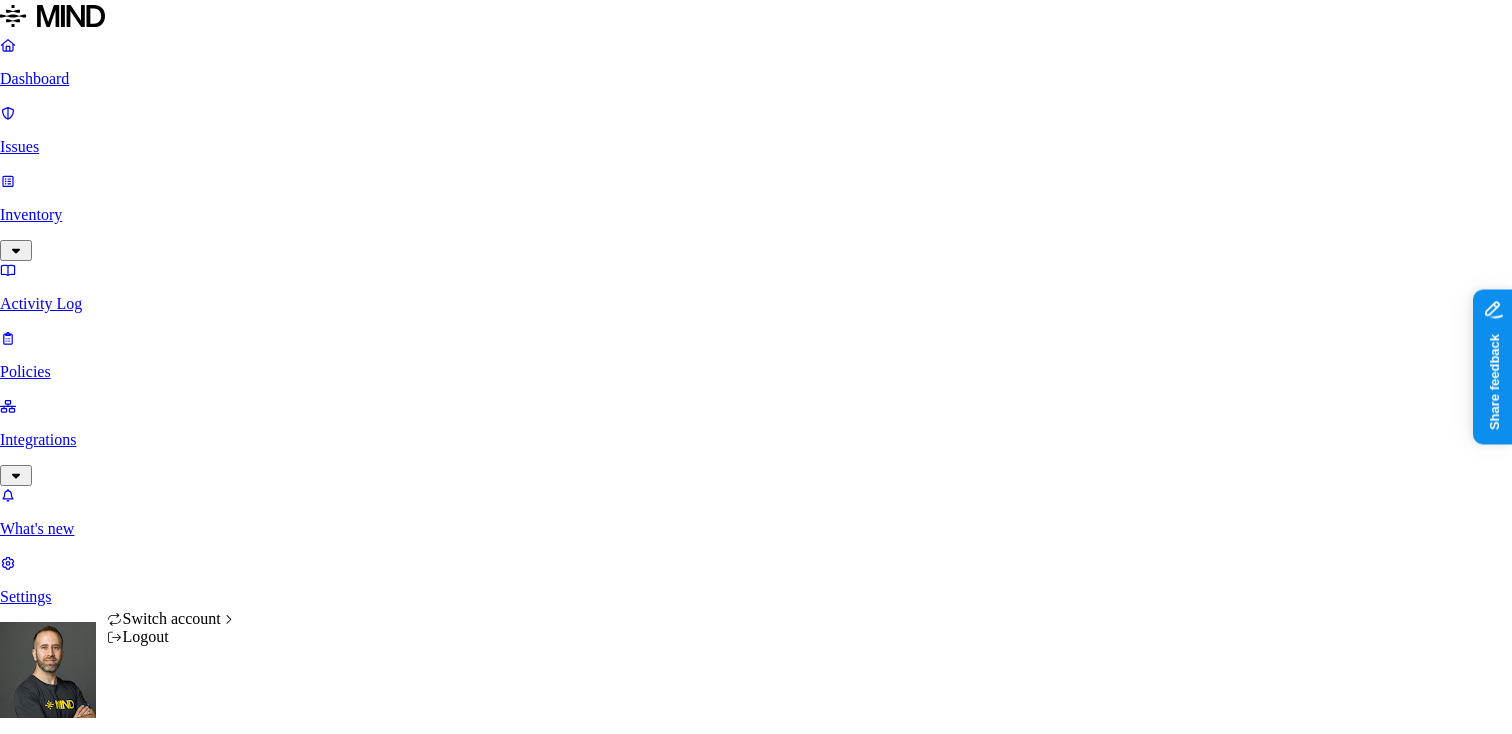 click on "Dashboard Issues Inventory Activity Log Policies Integrations What's new 1 Settings Tom Mayblum APTIM Dashboard 0 Discovery Detection Prevention Last update: 03:17 PM Scanned resources 3.13M Resources by integration 3.13M APTIM O365 Integration PII 576K Person Name 461K Email address 351K Phone number 292K Address 232K SSN 5.47K Date of birth 2.13K PCI 461 Credit card 459 Secrets 3.44K Password 3.28K AWS credentials 72 Encryption Key 71 OpenAI API Key 17 GCP credentials 3 Azure credentials 1 Other 65.8K Source code 65.1K CUI 756 Top resources with sensitive data Resource Sensitive records Owner Last access Store Support Contacts - FACILITIES FOLKS.xlsx Email address 5000 Person Name 492 Address 5000 Phone number 5000 Greco, Amanda L. Jun 24, 2025, 04:52 AM Accounts Contacts and Leads and Contacts.xlsx Email address 5000 Person Name 709 Address 5000 Phone number 2490 Pfeiffer, Scott Past SEE Customers.csv Email address 5000 Individual Taxpayer Identification 2 Person Name 1944 Phone number 5000 4755" at bounding box center (756, 1560) 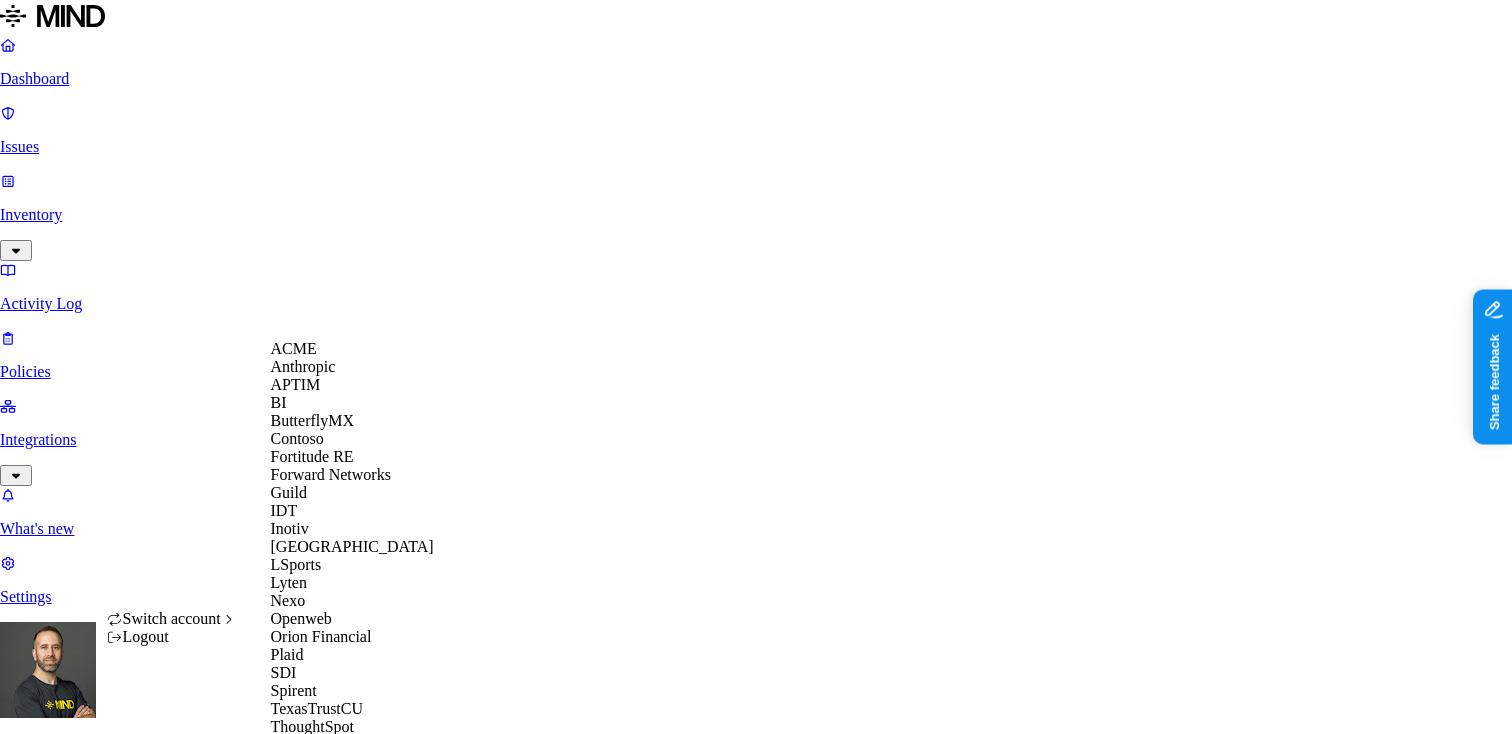 scroll, scrollTop: 560, scrollLeft: 0, axis: vertical 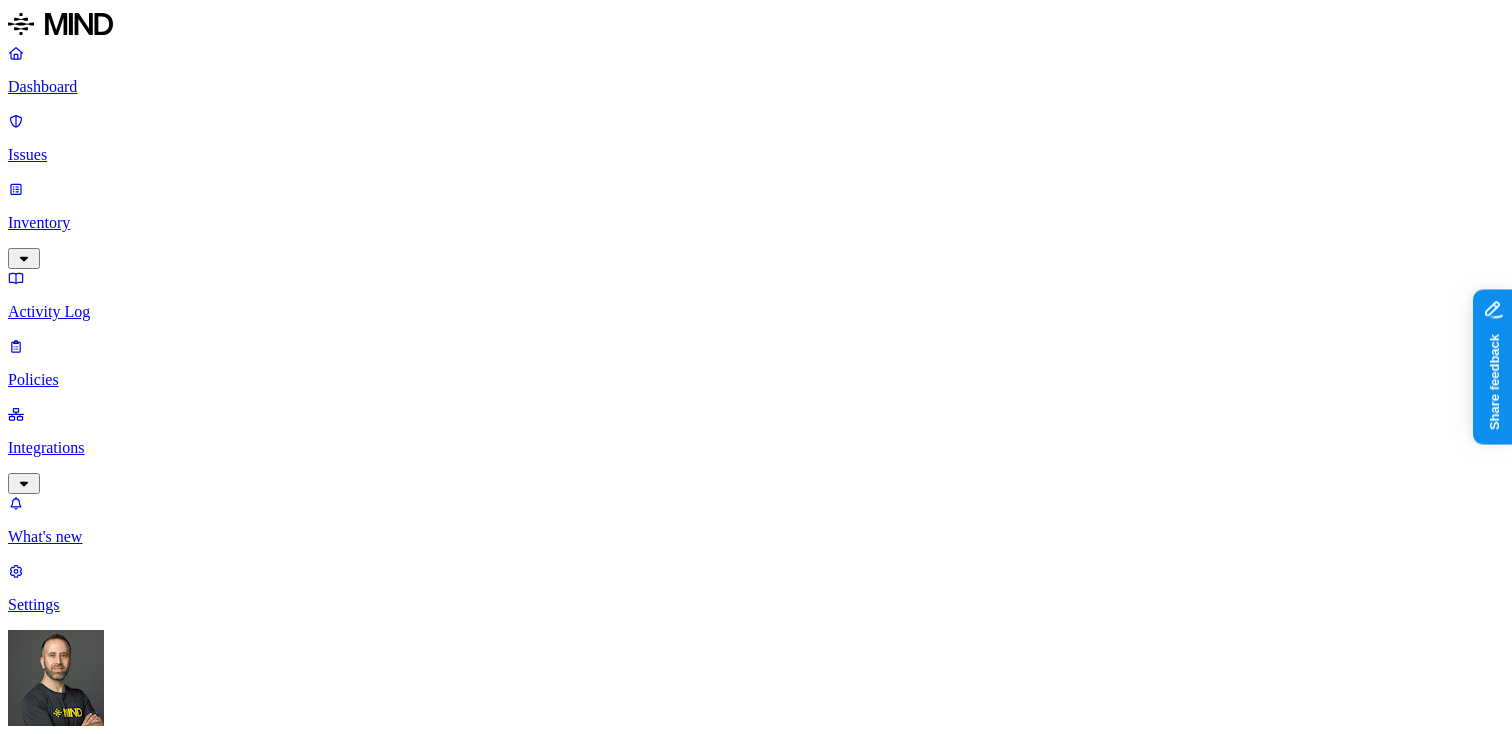 click on "Detection" at bounding box center (119, 1274) 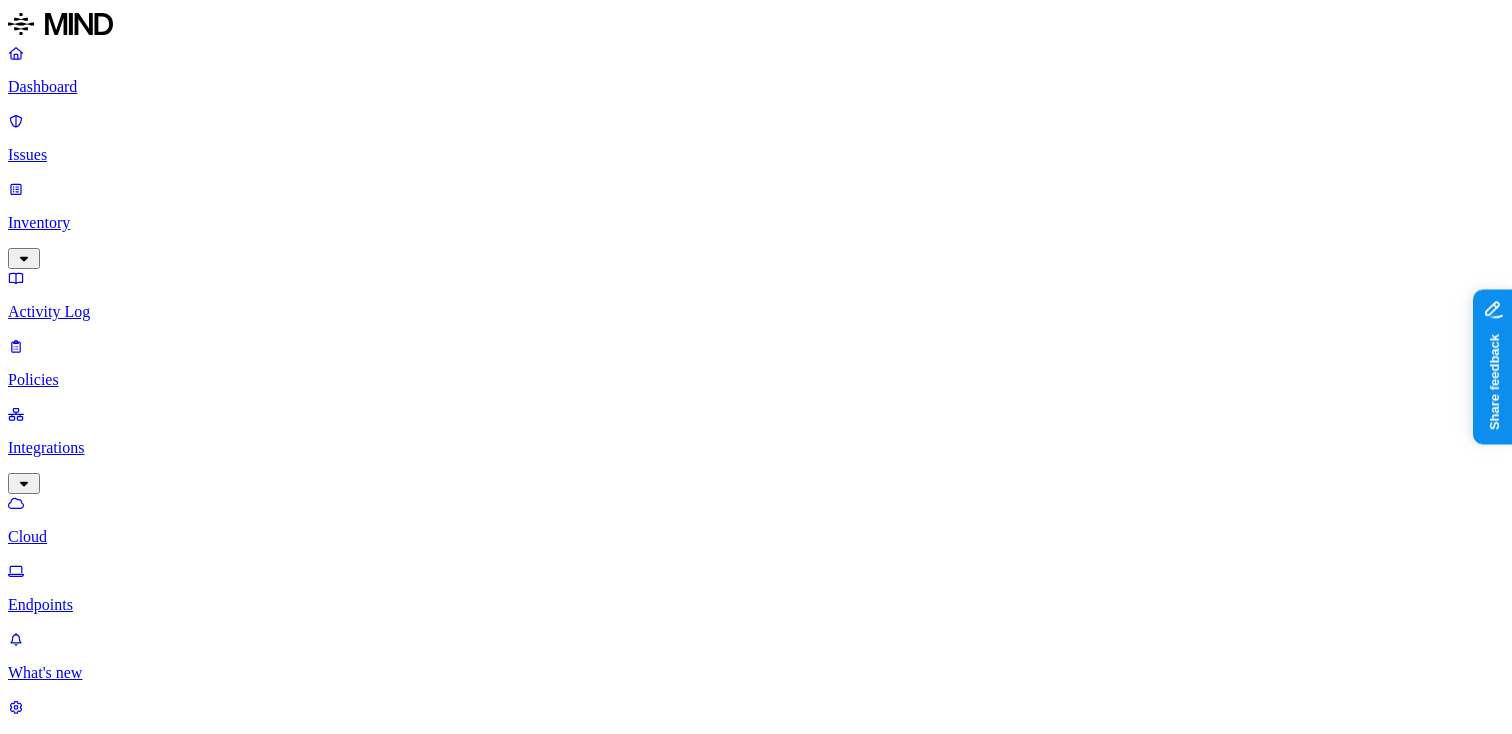 click on "Endpoints" at bounding box center (756, 605) 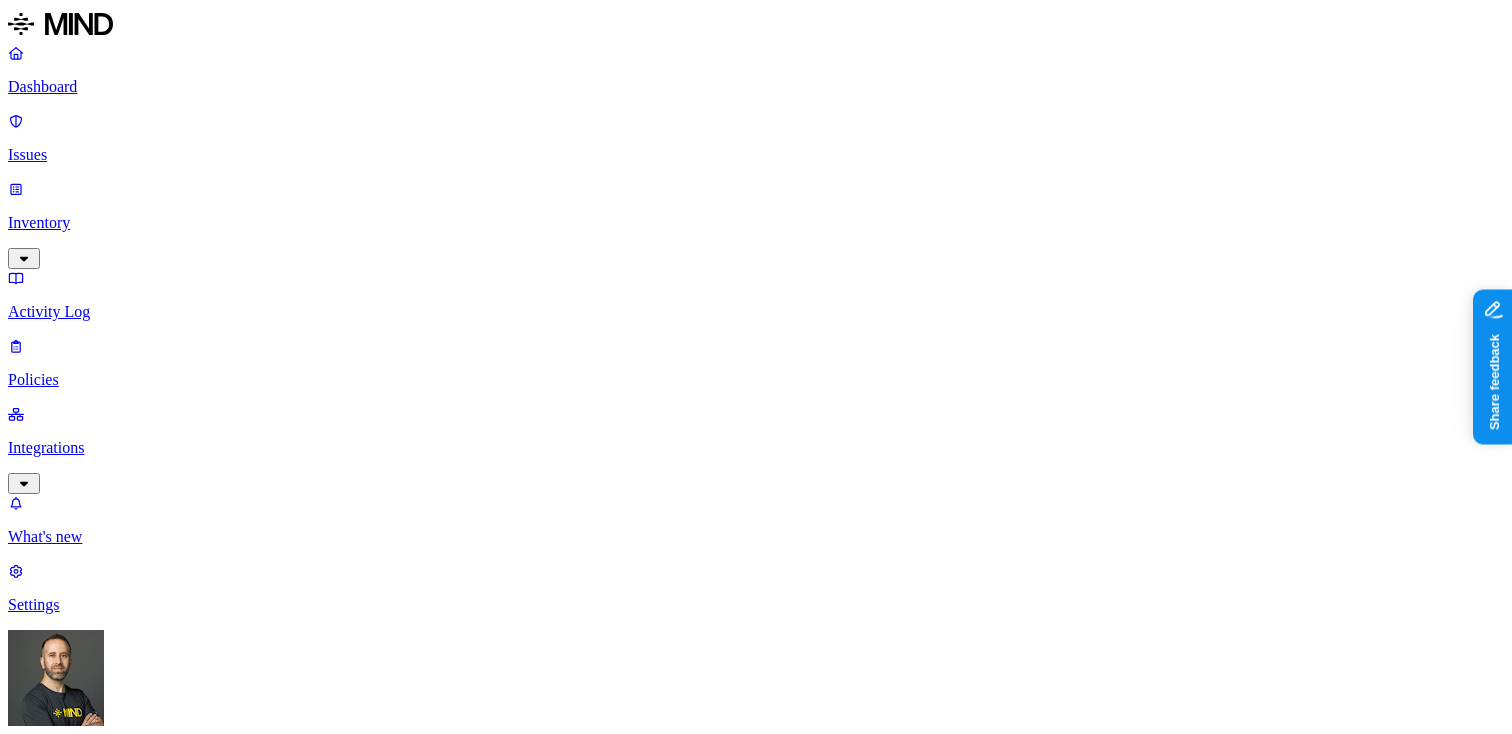 click on "Dashboard Issues Inventory Activity Log Policies Integrations What's new 1 Settings Tom Mayblum Plaid Dashboard 0 Discovery Detection Prevention Last update: 03:02 PM Scanned resources 1.08M Resources by integration 1.05M MIND_drive_poc 16.2K Plaid Confluence 11.9K Plaid PII 163K Person Name 146K Email address 127K Address 46.8K Phone number 41.6K Date of birth 2.28K IBAN 1.46K PCI 570 Credit card 570 Secrets 610 Password 333 Encryption Key 212 AWS credentials 25 Github credentials 20 OpenAI API Key 14 GCP credentials 9 Other 130K Source code 130K Top resources with sensitive data Resource Sensitive records Owner Last access CampaignMembers_2020-5-6_1815.csv Credit card 1 SSN 1 Email address 5000 IBAN 1 Person Name 128 Address 3643 Phone number 5000 Salesforce Contact.xlsx SSN 1 Email address 5000 Person Name 521 Address 3050 Phone number 5000 Jun 11, 2025, 07:50 PM RAW_DATA-mvelopes-institution-top20000.xml Email address 3248 Address 5000 Phone number 5000 Finicity Institutions Email address 2957 1" at bounding box center (756, 1696) 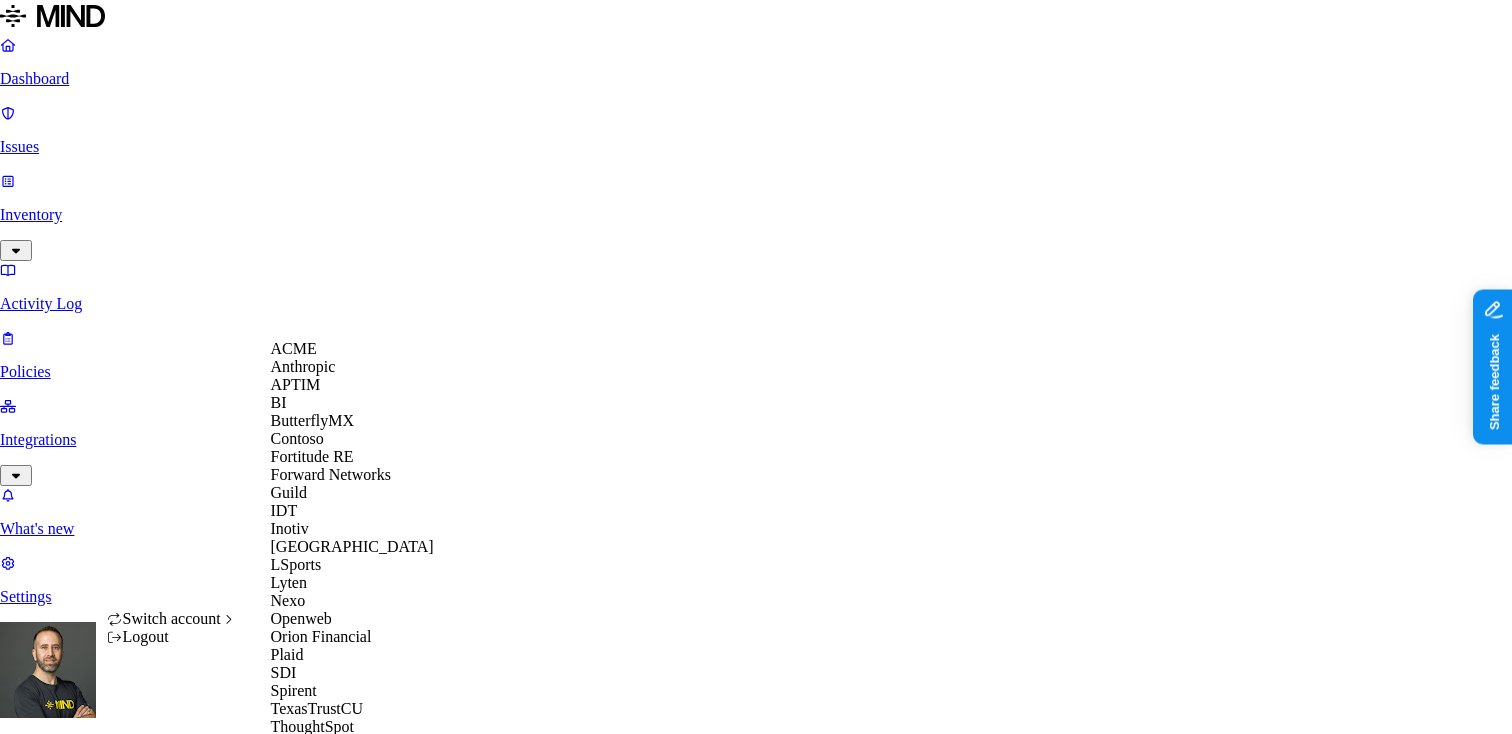 scroll, scrollTop: 560, scrollLeft: 0, axis: vertical 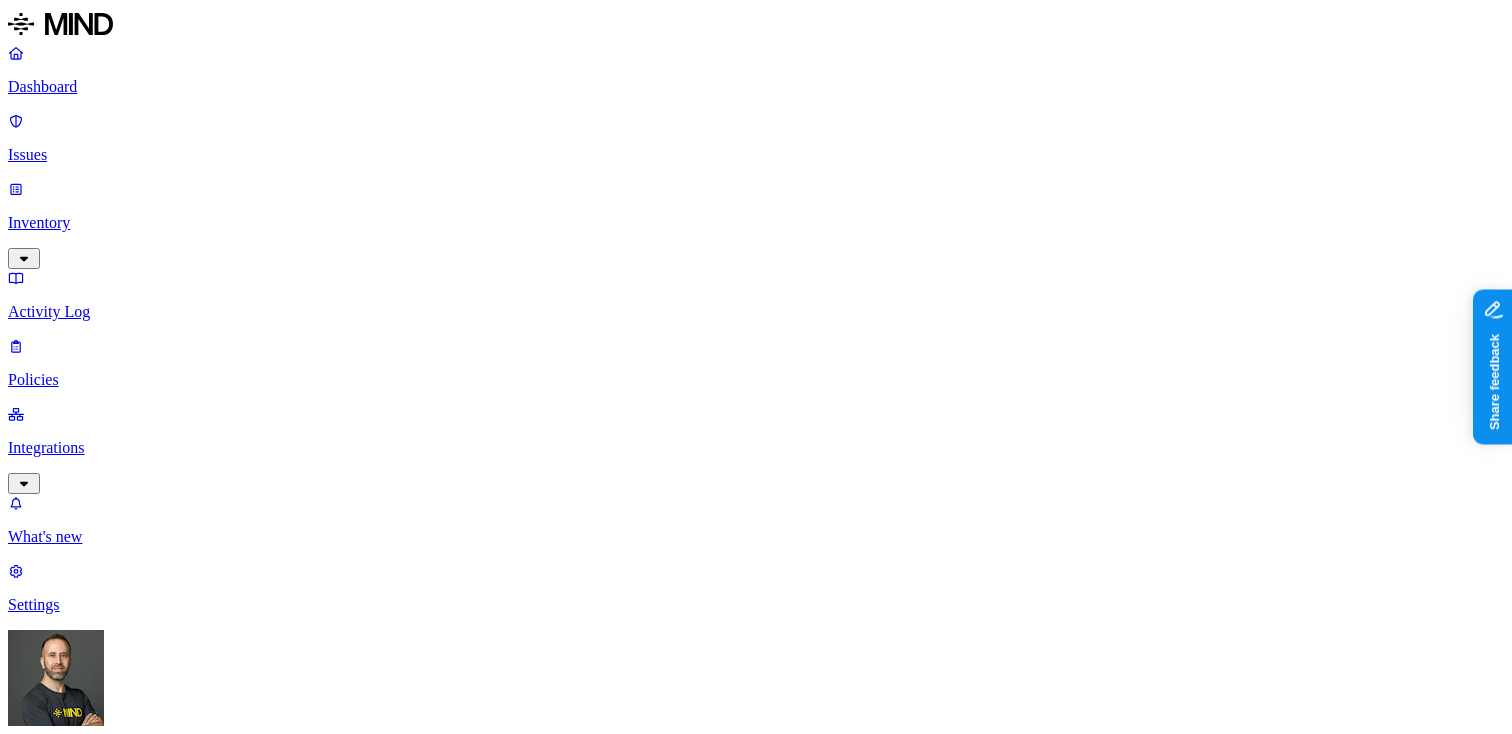 click on "Prevention" at bounding box center [195, 1189] 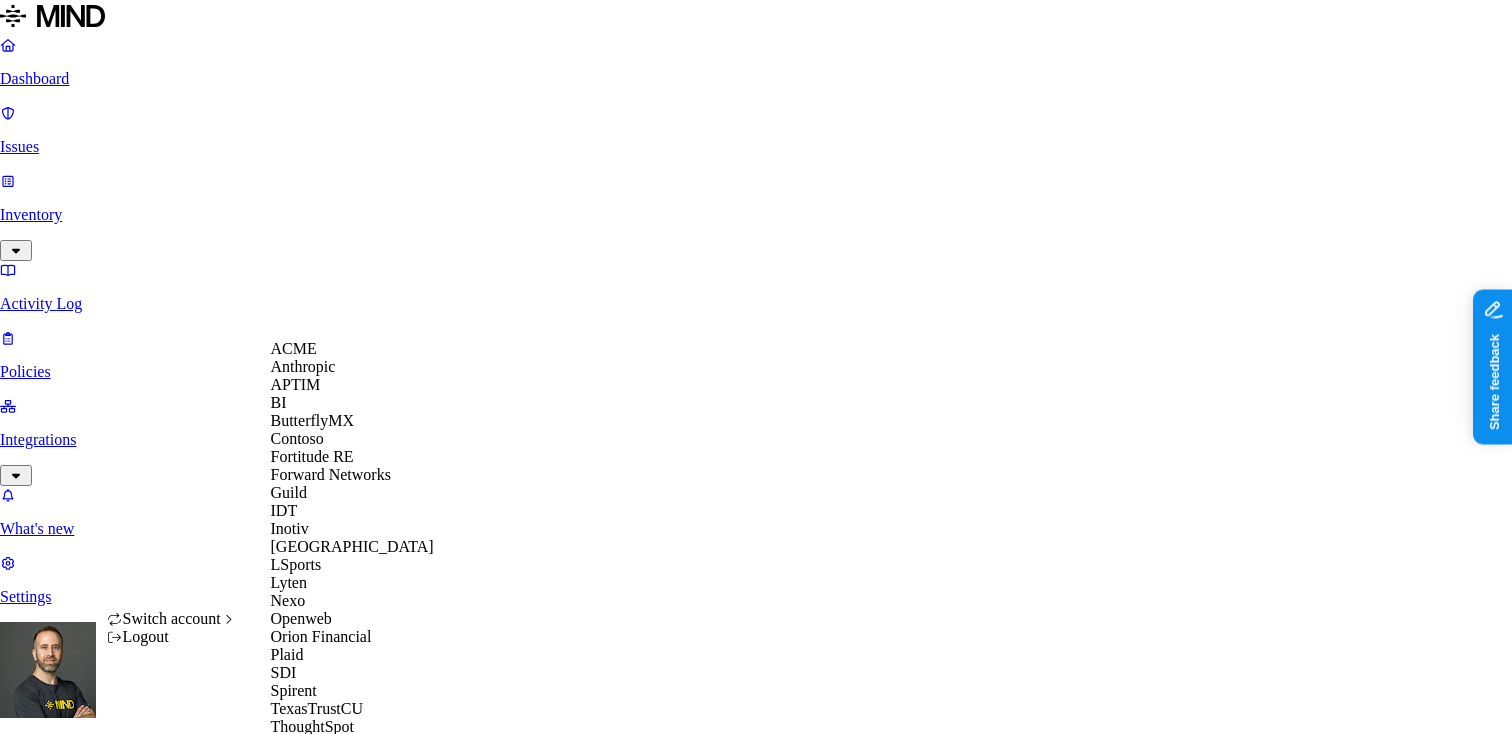scroll, scrollTop: 560, scrollLeft: 0, axis: vertical 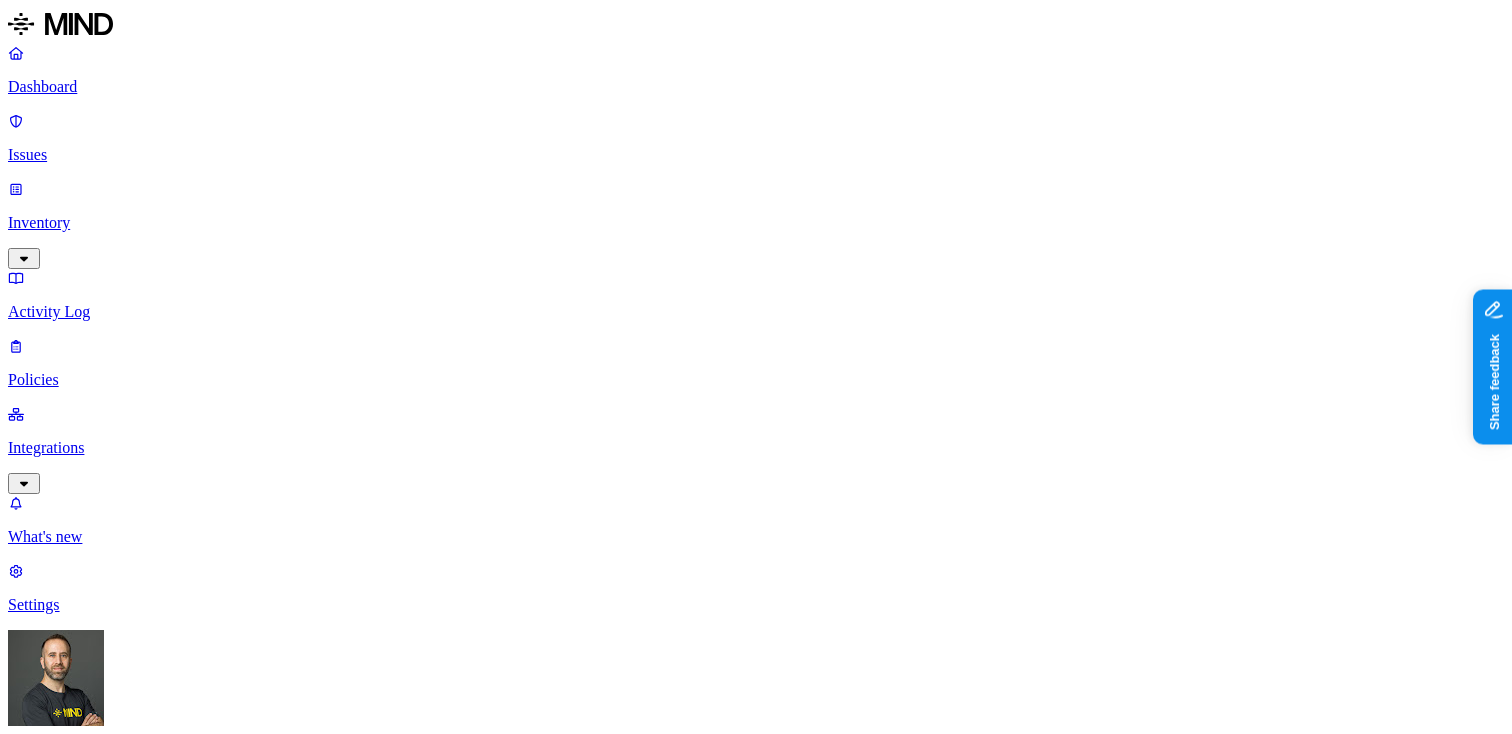 click on "Detection" at bounding box center (119, 2016) 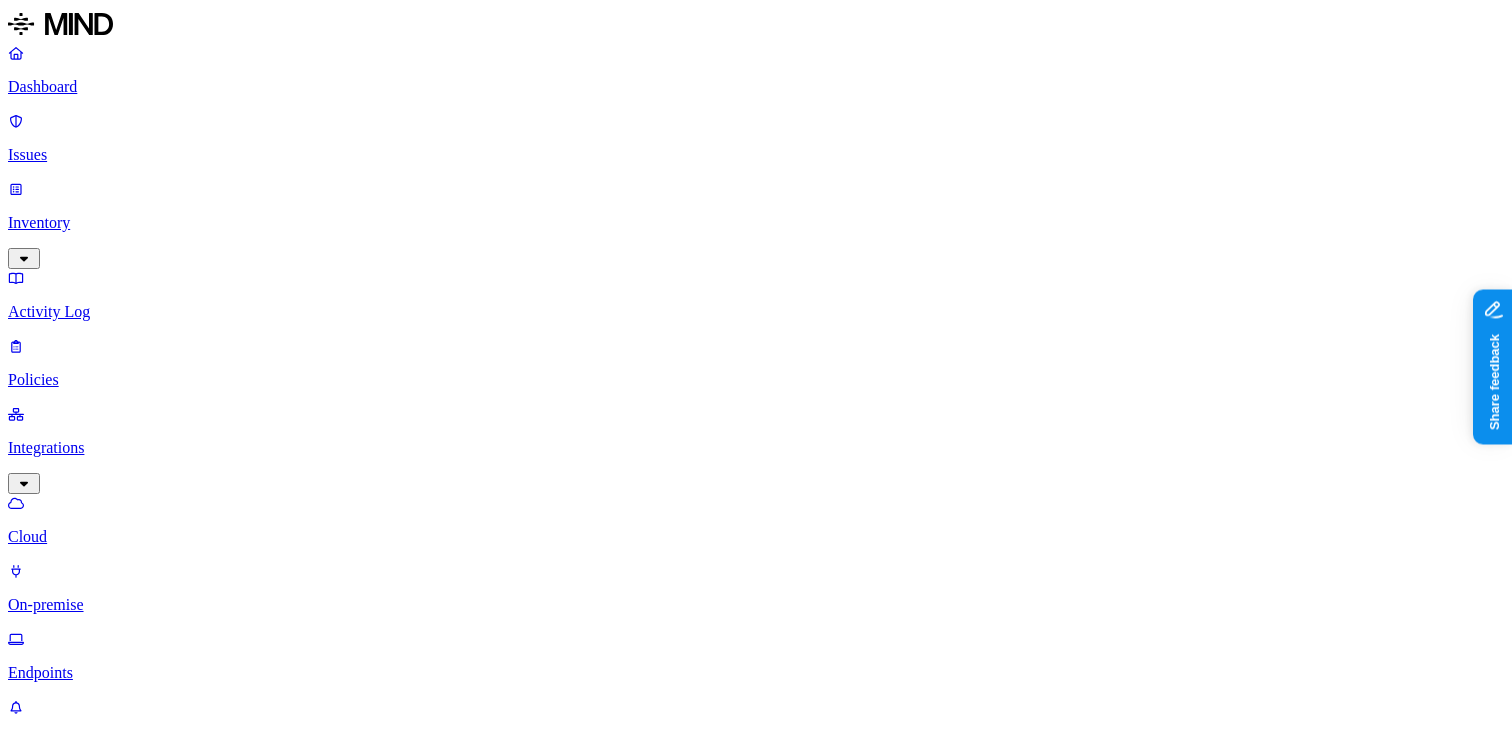 scroll, scrollTop: 16, scrollLeft: 0, axis: vertical 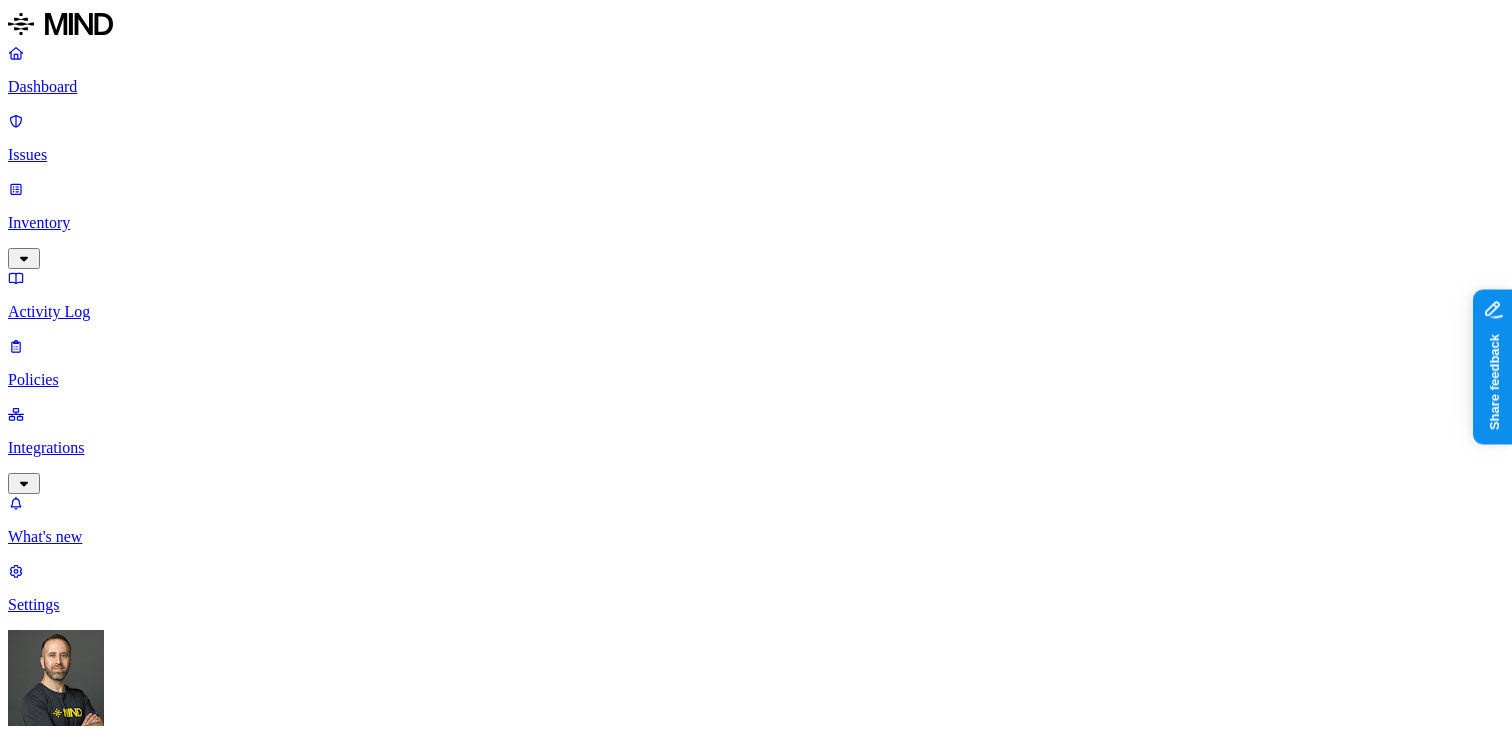 click on "Dashboard" at bounding box center (756, 87) 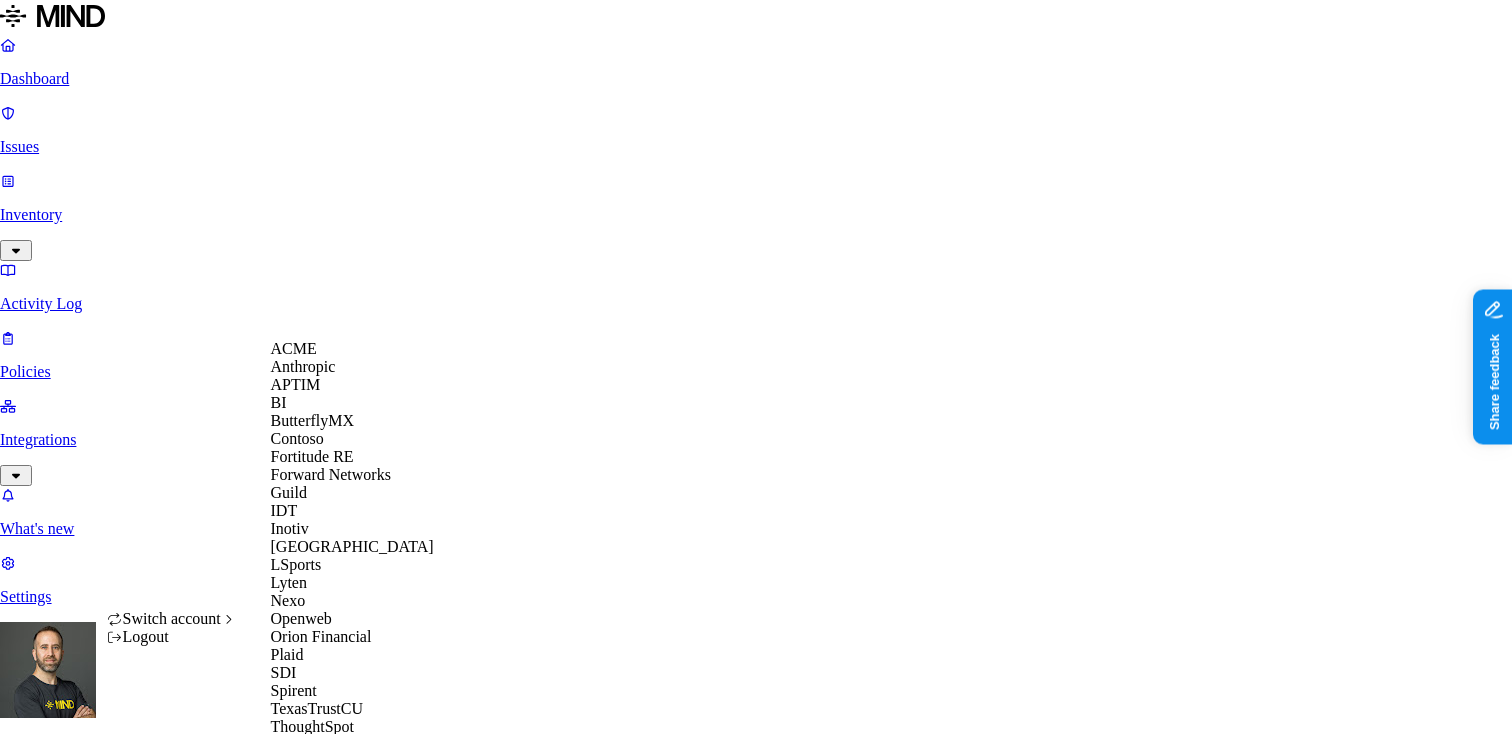 scroll, scrollTop: 560, scrollLeft: 0, axis: vertical 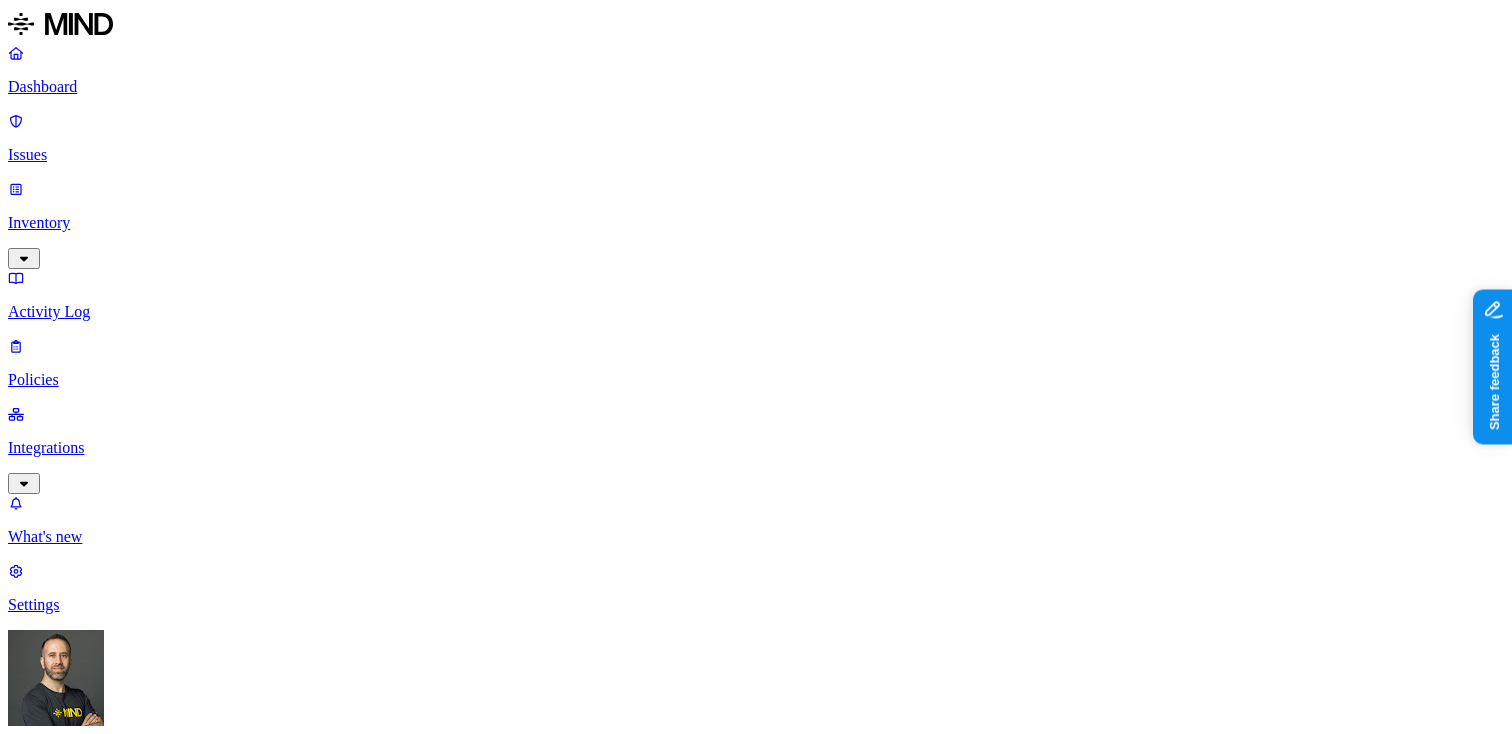 click on "CUI 6" at bounding box center (796, 2321) 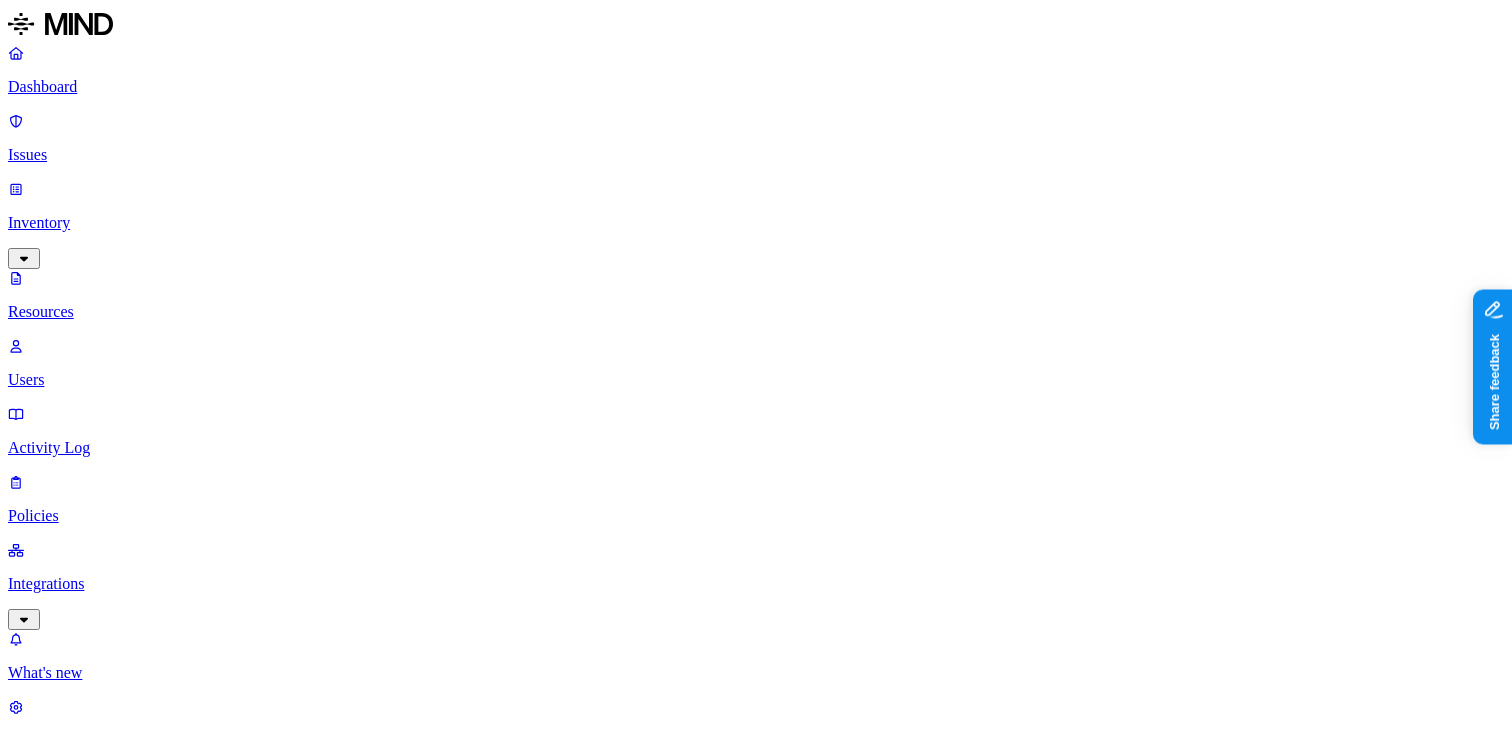click on "–" at bounding box center (3092, 2593) 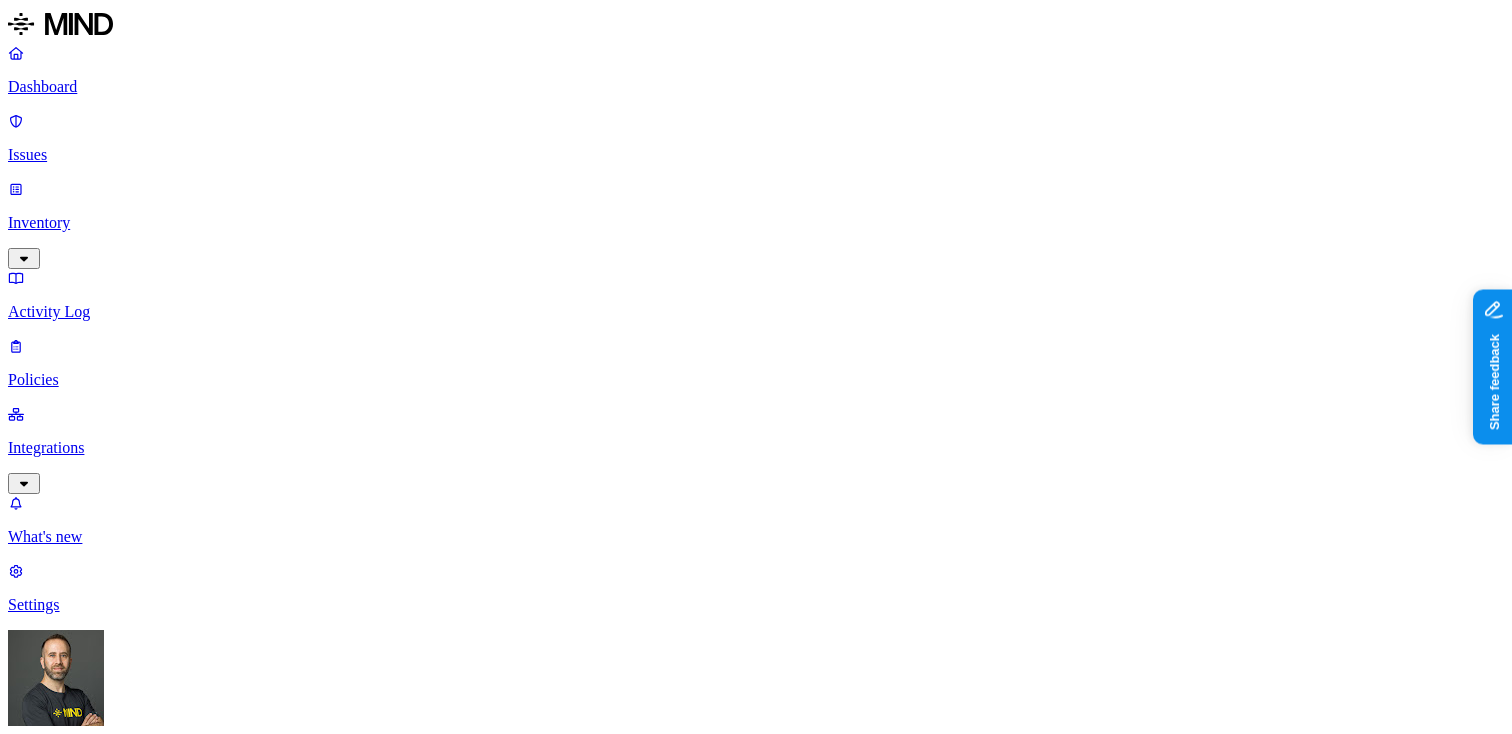 click on "Dashboard Issues Inventory Activity Log Policies Integrations What's new 1 Settings [PERSON_NAME] Yageo Dashboard 0 Discovery Detection Prevention Last update: 03:17 PM Scanned resources 22M Resources by integration 22M O365 PII 964K Person Name 793K Email address 670K Phone number 291K Address 166K IBAN 64.1K SSN 6.97K PCI 4.24K Credit card 4.24K Secrets 2.23K Password [SECURITY_DATA] Azure credentials 482 Encryption Key 240 AWS credentials 6 GCP credentials 3 OpenAI API Key 3 Other 1.35M Source code 1.35M CUI 6 Top resources with sensitive data Resource Sensitive records Owner Last access Candidates and Opportunities.xlsx Email address 5000 Person Name 648 Address 94 Phone number 5000 [PERSON_NAME] [DATE] 11:14 PM 5. AdventureWorks DW 2012.accdb Email address 5000 Person Name 331 Address 386 Phone number 5000 [PERSON_NAME] [DATE] 01:05 PM 5. AdventureWorks DW 2012.accdb Email address 5000 Person Name 331 Address 386 Phone number [GEOGRAPHIC_DATA][PERSON_NAME] [DATE] 05:44 PM Email address 5000 331 386" at bounding box center [756, 1564] 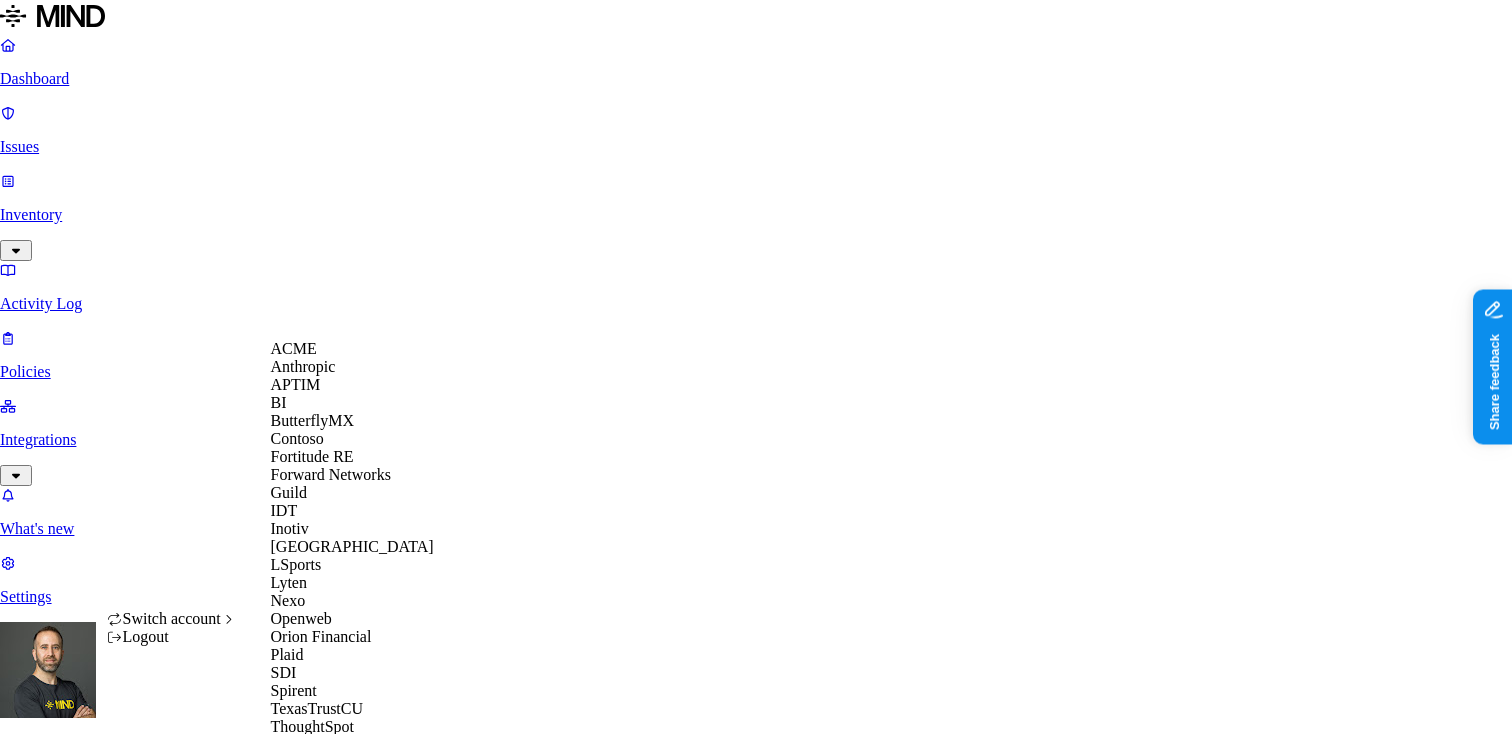 click on "Guild" at bounding box center (289, 492) 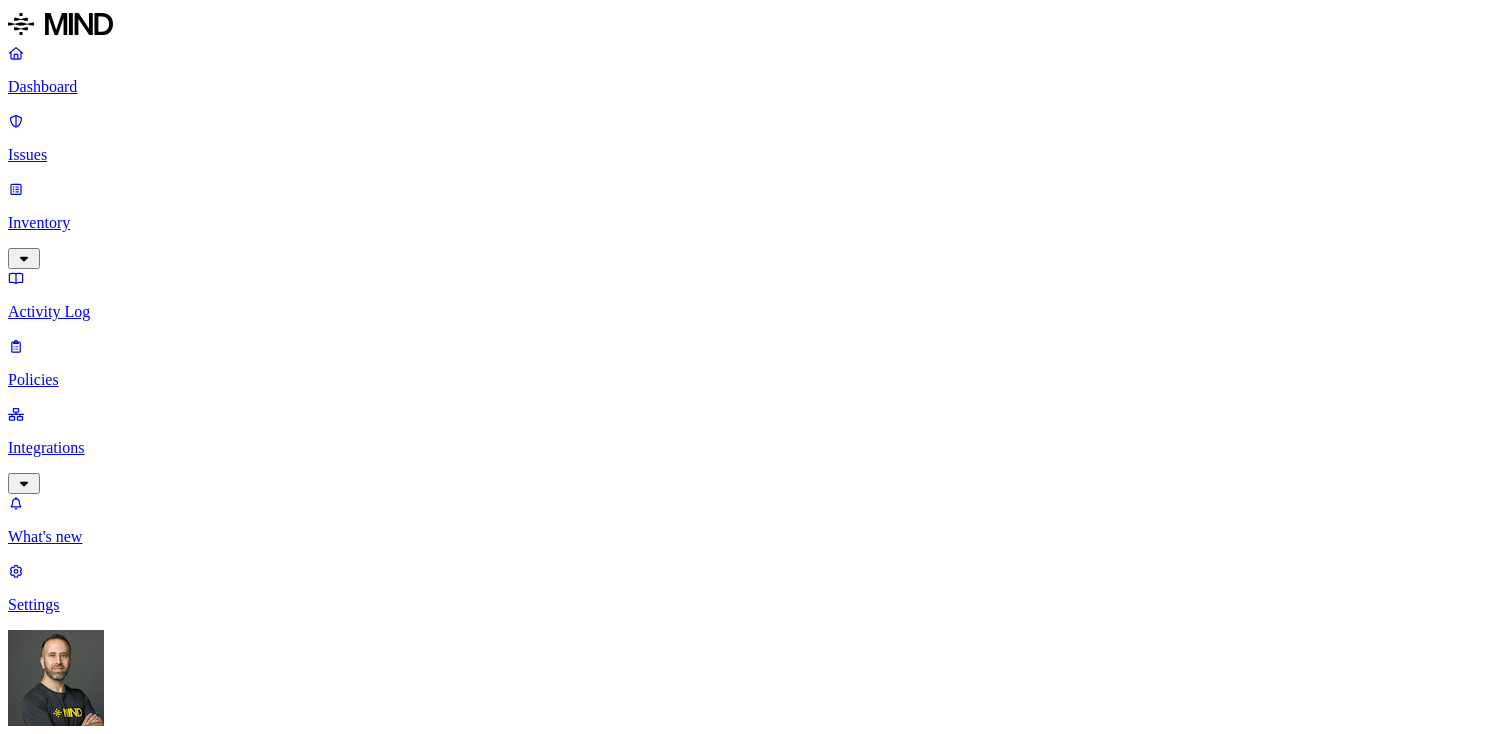 scroll, scrollTop: 0, scrollLeft: 0, axis: both 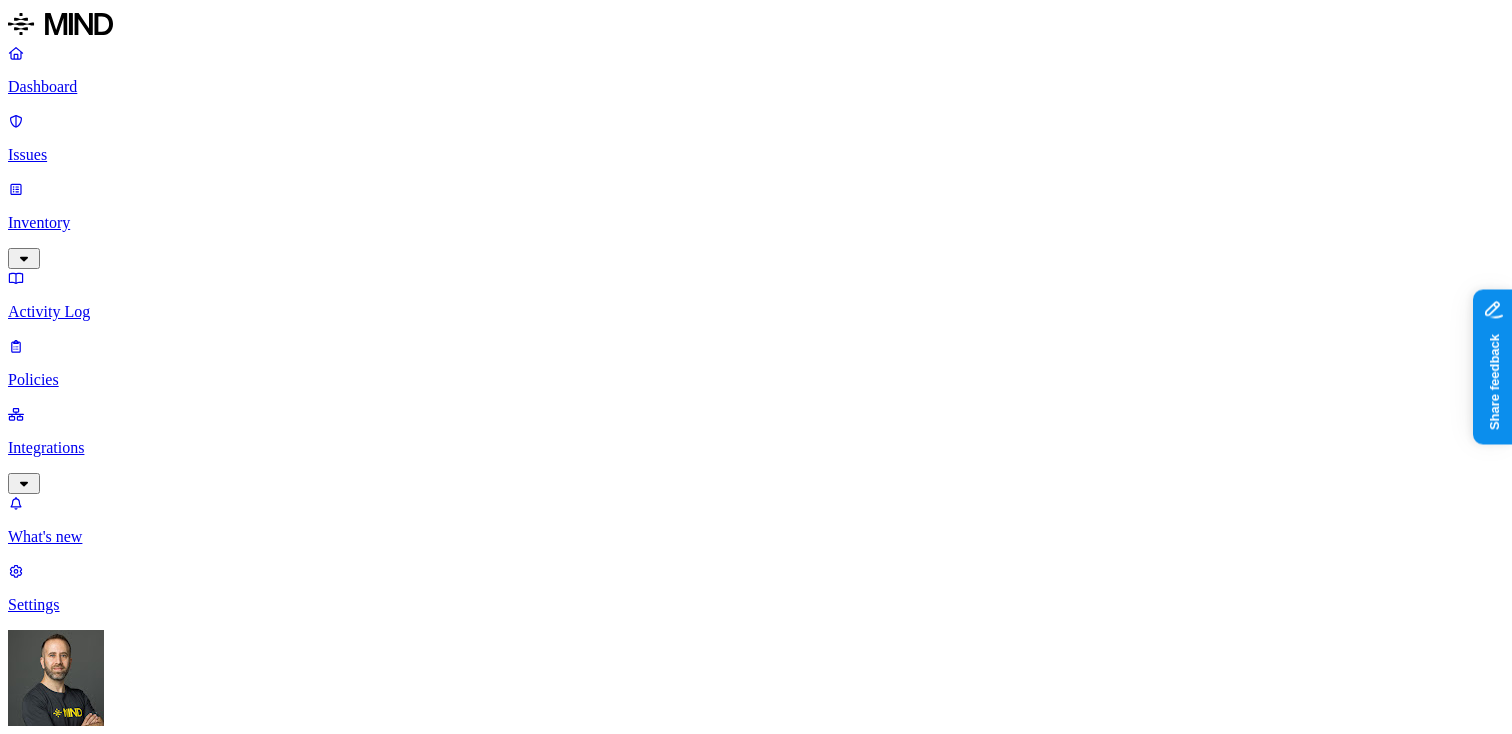 click on "Detection" at bounding box center [119, 1274] 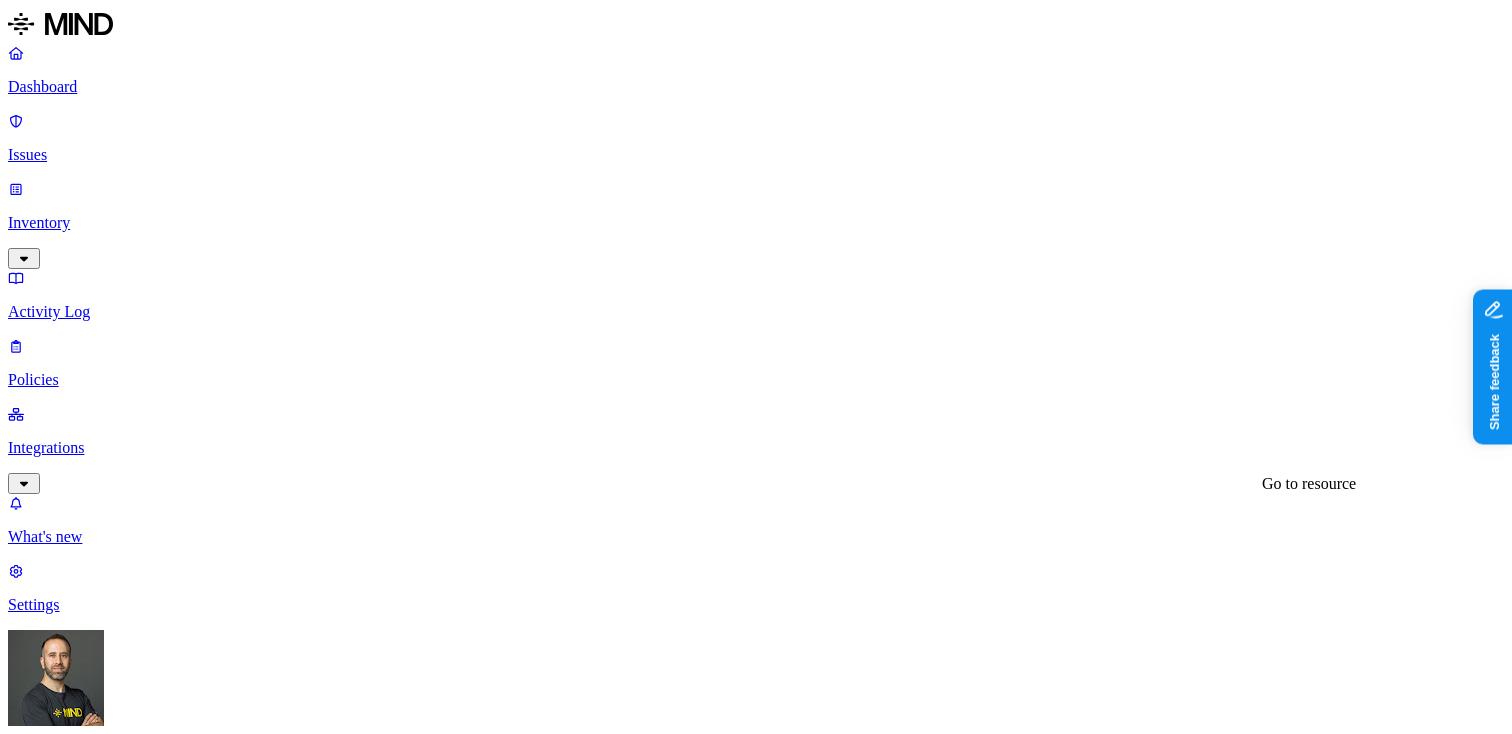 click on "2025-06-23 EnGen SFTP QA" at bounding box center (756, 2899) 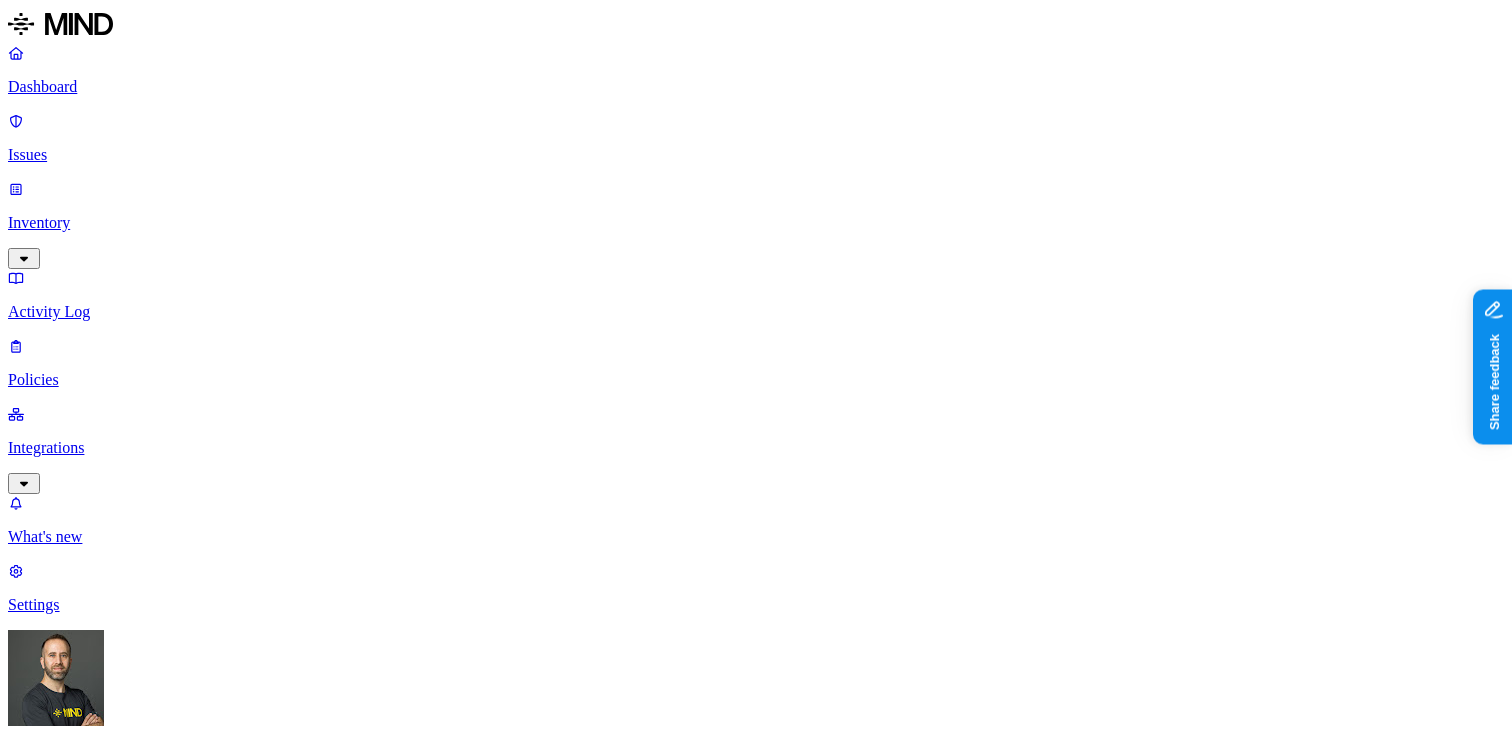 scroll, scrollTop: 254, scrollLeft: 0, axis: vertical 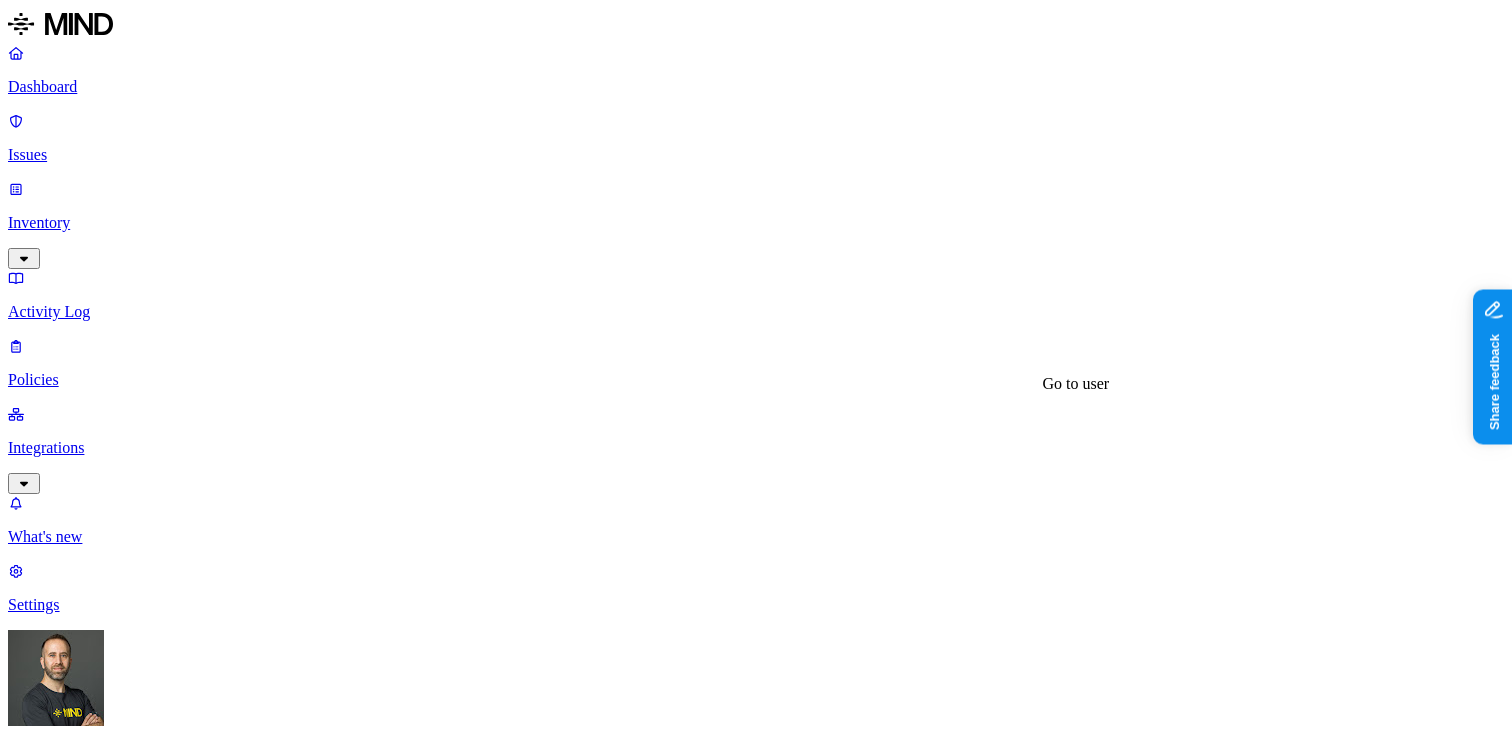 click at bounding box center (24, 3113) 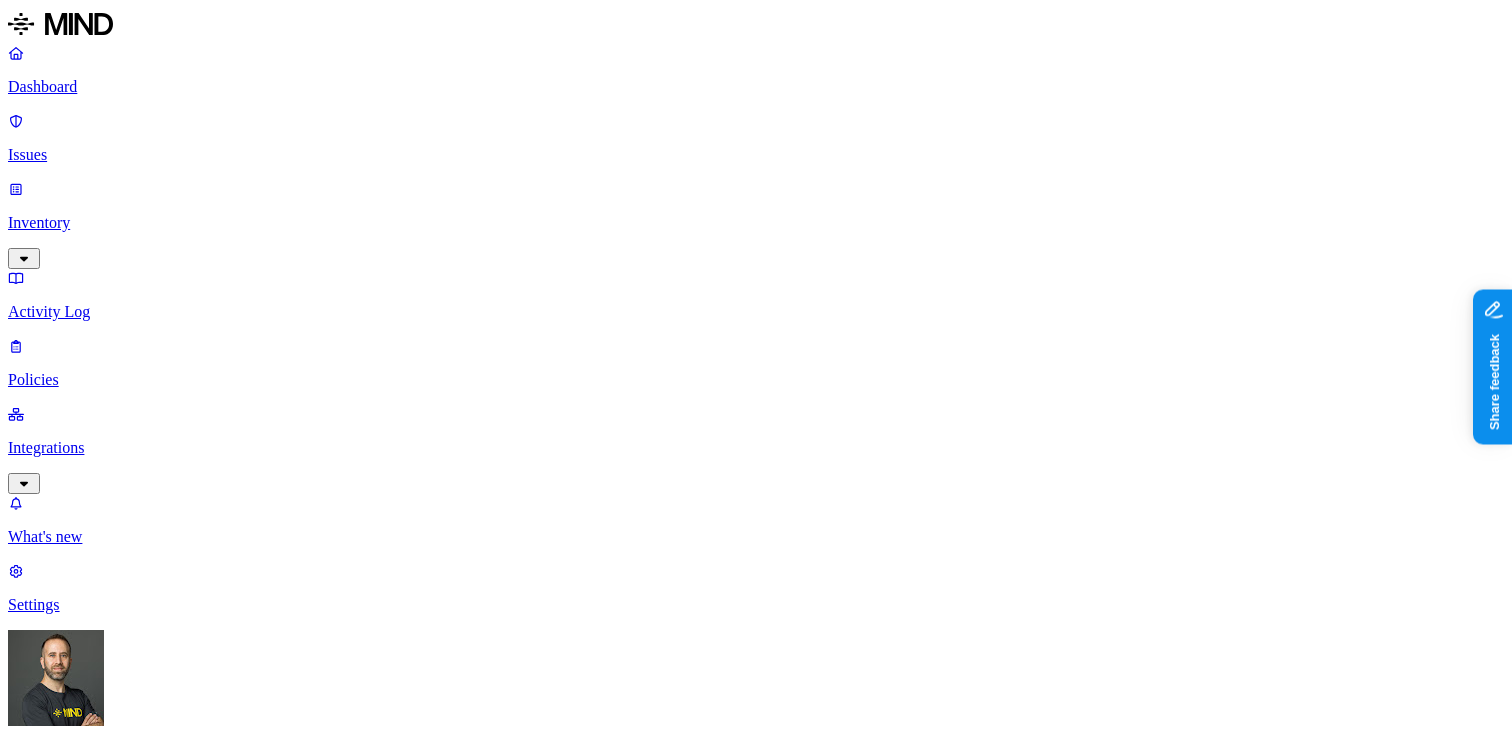 click 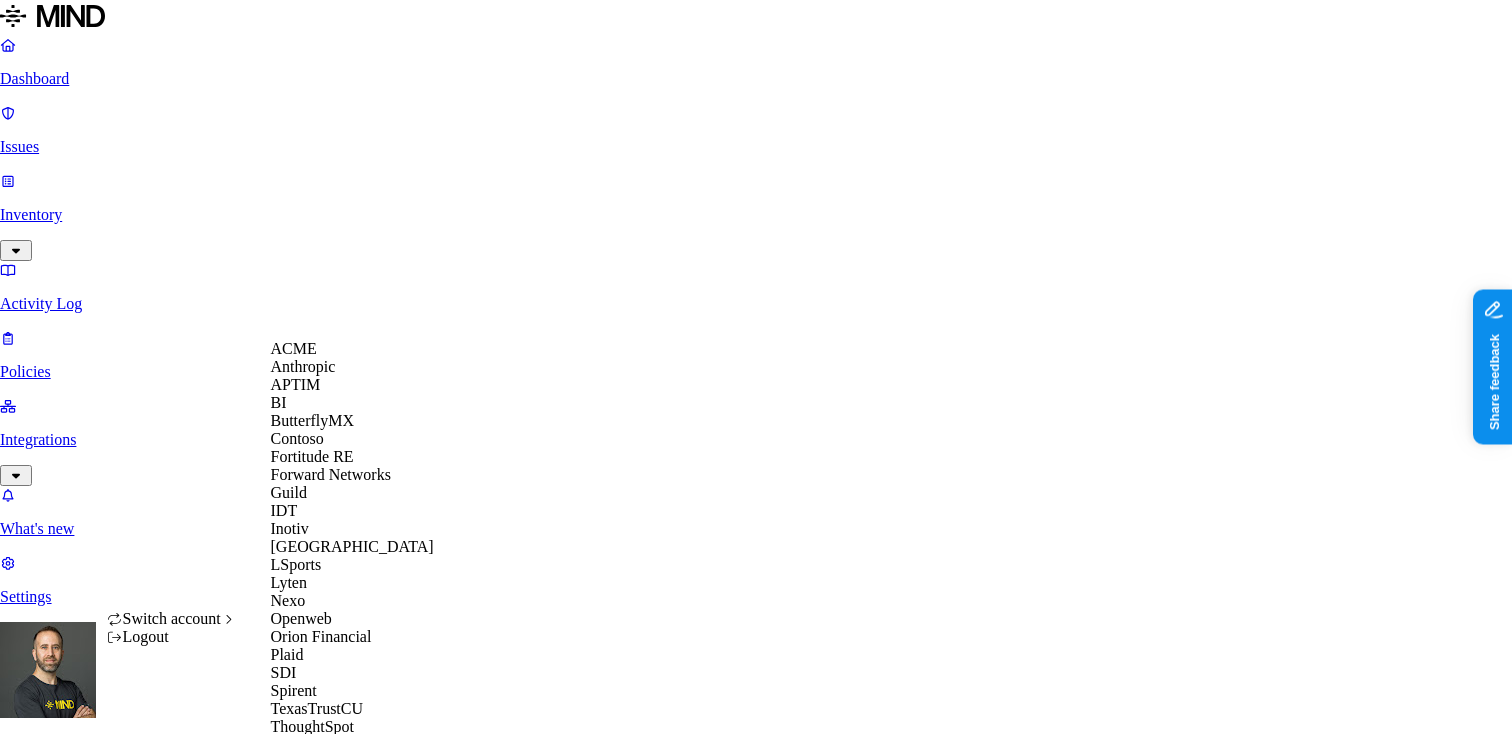 click on "APTIM" at bounding box center (296, 384) 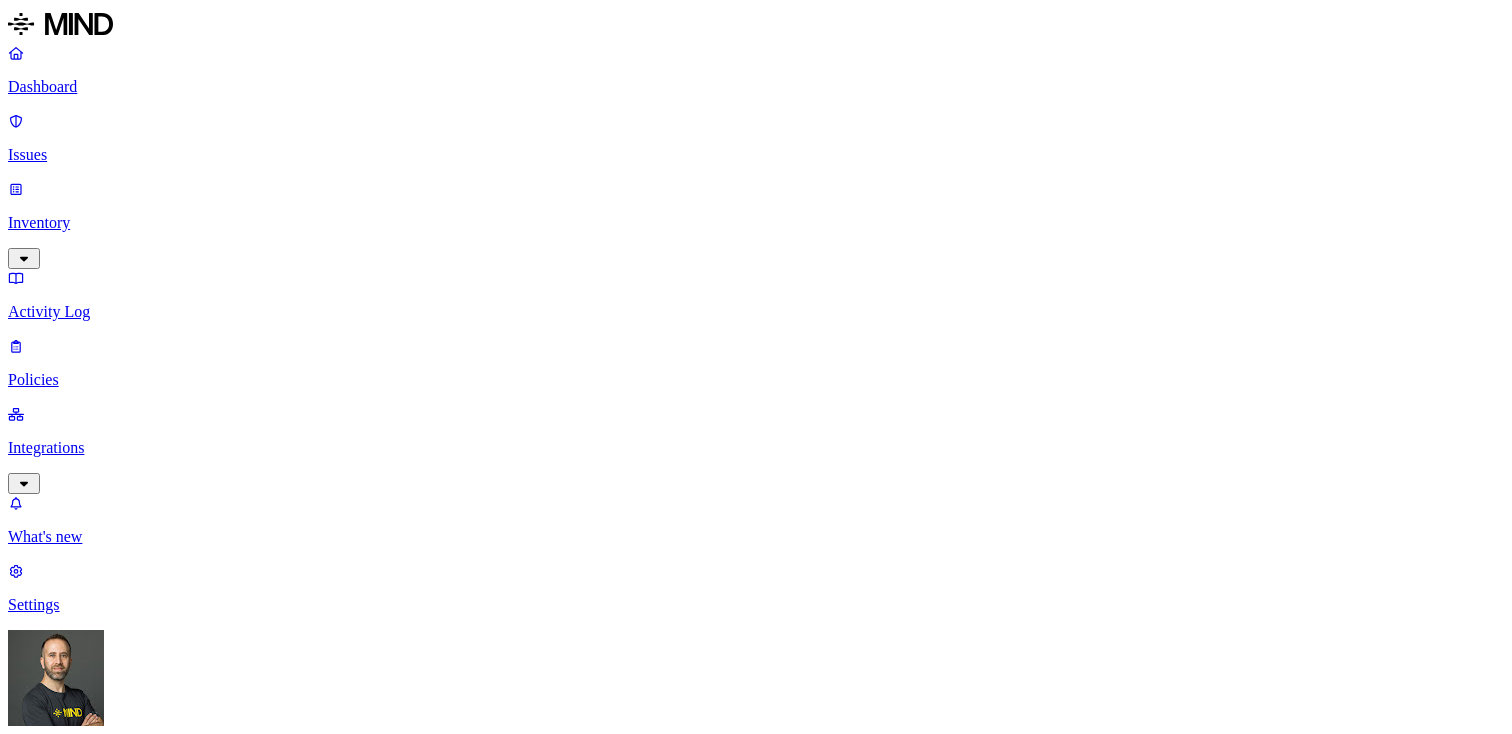 scroll, scrollTop: 0, scrollLeft: 0, axis: both 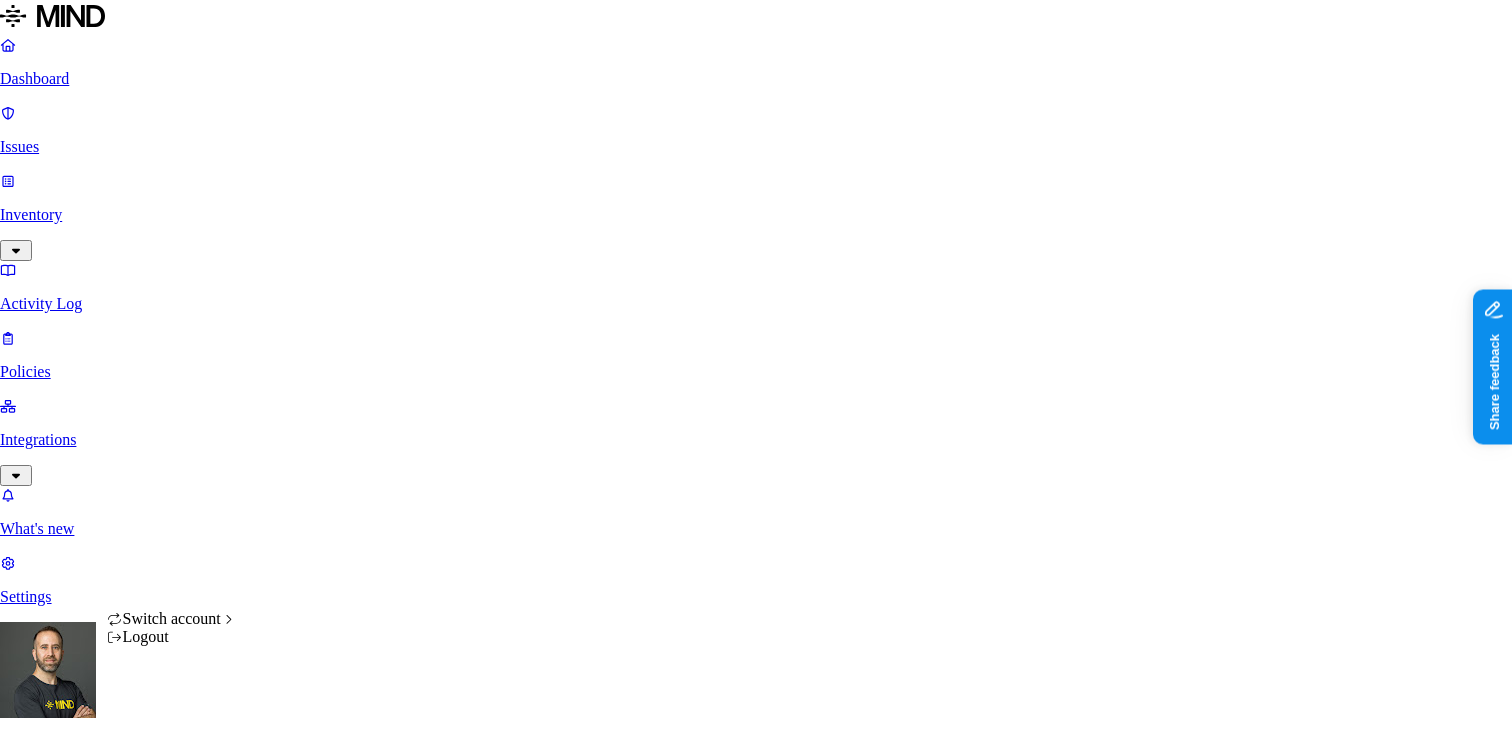 click on "Dashboard Issues Inventory Activity Log Policies Integrations What's new 1 Settings [PERSON_NAME] APTIM Dashboard 0 Discovery Detection Prevention Last update: 03:17 PM Scanned resources 3.13M Resources by integration 3.13M APTIM O365 Integration PII 576K Person Name 461K Email address 351K Phone number 292K Address 232K SSN 5.47K Date of birth 2.13K PCI 461 Credit card 459 Secrets 3.44K Password [SECURITY_DATA] AWS credentials 72 Encryption Key 71 OpenAI API Key 17 GCP credentials 3 Azure credentials 1 Other 65.8K Source code 65.1K CUI 756 Top resources with sensitive data Resource Sensitive records Owner Last access Store Support Contacts - FACILITIES FOLKS.xlsx Email address 5000 Person Name 492 Address 5000 Phone number 5000 [PERSON_NAME] [DATE] 04:52 AM Accounts Contacts and Leads and Contacts.xlsx Email address 5000 Person Name 709 Address 5000 Phone number 2490 [PERSON_NAME] Past SEE Customers.csv Email address 5000 Individual Taxpayer Identification 2 Person Name 1944 Phone number [PHONE_NUMBER]" at bounding box center [756, 1560] 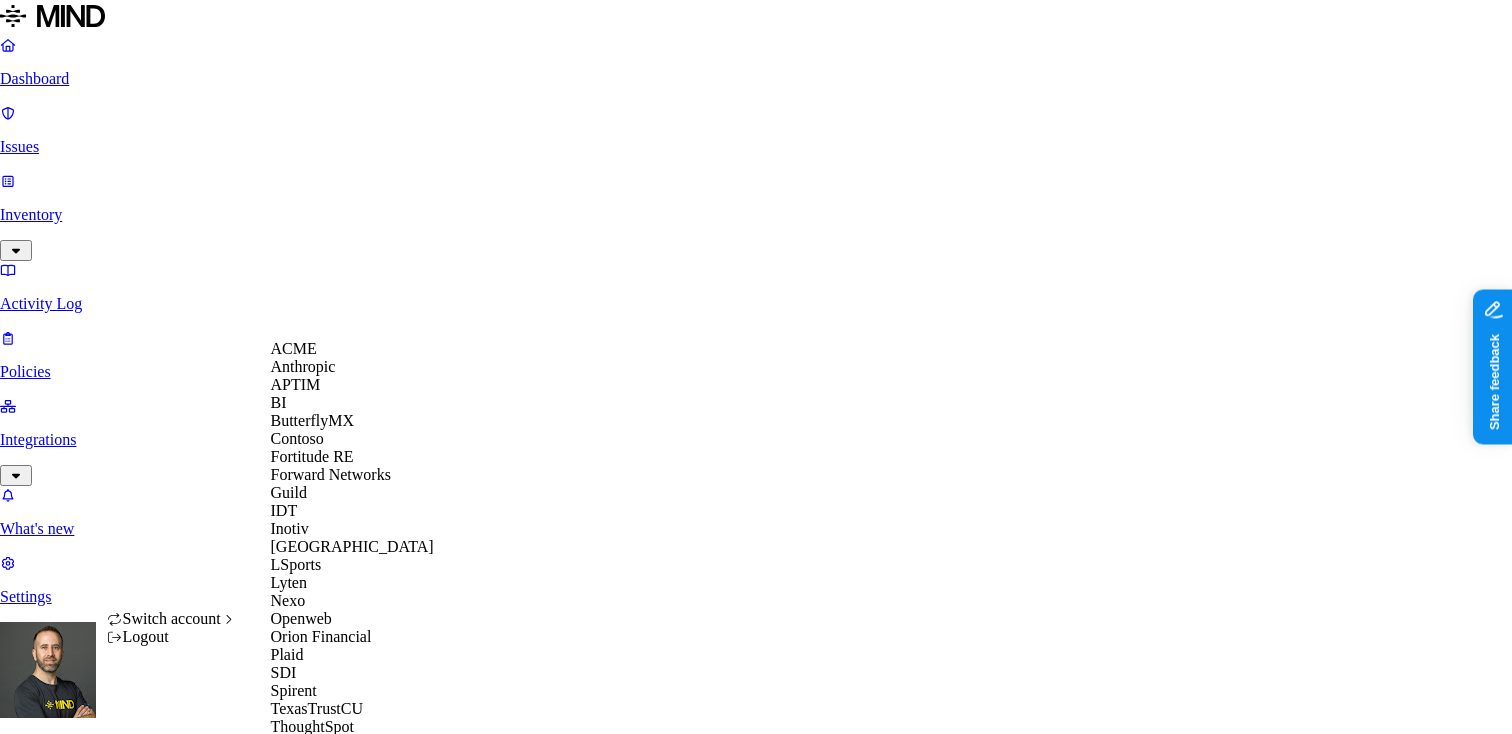 scroll, scrollTop: 560, scrollLeft: 0, axis: vertical 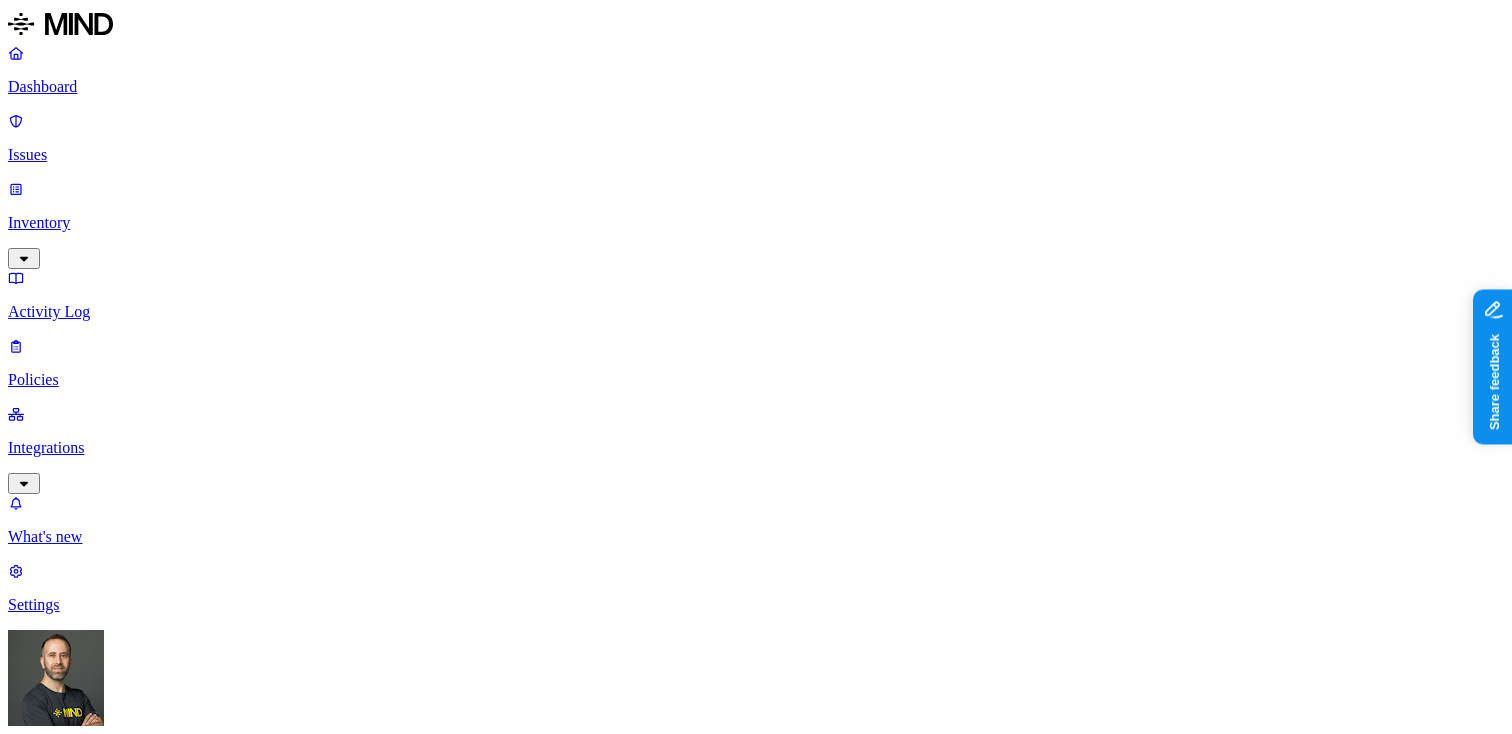 click on "Dashboard Issues Inventory Activity Log Policies Integrations What's new 1 Settings Tom Mayblum ThoughtSpot Dashboard 535 Discovery Detection Prevention Last update: 03:13 PM Scanned resources 3.5M Resources by integration 2.69M Google Drive 630K ThoughtSpot Jira 115K ThoughtSpot 40.1K ThoughtSpot Confluence 16.4K ThoughtSpot Office365 3.97K ThoughtSpot Box PII 626K Person Name 556K Email address 513K Phone number 194K Address 178K IBAN 7.29K Date of birth 3.28K PCI 1.08K Credit card 1.08K Secrets 740 AWS credentials 346 Encryption Key 276 GCP credentials 135 Databricks credentials 63 Password 31 OpenAI API Key 20 Other 418K Source code 418K Top resources with sensitive data Resource Sensitive records Owner Last access Cleanse_and_Enrich_Results.csv SSN 1 Email address 150368 Person Name 1 Address 326 Phone number 28982 IT Gdrive organizations.csv SSN 2 Email address 111395 Person Name 3 Address 360 Phone number 37786 Tim Krings testing.zip Email address 100742 AWS credentials 8 Encryption key 1 7 1" at bounding box center [756, 2067] 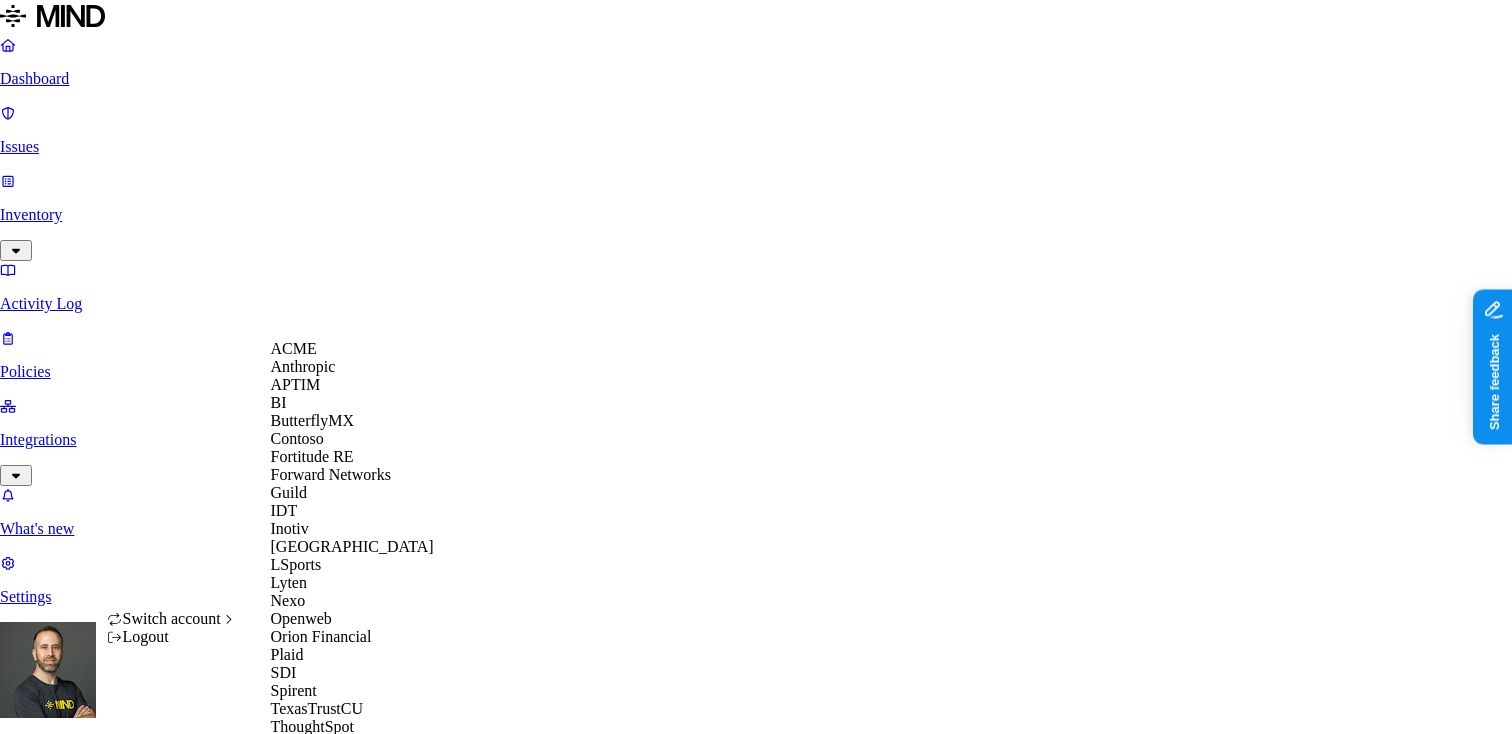 scroll, scrollTop: 560, scrollLeft: 0, axis: vertical 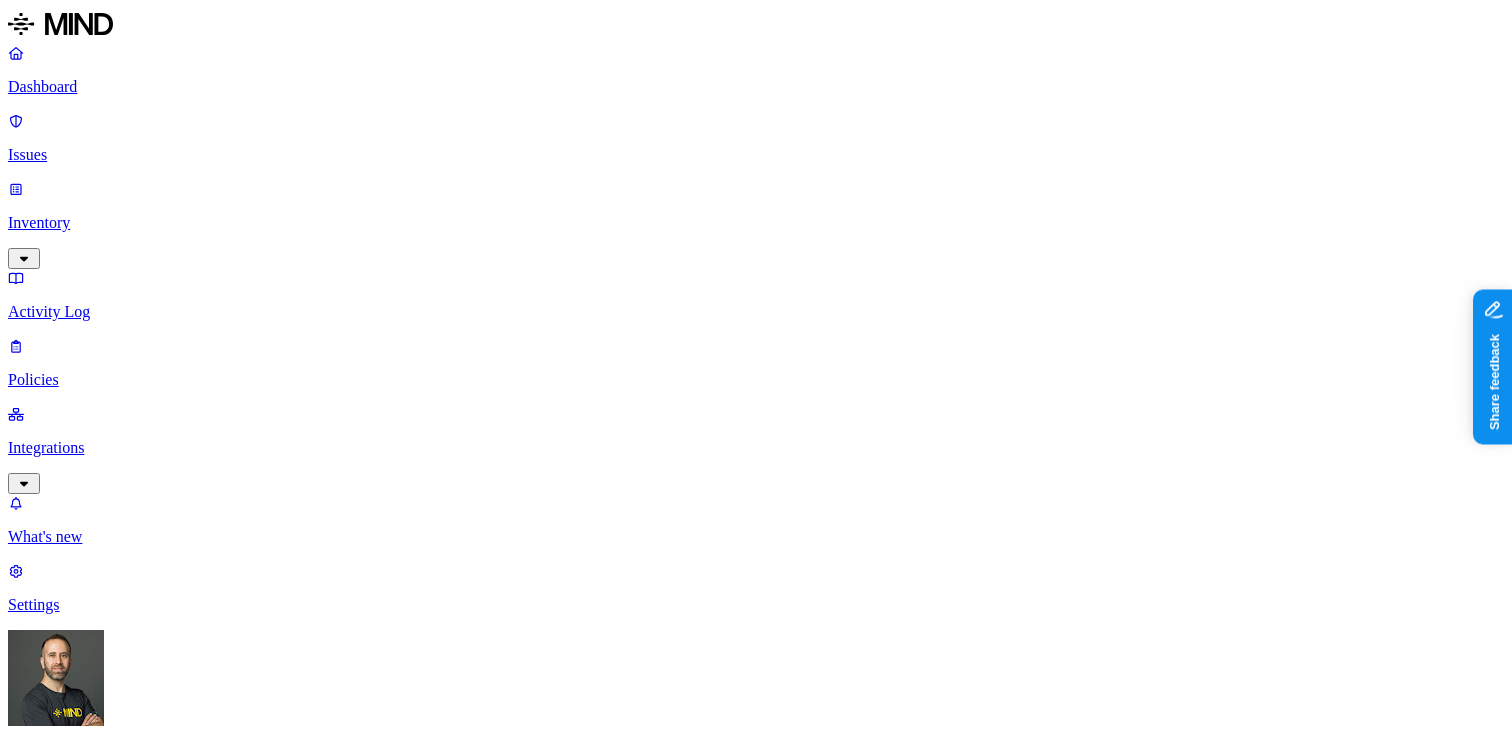 click on "Dashboard Issues Inventory Activity Log Policies Integrations What's new 1 Settings [PERSON_NAME] Spirent Dashboard 782 Discovery Detection Prevention Last update: 03:10 PM Scanned resources 4.87M Resources by integration 4.49M Spirent O365 Tenant 363K spccalfs01-Transfer 10.3K spccrwfs03-CrawHR 4.97K Spirent PII 355K Person Name 284K Email address 283K Phone number 146K Address 110K IBAN 3.66K SSN 2.4K PCI 692 Credit card 692 Secrets 3.12K Encryption Key 2.33K Password 551 AWS credentials 144 GCP credentials 90 Github credentials 12 OpenAI API Key 7 Other 1.12M Source code 1.02M TestCenter materials 101K Top resources with sensitive data Resource Sensitive records Owner Last access All contacts - [DATE].xlsx SSN 2 Email address 61964 Person Name 623 Address 2629 Phone number [GEOGRAPHIC_DATA][PERSON_NAME]Z Email address 1 Person Name 1 Address 1 Phone number [GEOGRAPHIC_DATA][PERSON_NAME]xlsx Email address 24297 Person Name 140 Address 1 Phone number [GEOGRAPHIC_DATA][PERSON_NAME] 49700 7" at bounding box center [756, 1654] 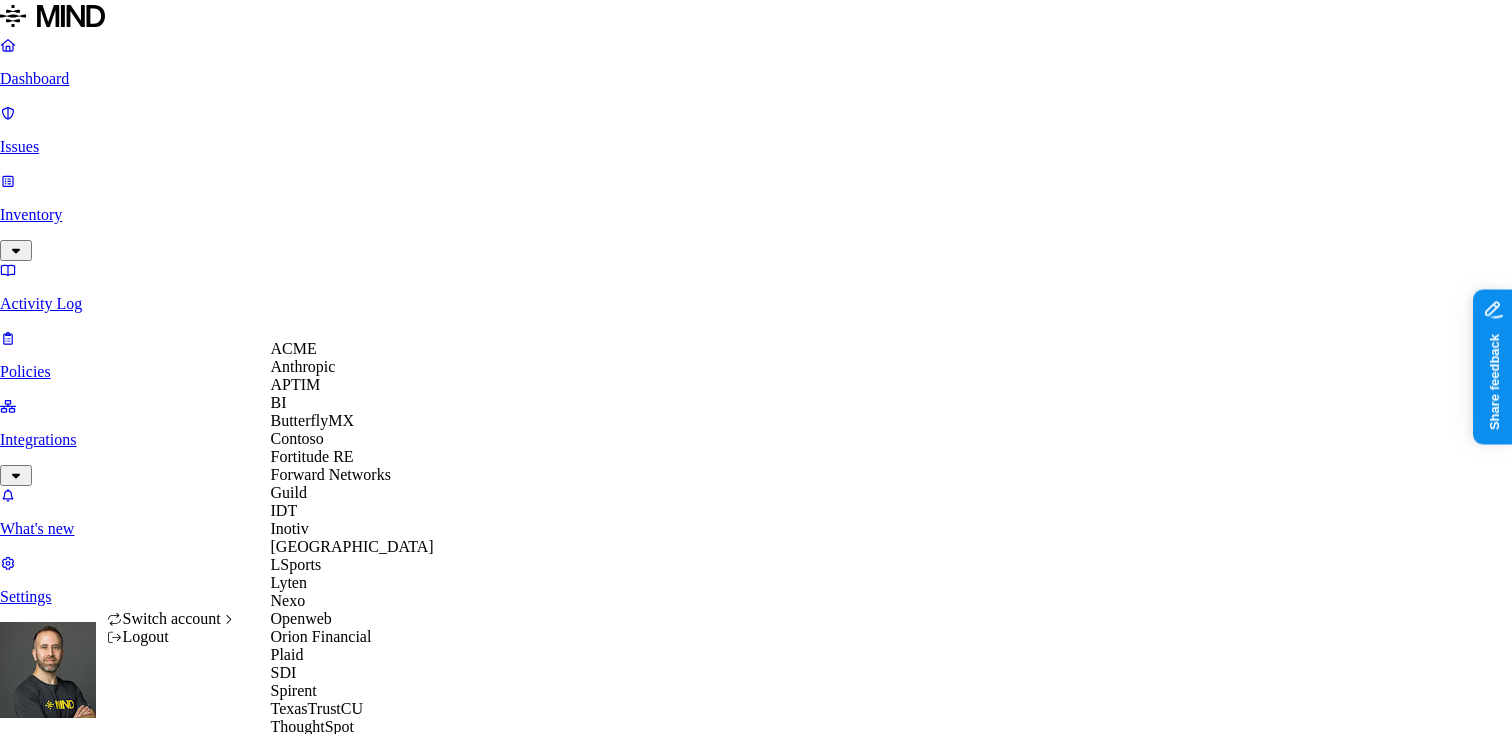 scroll, scrollTop: 483, scrollLeft: 0, axis: vertical 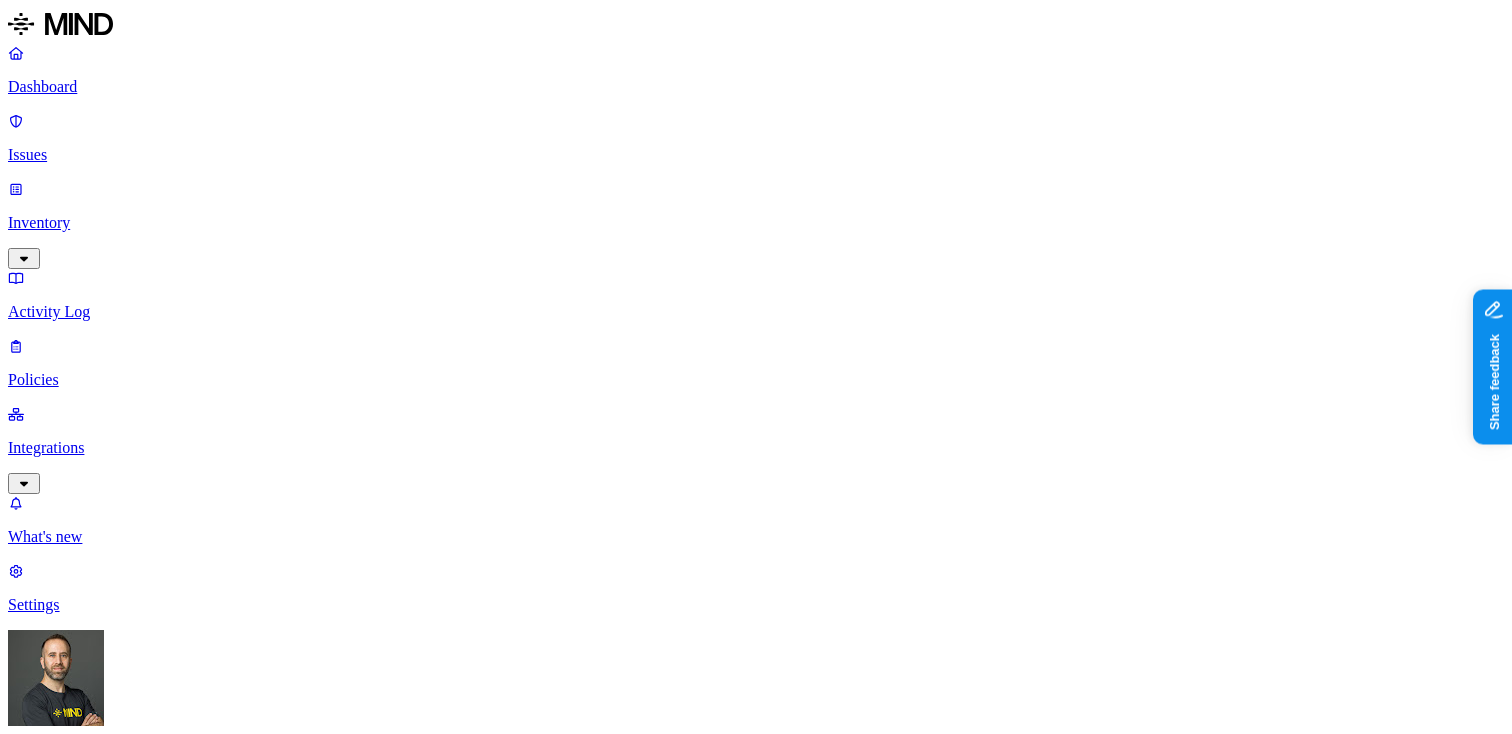 click on "Detection" at bounding box center (119, 1702) 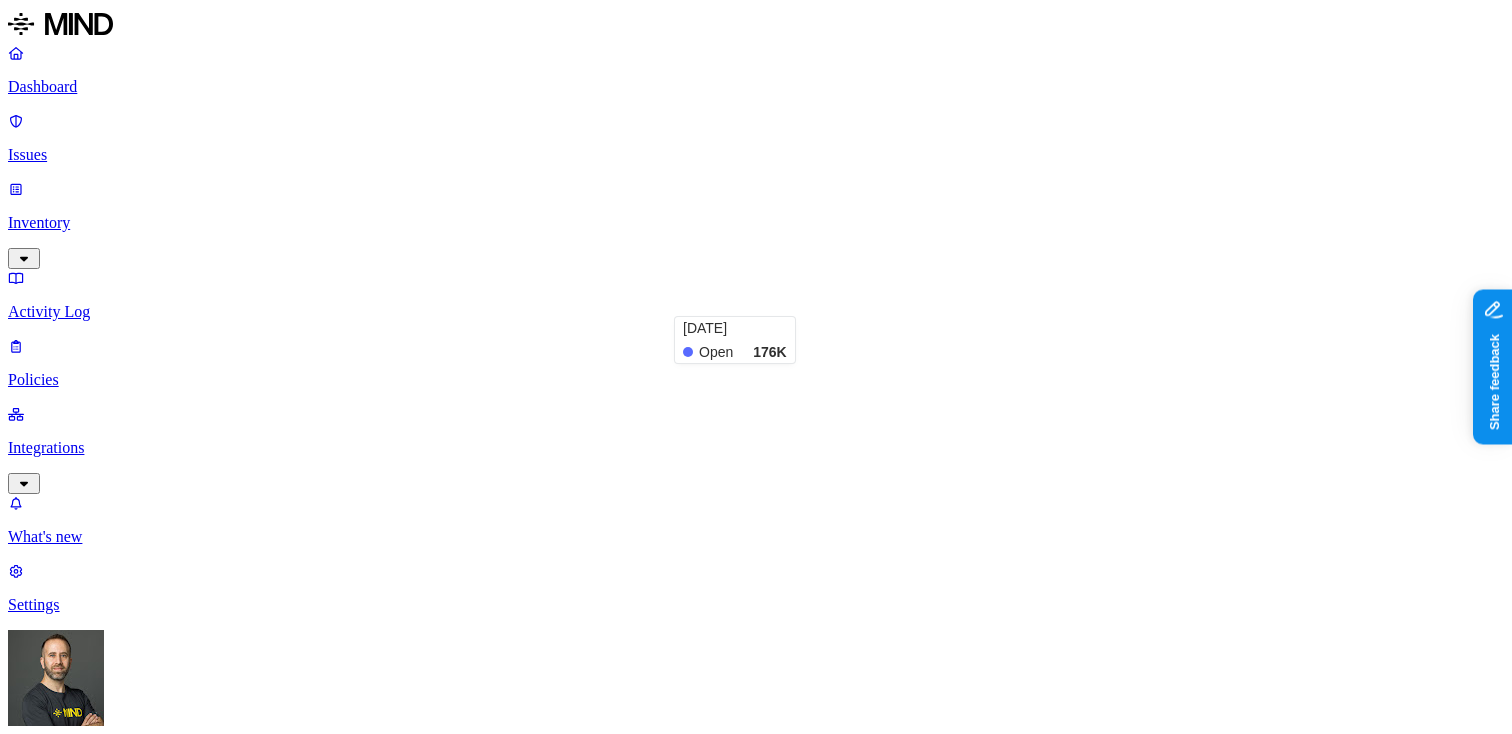 type 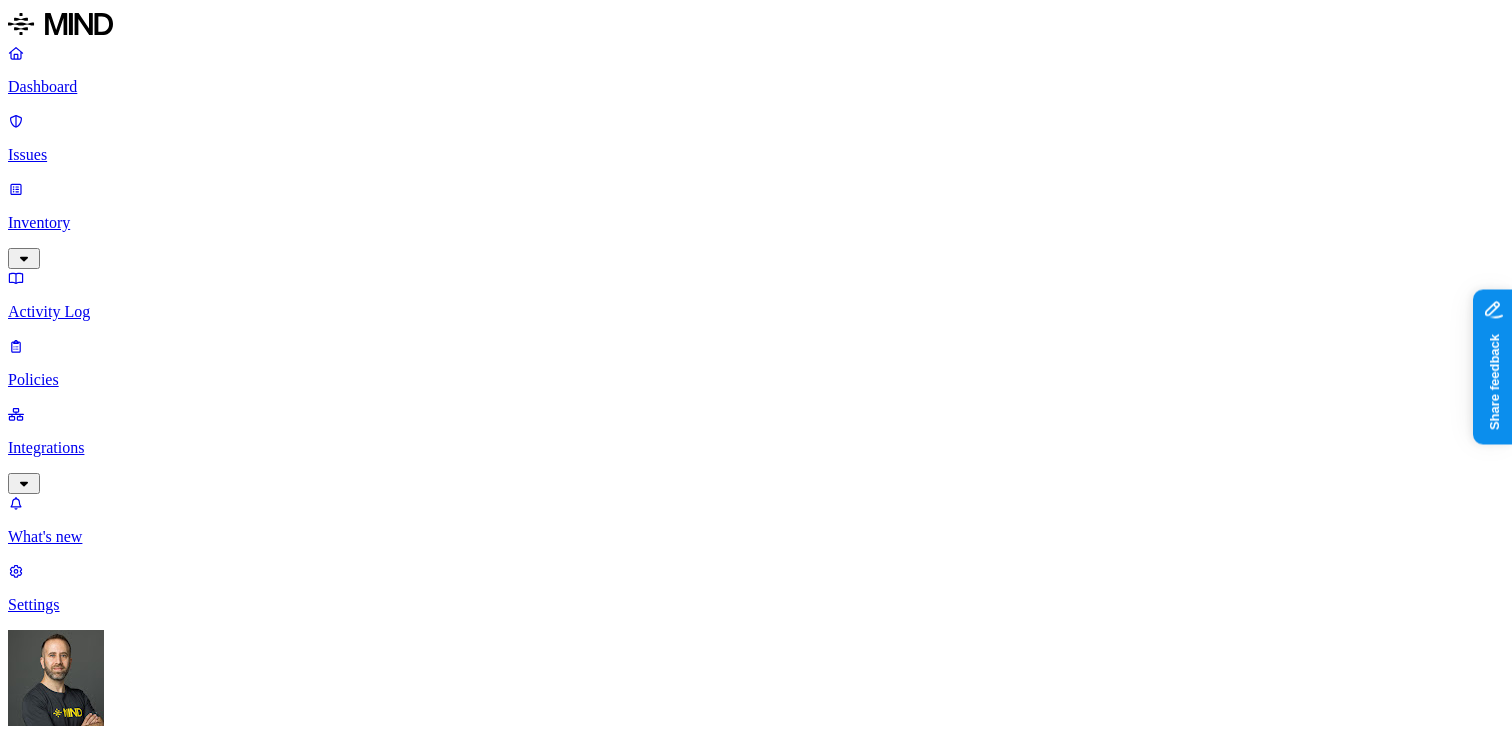 click on "Inventory" at bounding box center (756, 223) 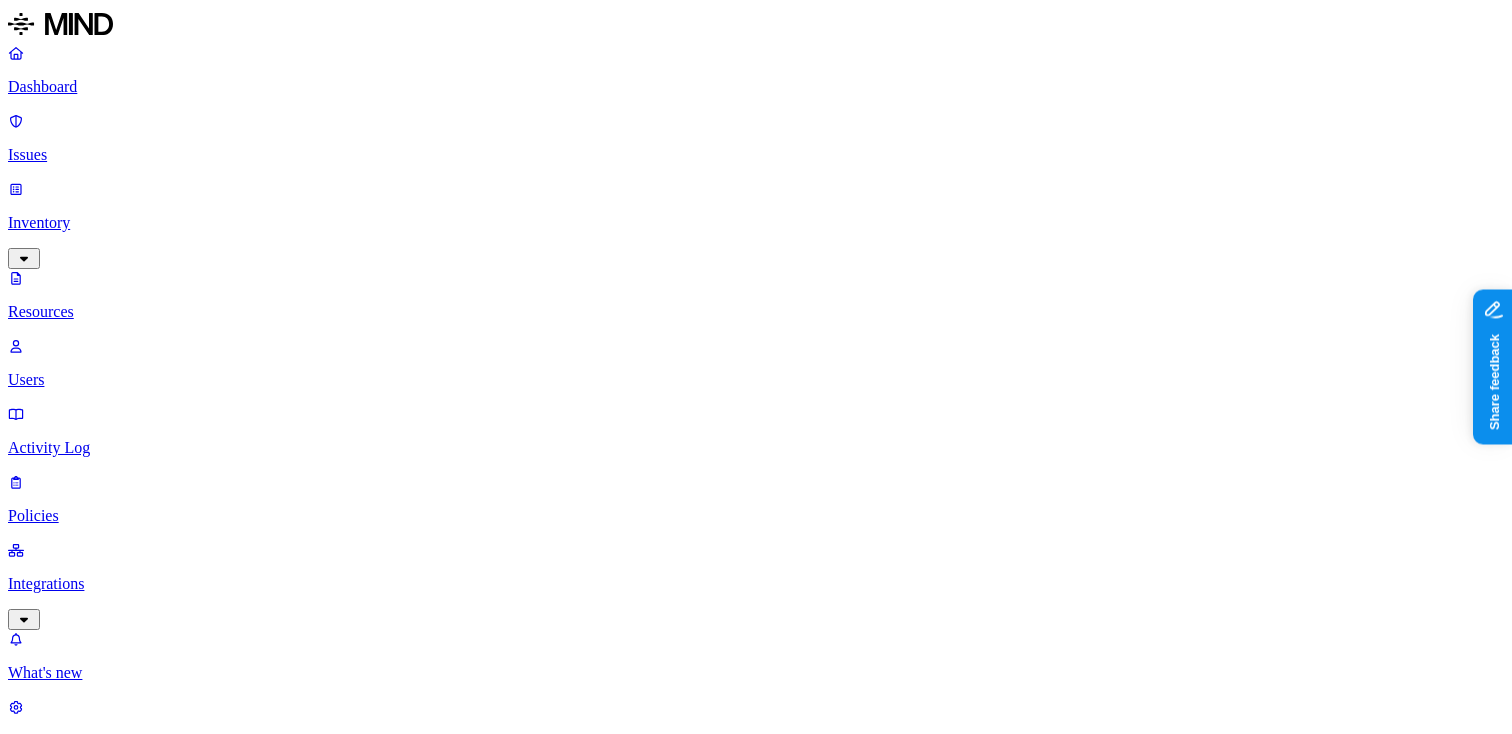 click on "Dashboard" at bounding box center [756, 87] 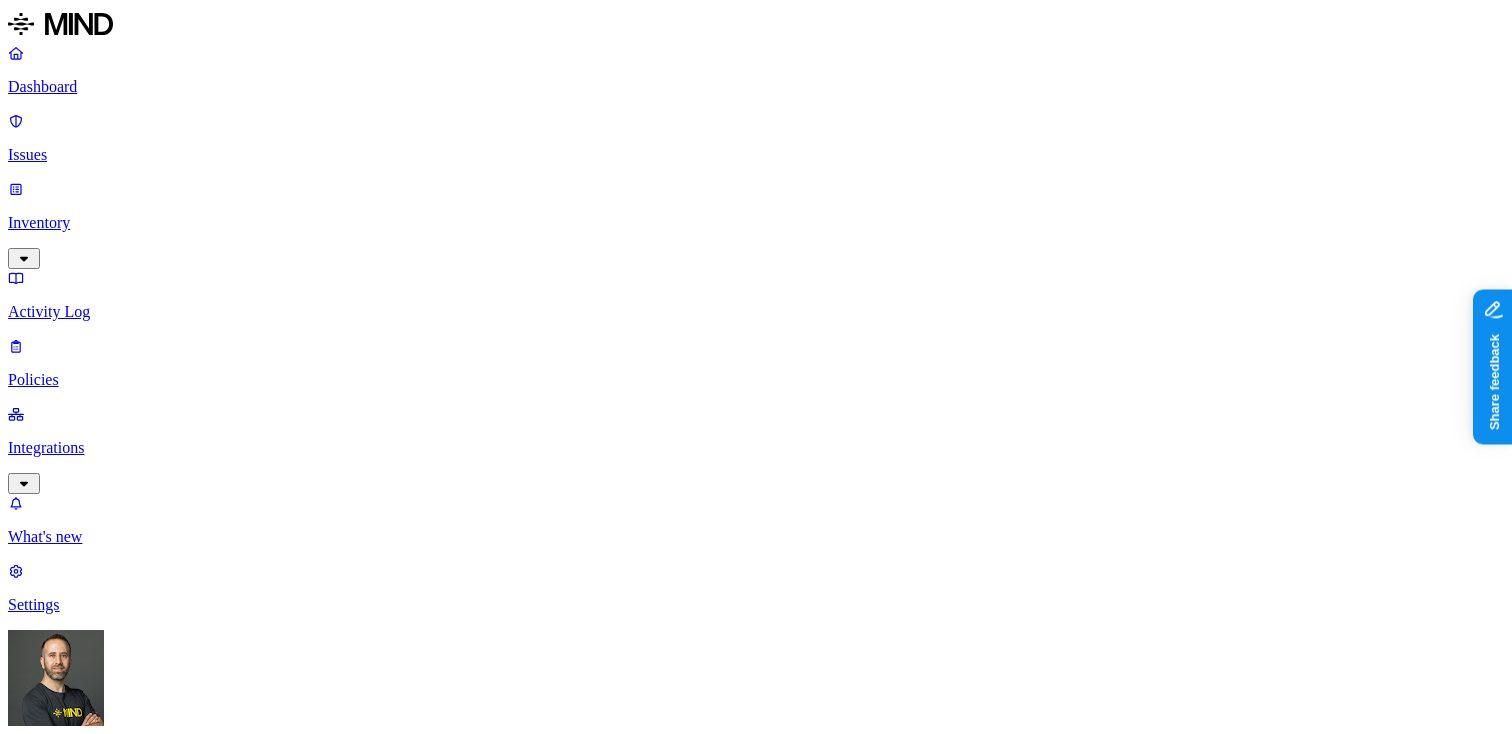 click on "Issues" at bounding box center [756, 155] 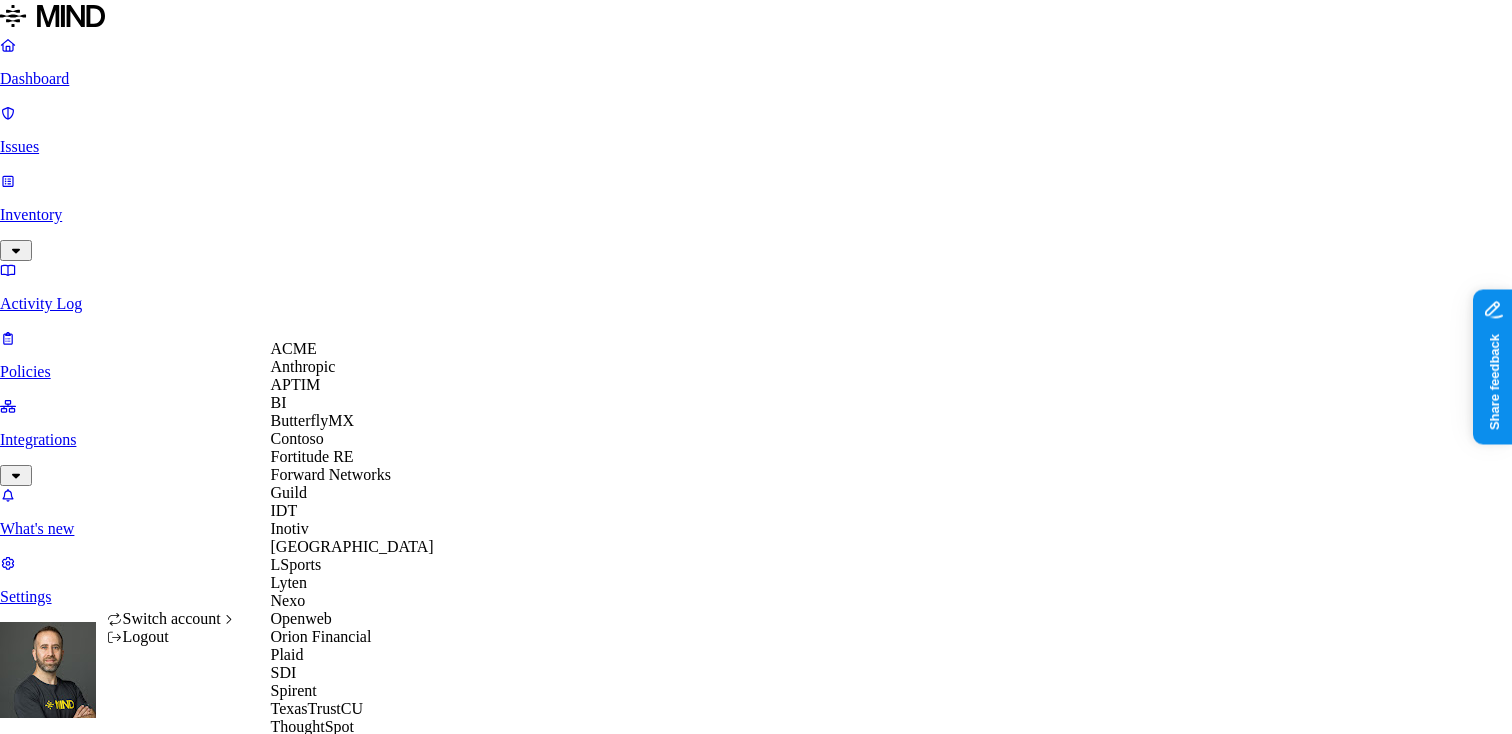 scroll, scrollTop: 560, scrollLeft: 0, axis: vertical 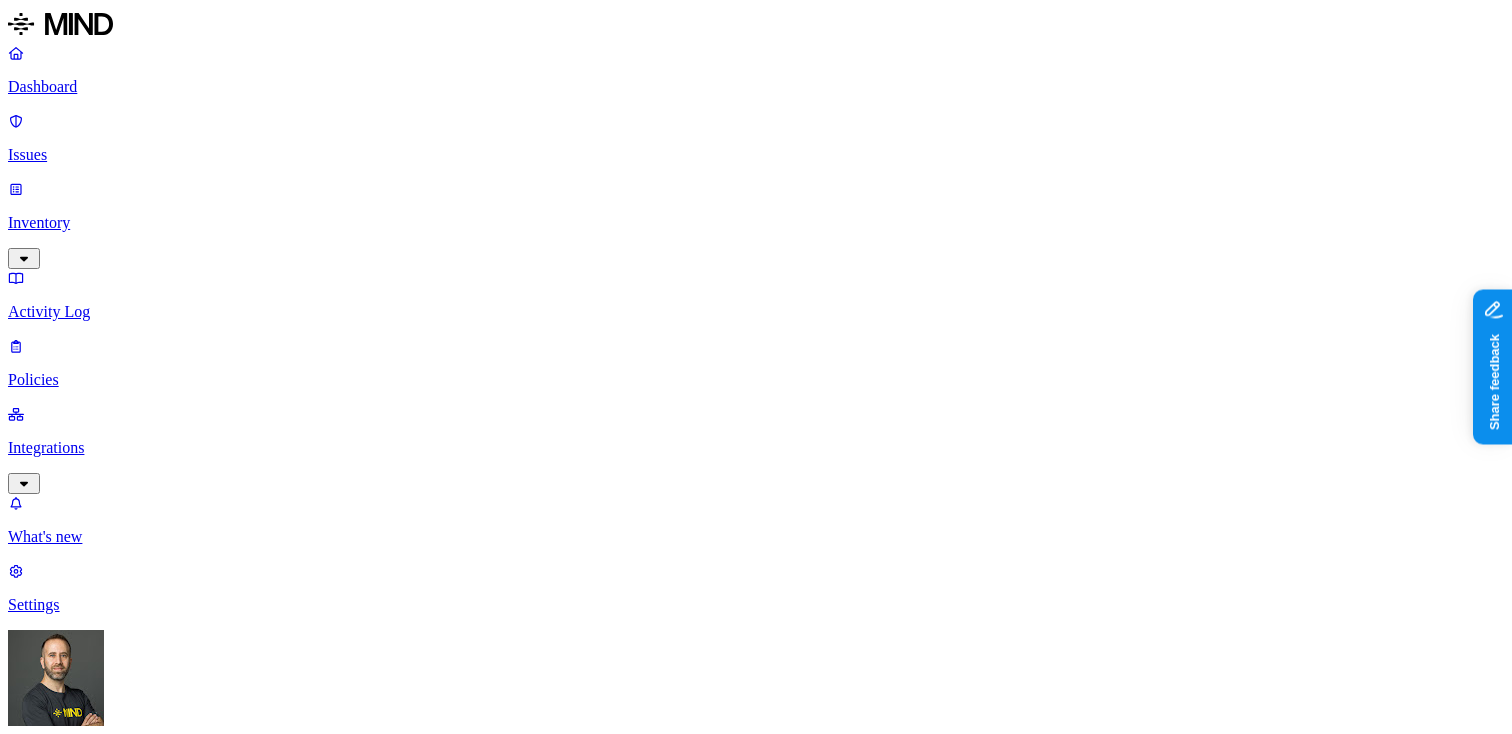 click on "Detection" at bounding box center (119, 2016) 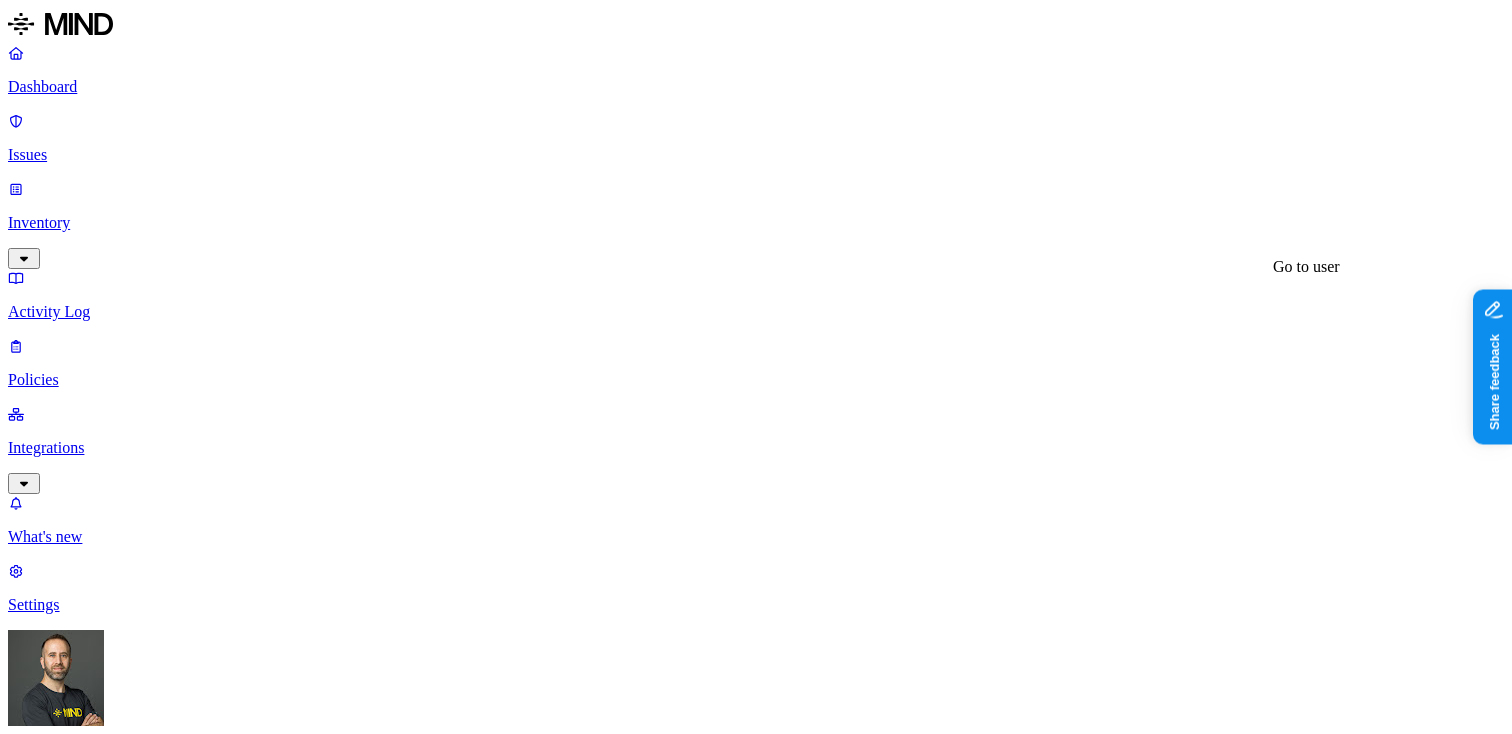 click on "Elijah Willis" at bounding box center [87, 2103] 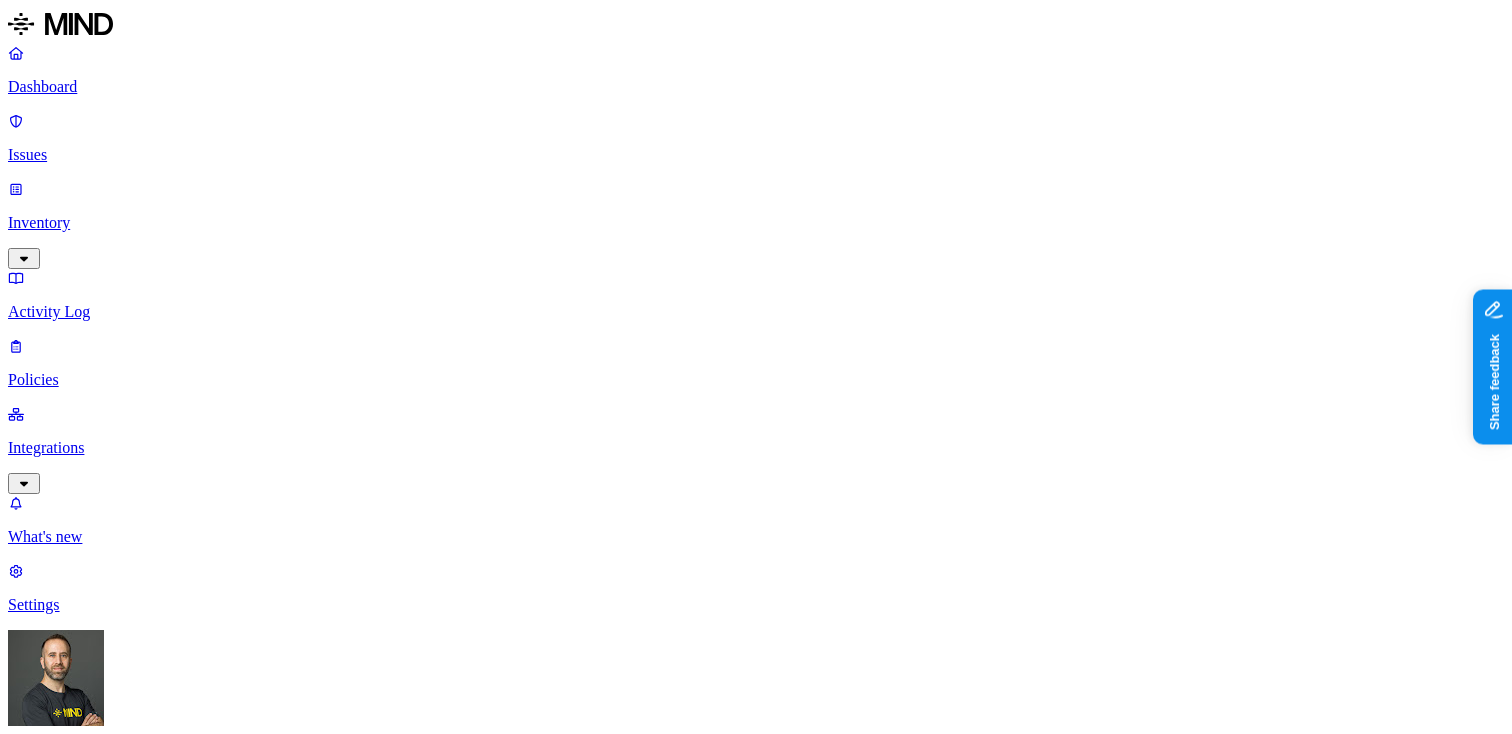 scroll, scrollTop: 291, scrollLeft: 0, axis: vertical 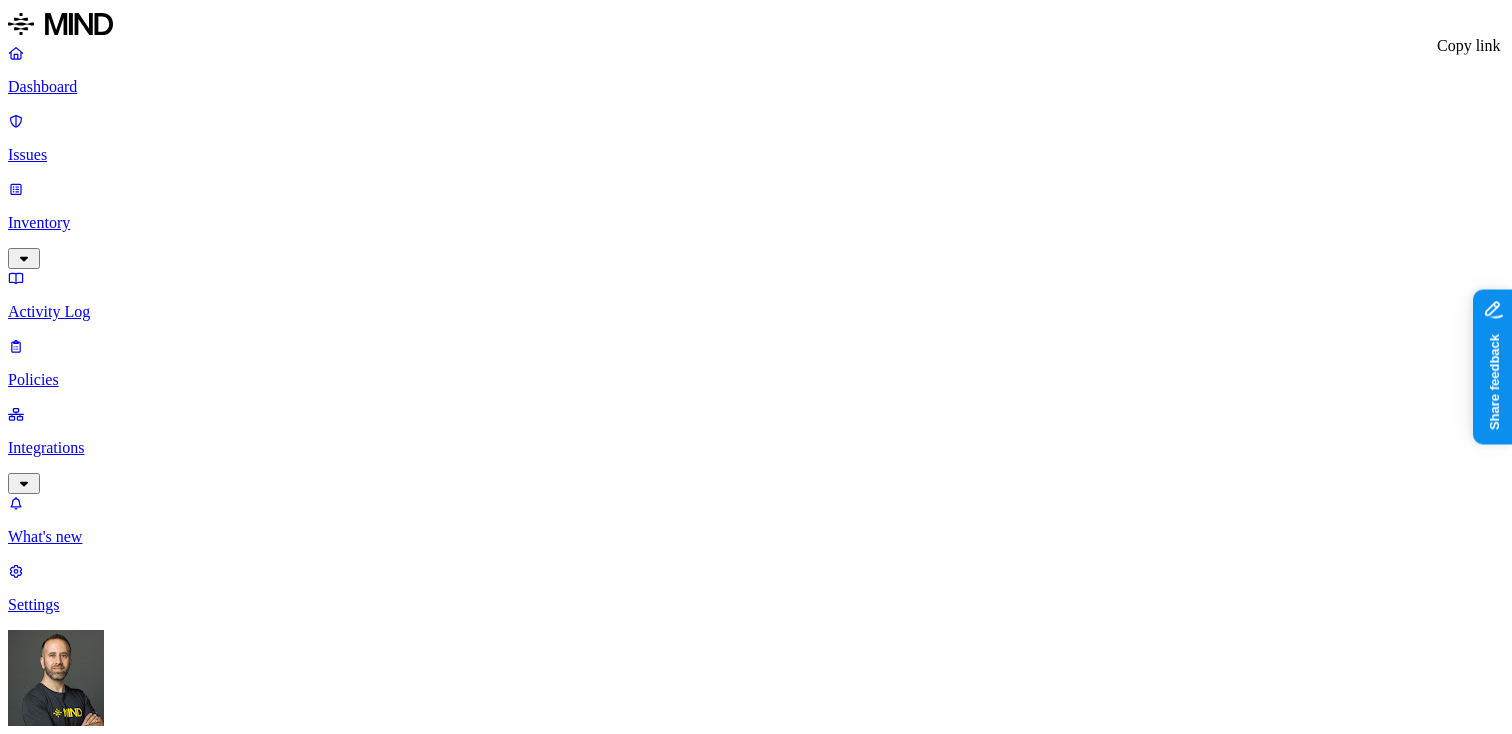 click 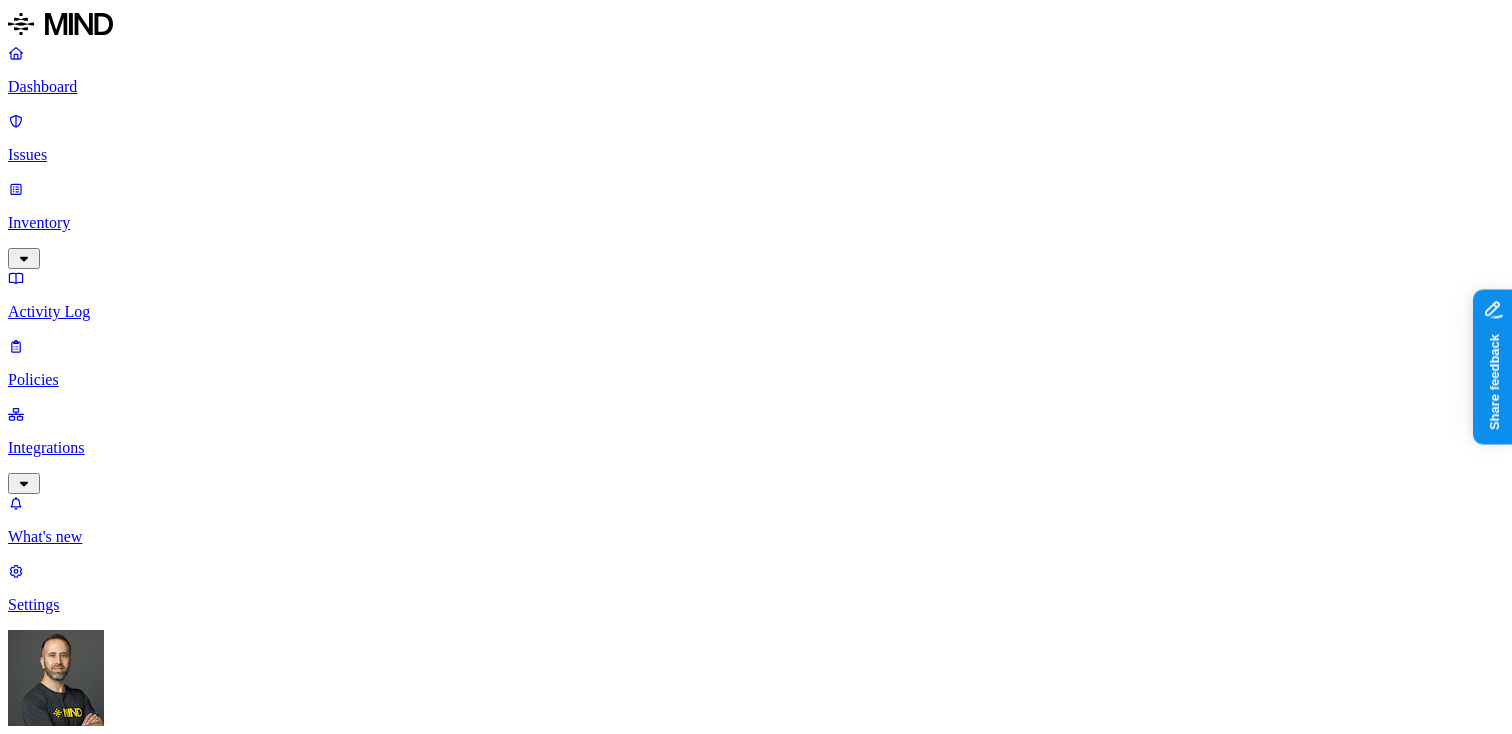 type 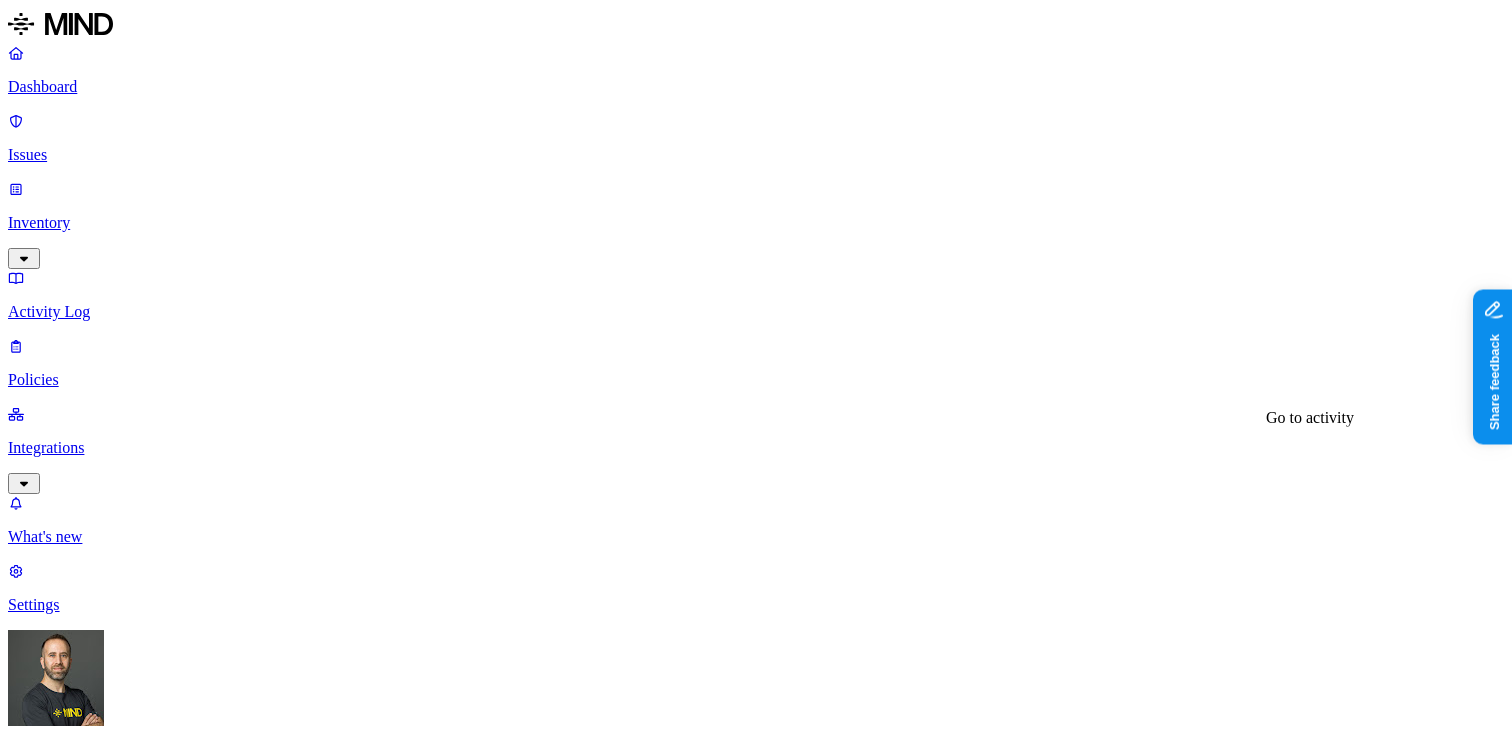 click on "The file Copy of IT & Facilities List - Project Mystic - IT Tracking was downloaded" at bounding box center (278, 2251) 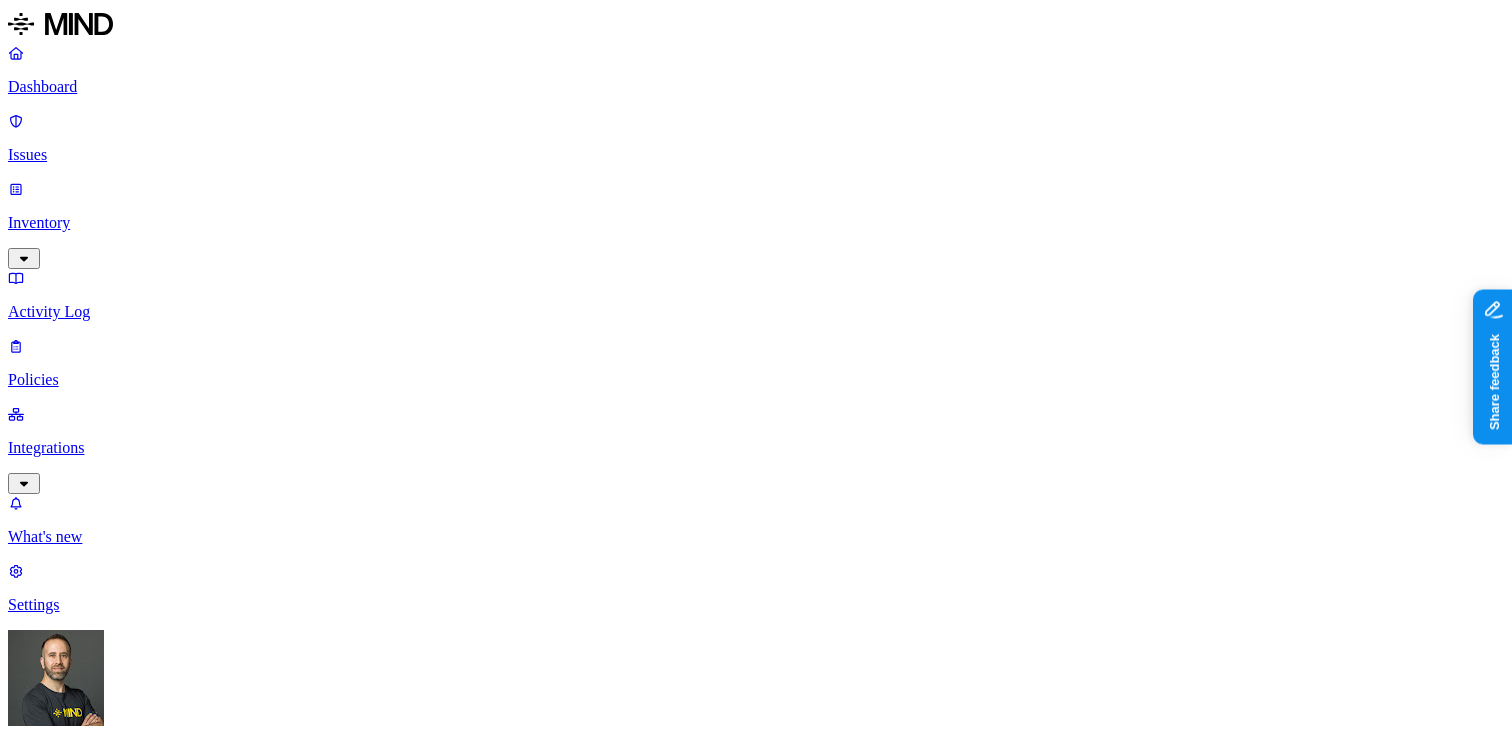 click 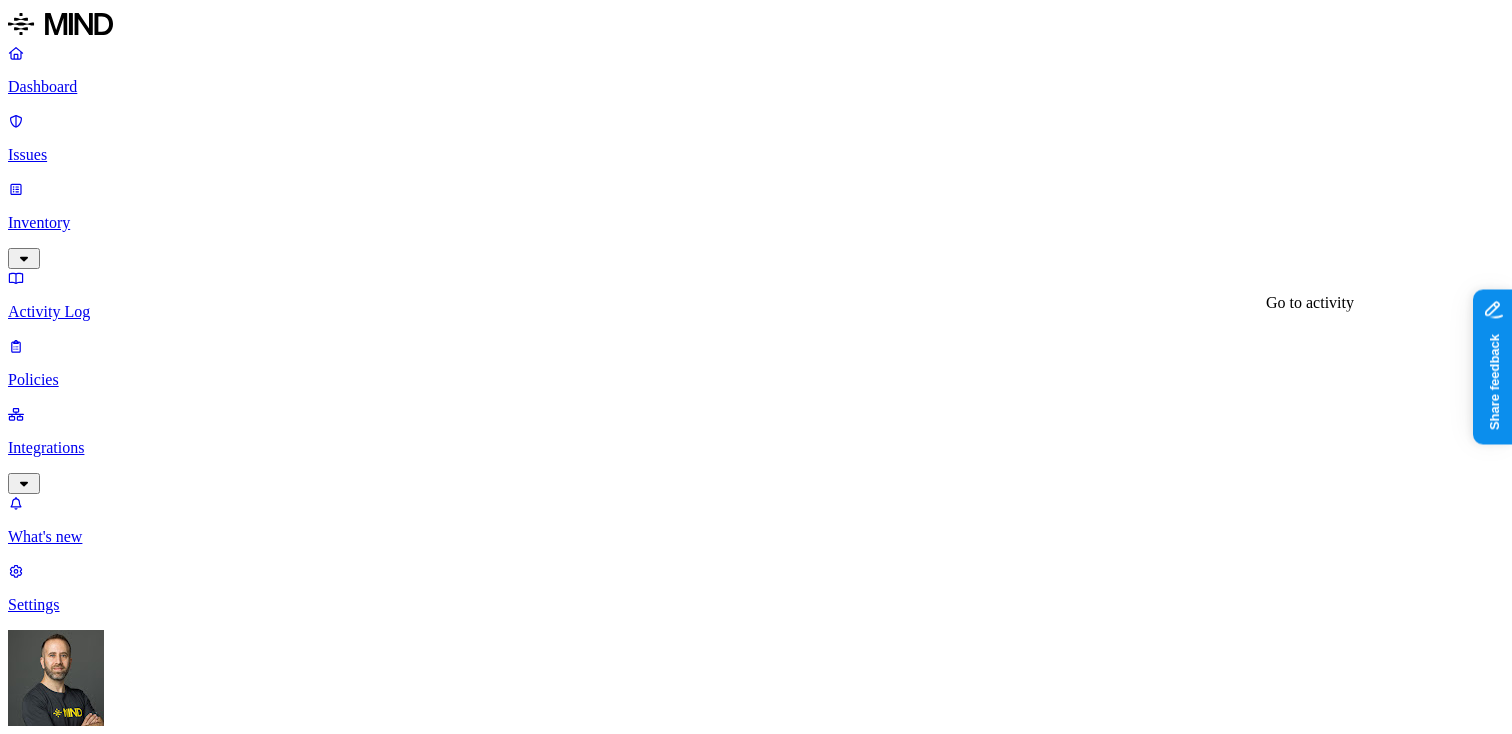 click on "The file directory-groups-memberships_2025-06-26T21-33-57_da8cb5f4-3254-4a17-b3cb-c57af9aaba3f.csv was downloaded" at bounding box center [412, 2178] 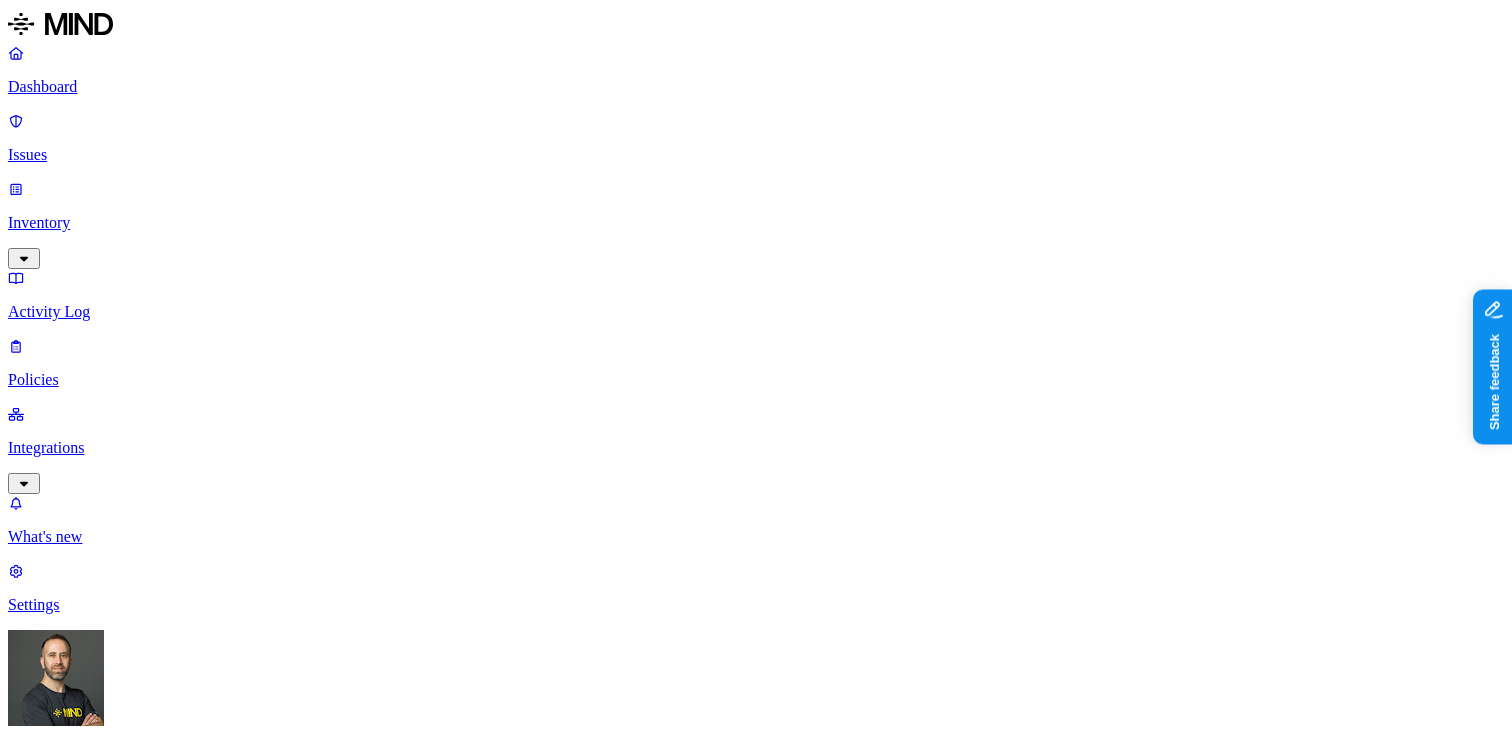 click at bounding box center [23, 1502] 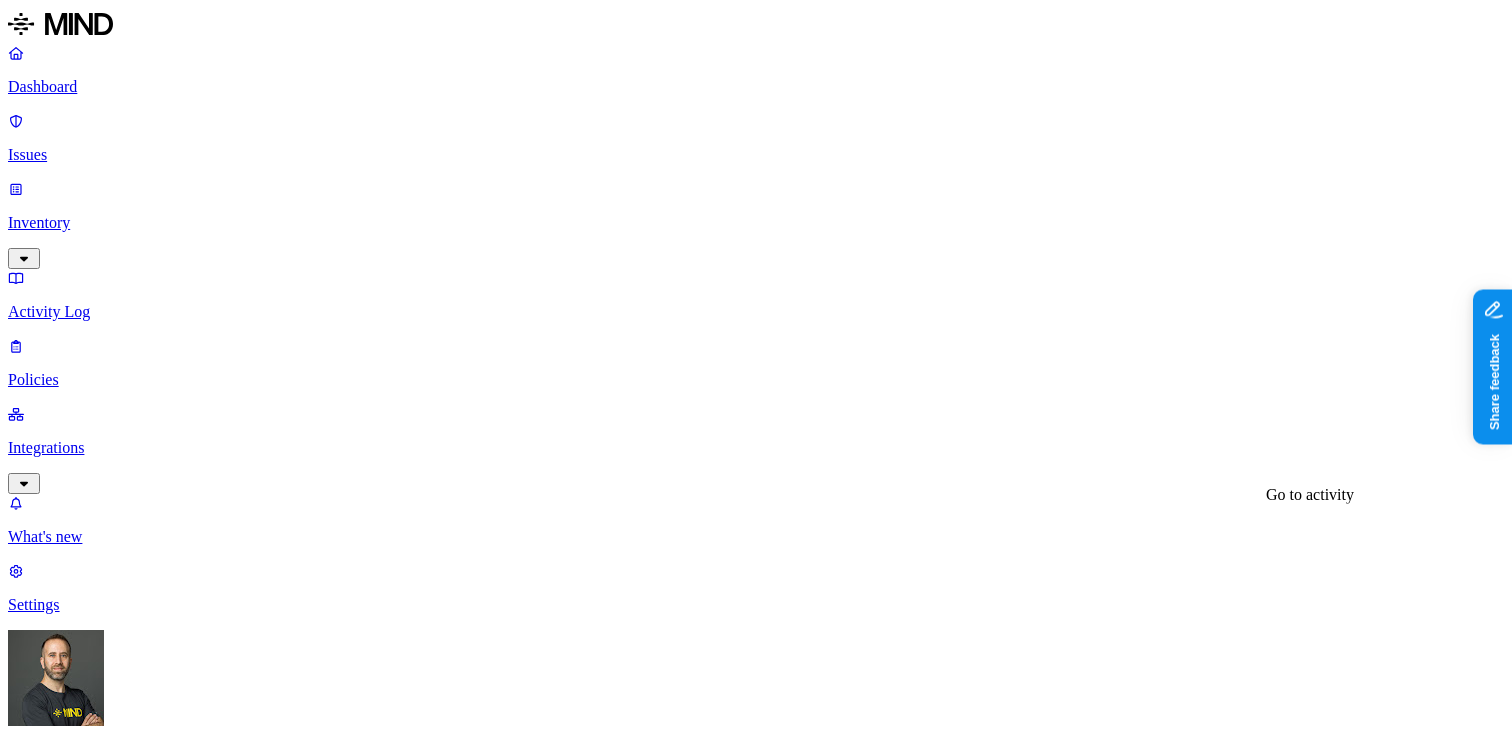 scroll, scrollTop: 103, scrollLeft: 0, axis: vertical 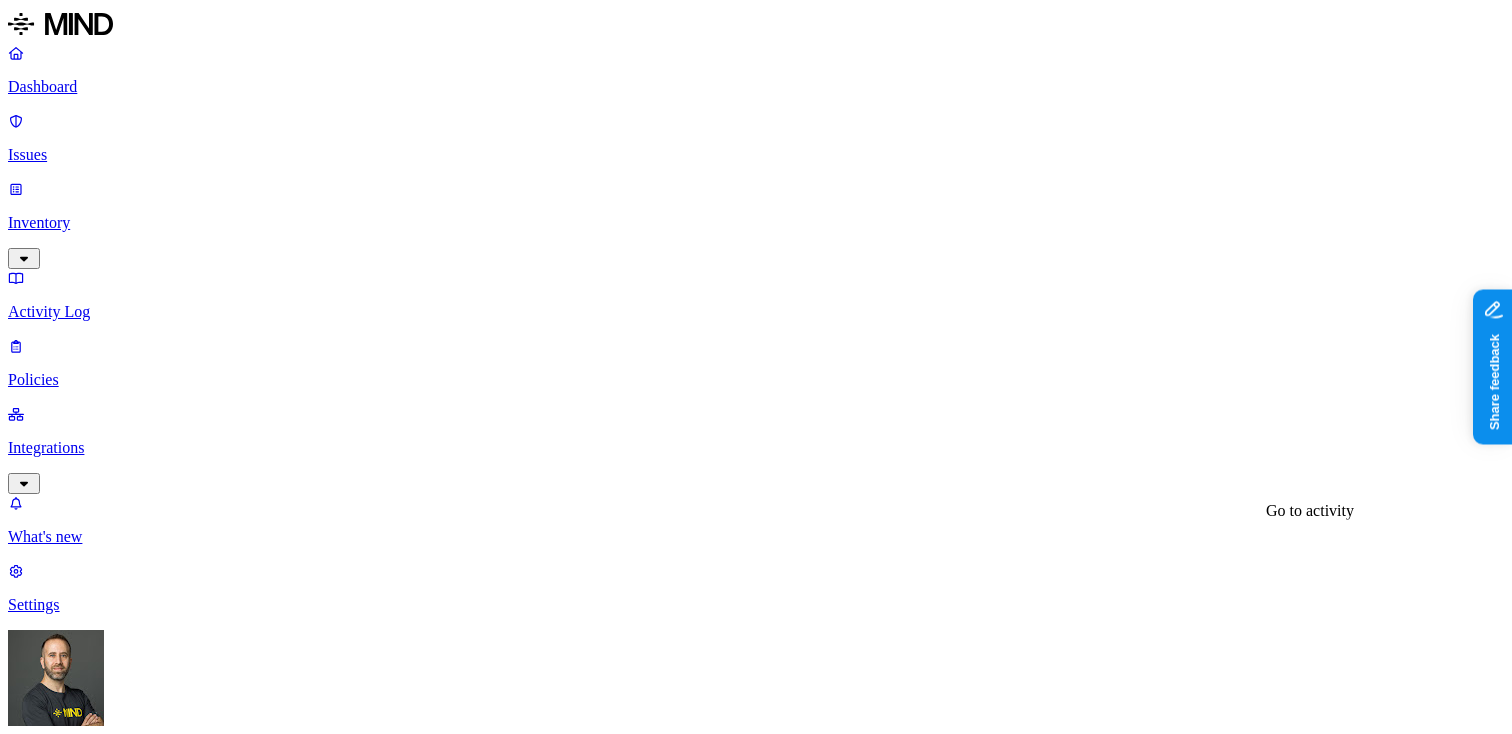 click on "The file directory-groups-memberships_2025-06-26T21-32-32_5558b39d-32d9-4c4c-8c79-e71f5a529d01 was downloaded" at bounding box center [404, 2235] 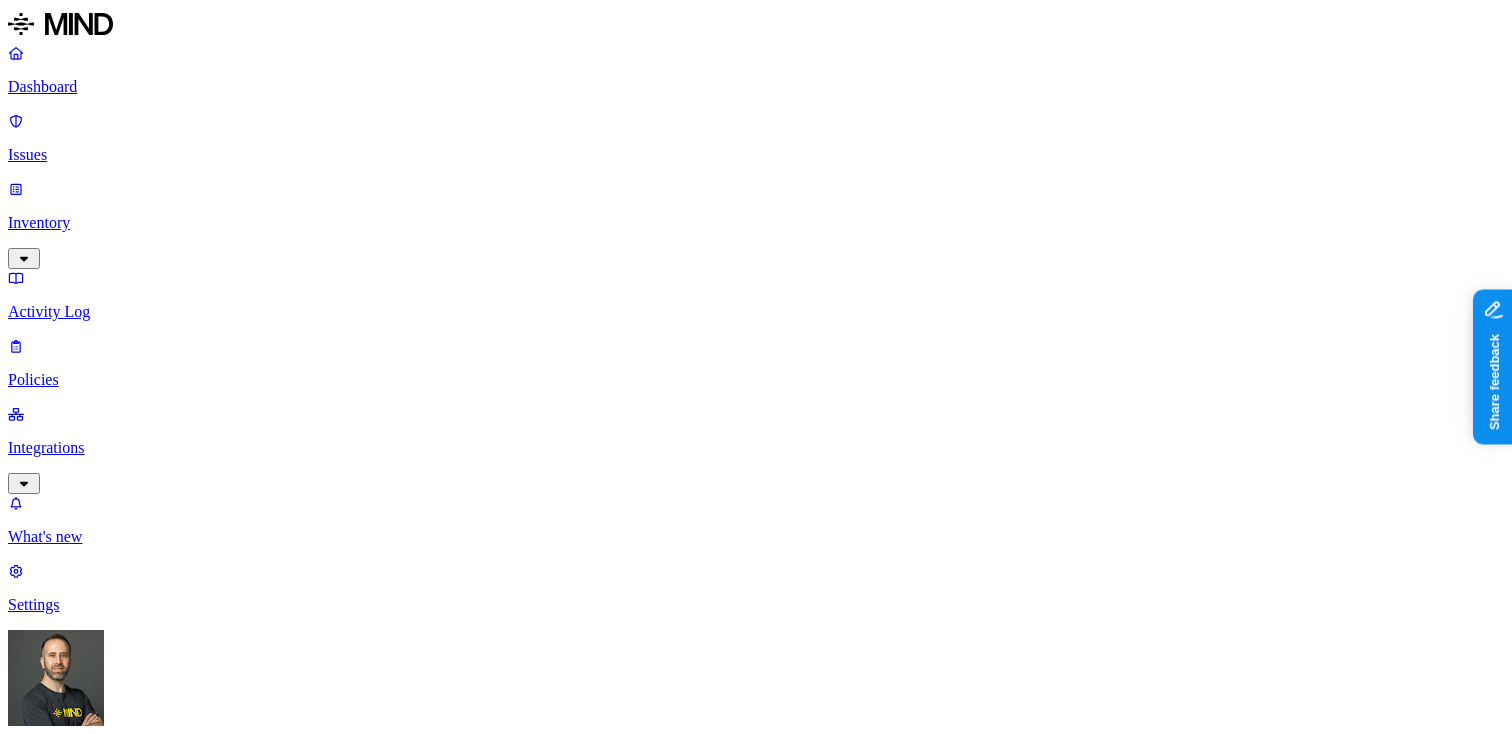 click at bounding box center [23, 1502] 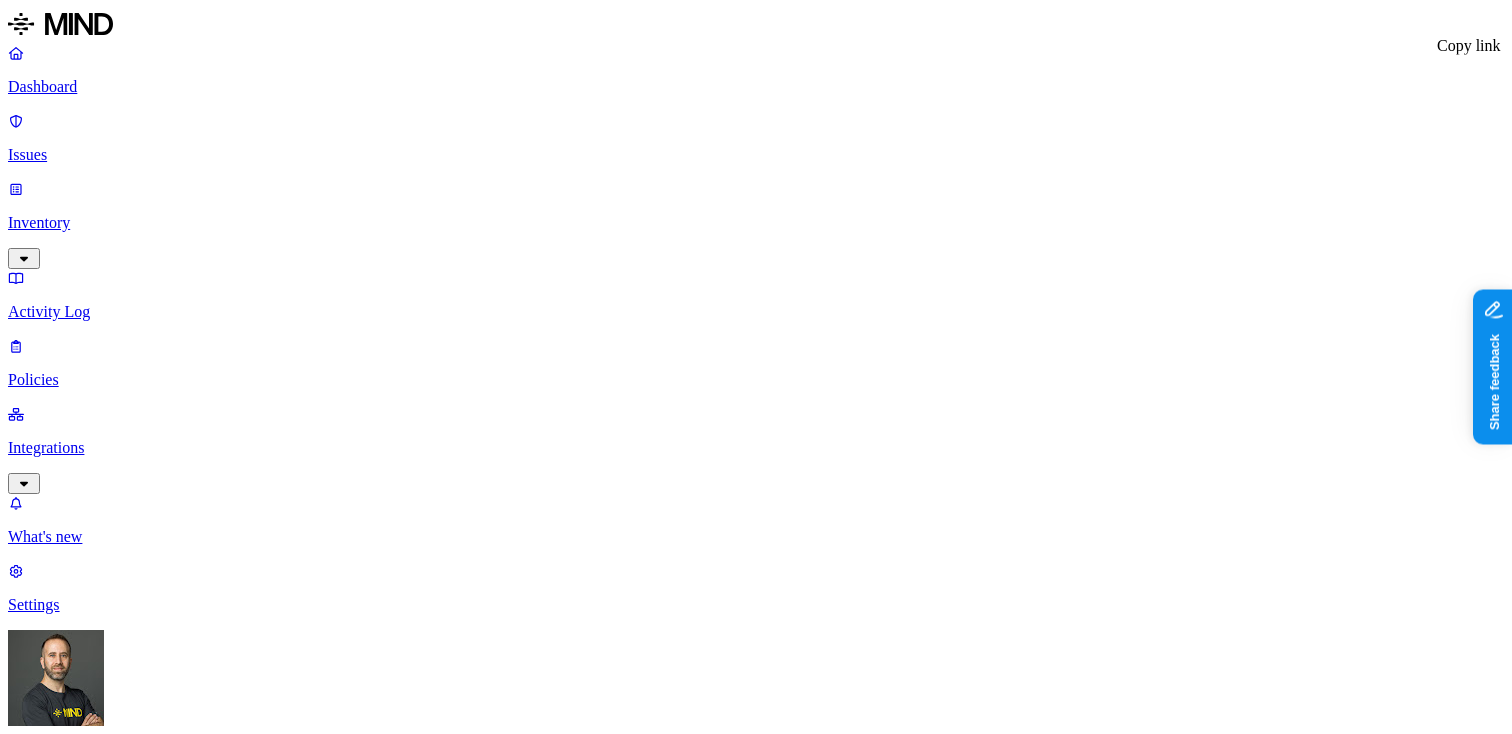 click on "Elijah Willis Jun 29 elijah.willis@thoughtspot.com Open Monitored Elijah Willis Jun 28 elijah.willis@thoughtspot.com Open Monitored" at bounding box center [435, 1378] 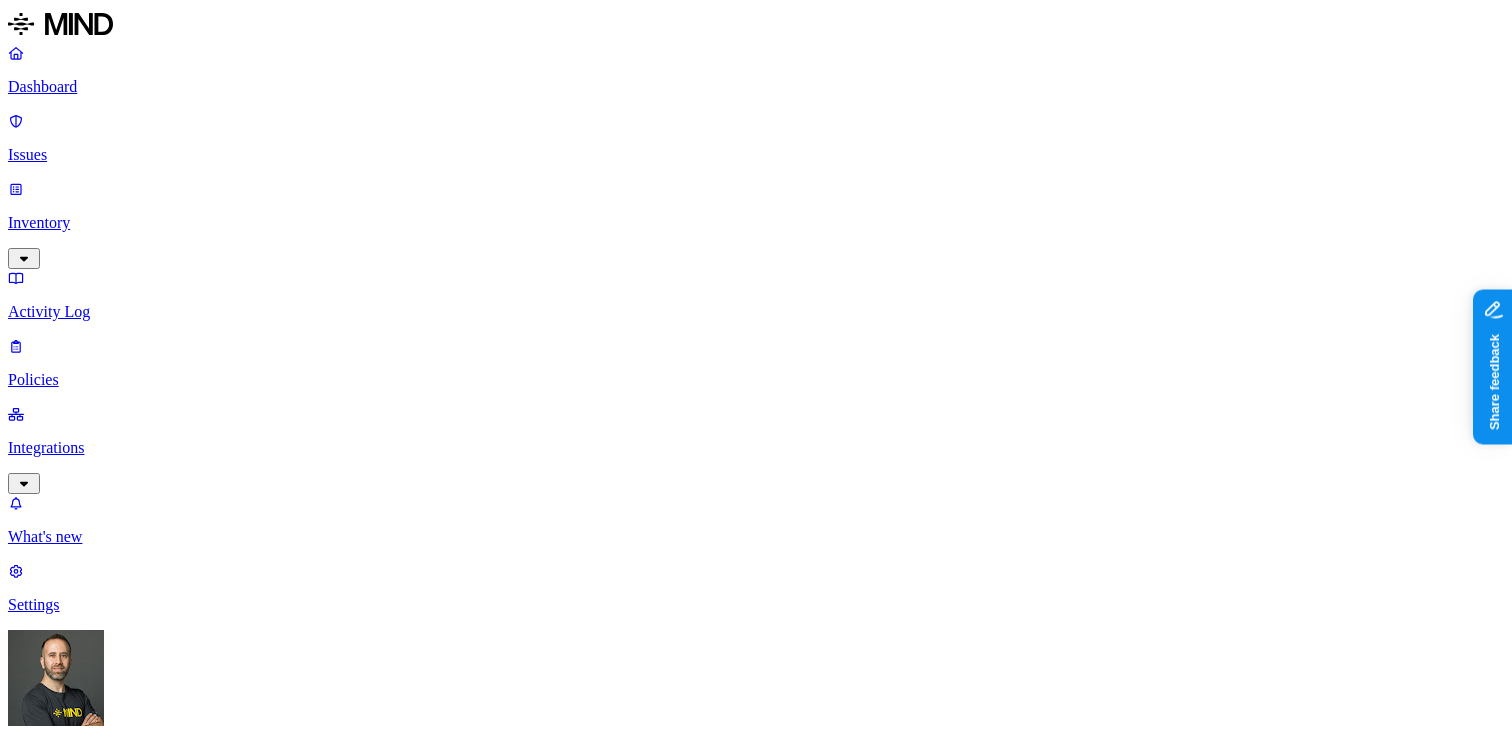 click on "Dashboard" at bounding box center [756, 87] 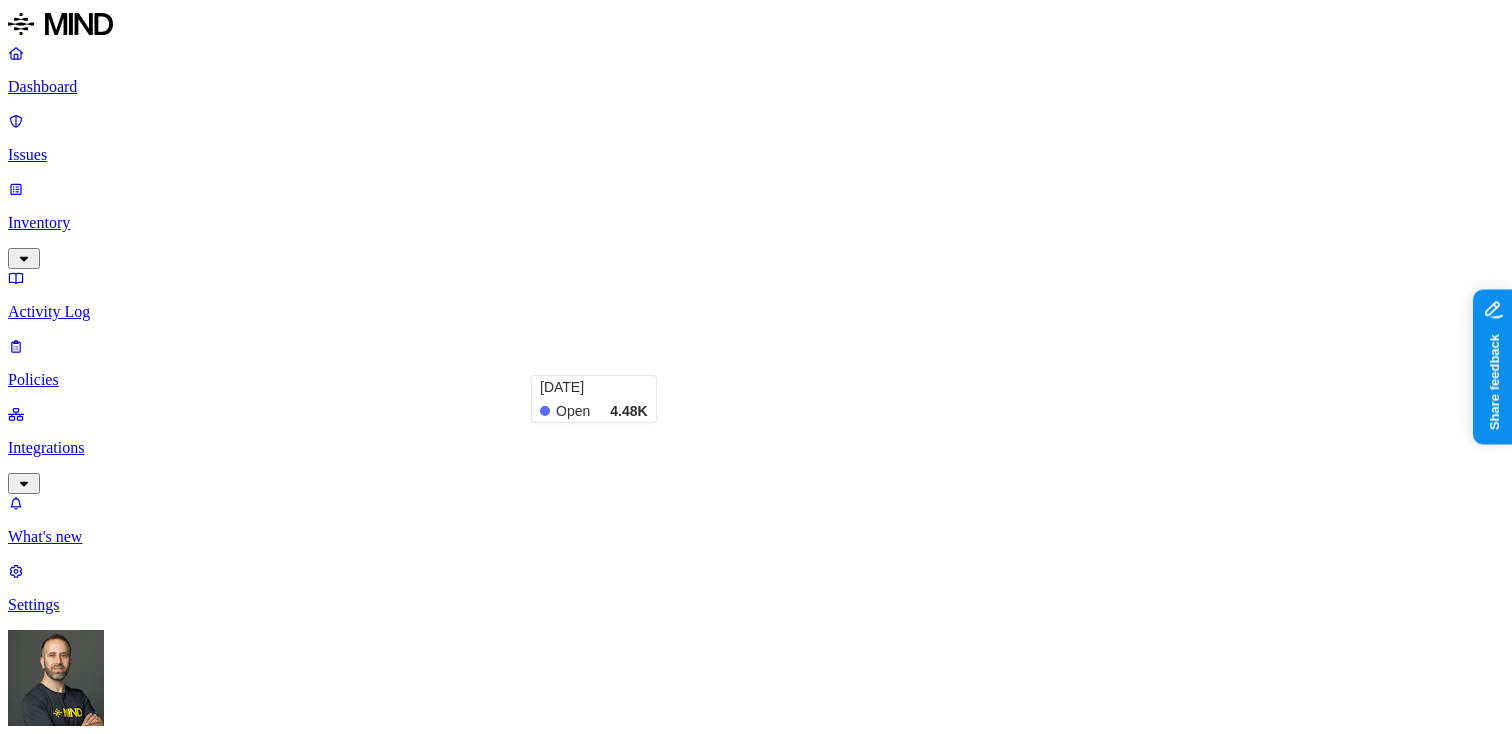 scroll, scrollTop: 166, scrollLeft: 0, axis: vertical 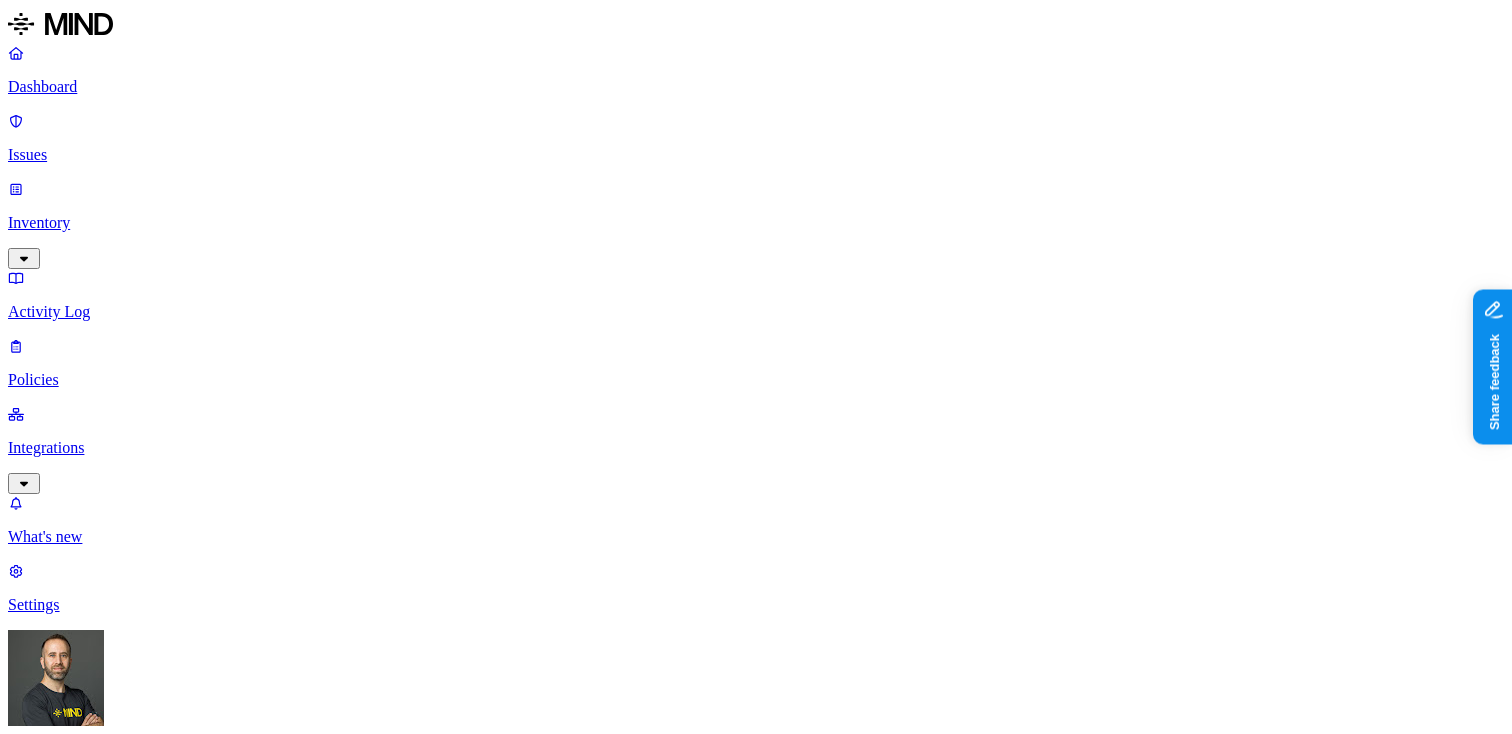 click on "Suspicious downloads by a user" at bounding box center [146, 3087] 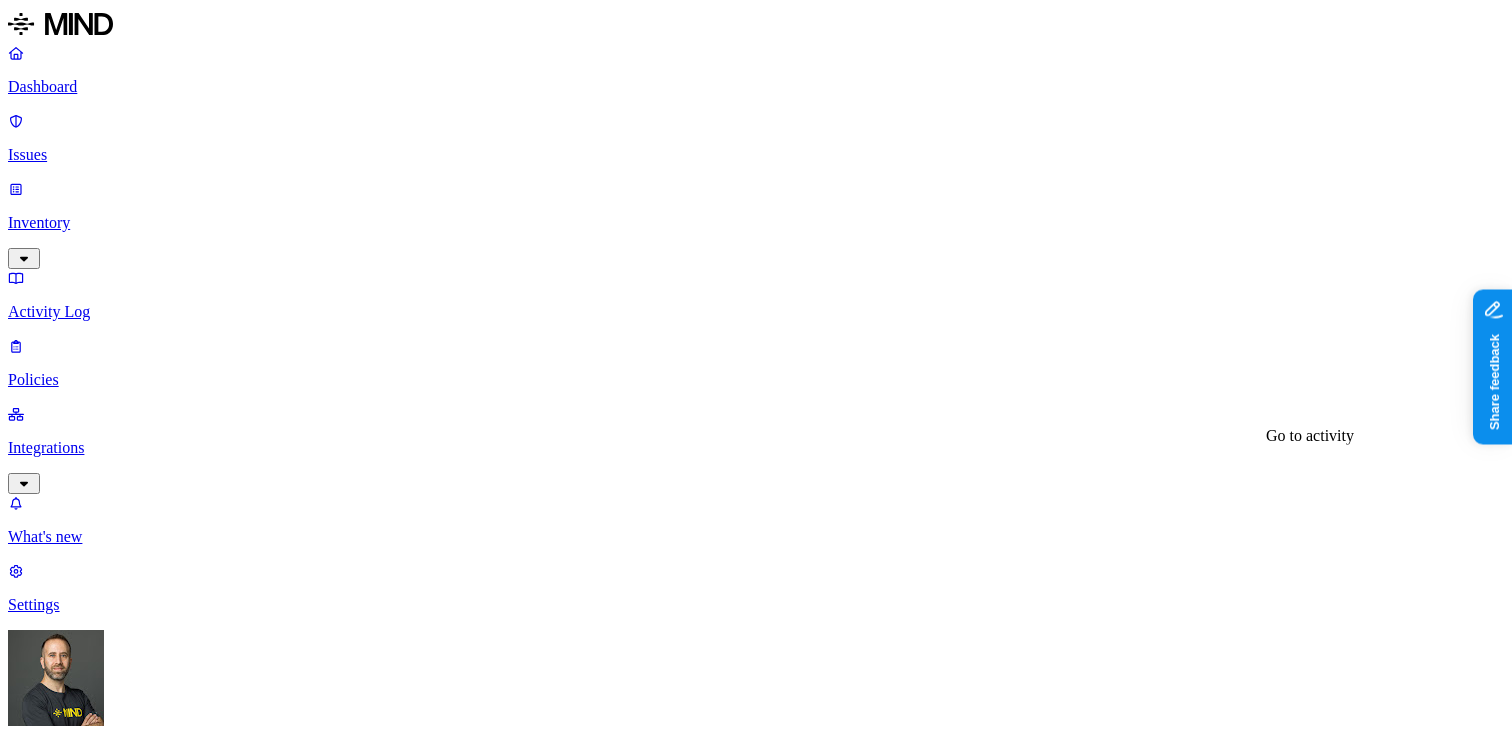 click on "Go to activity Go to activity" at bounding box center [1310, 436] 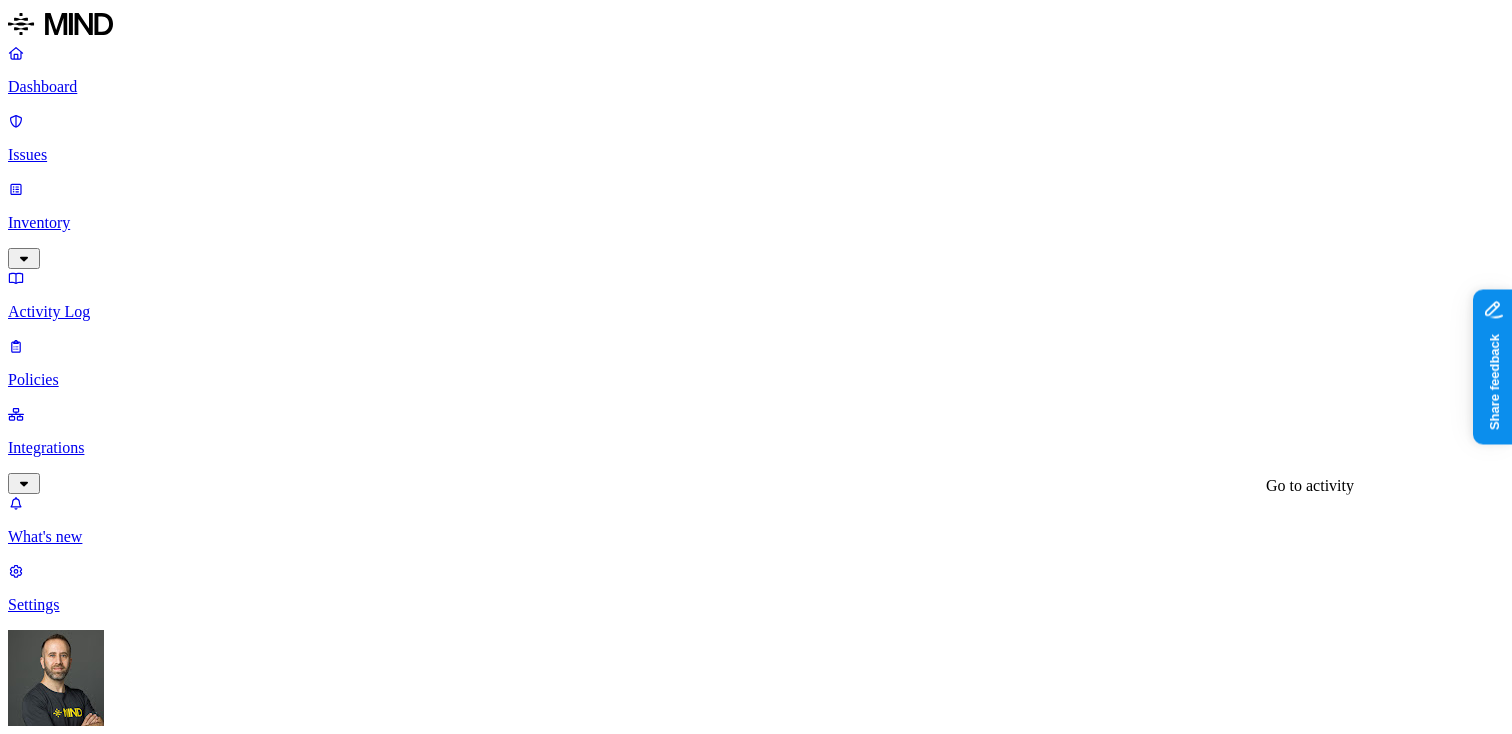 click on "The file Tableau Comparison by Customer (June 2024).pptx was downloaded" at bounding box center (249, 4170) 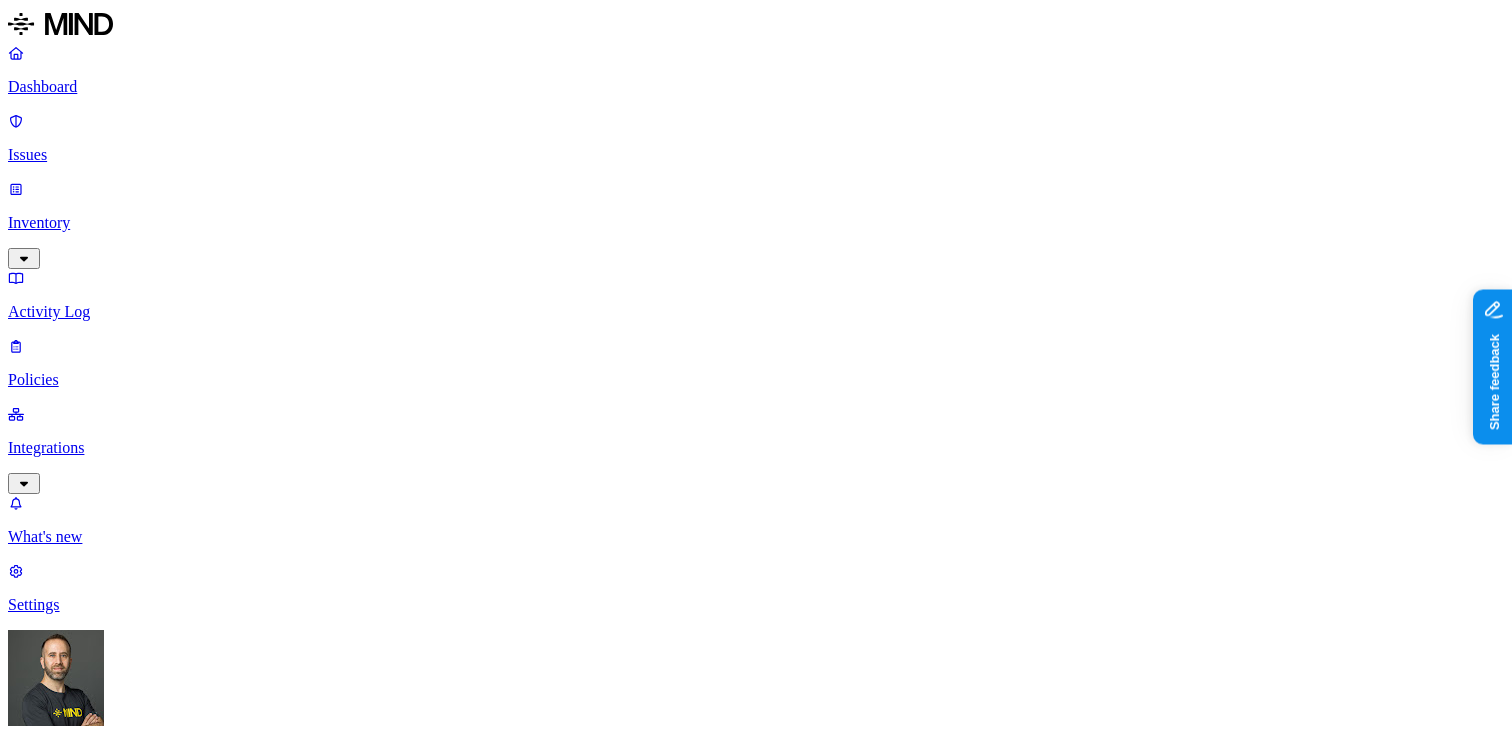 click at bounding box center [23, 3377] 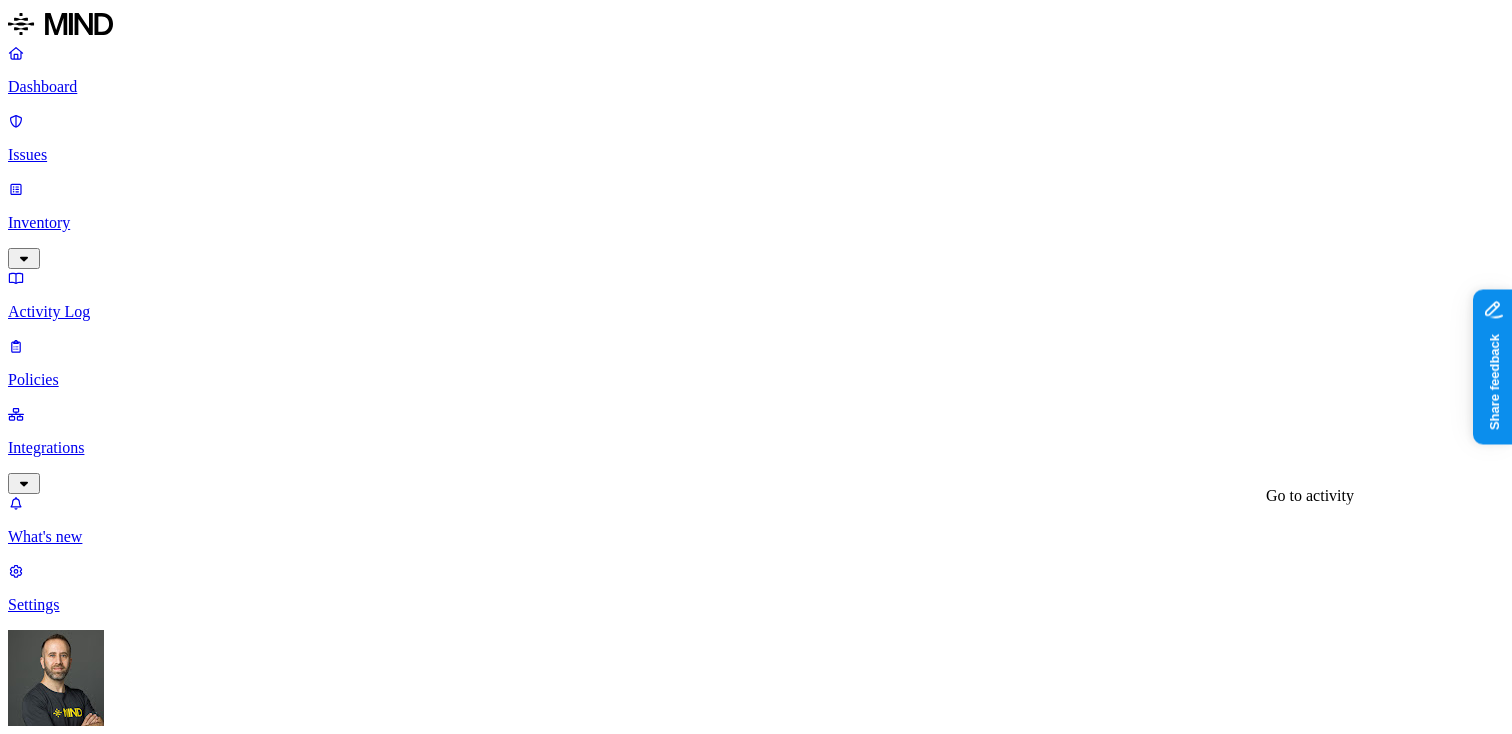 click on "The file Manager Scorecard  was downloaded" at bounding box center (153, 4110) 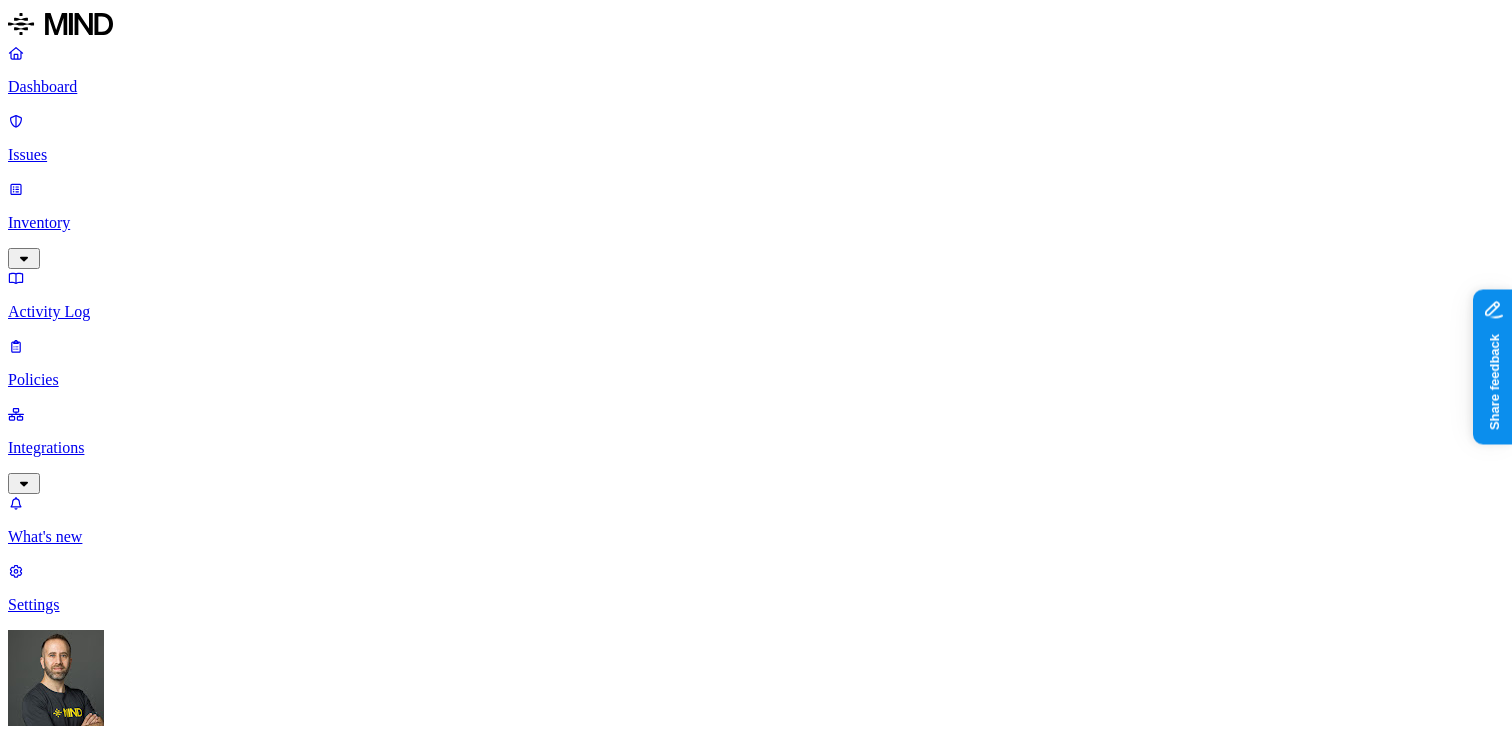 click 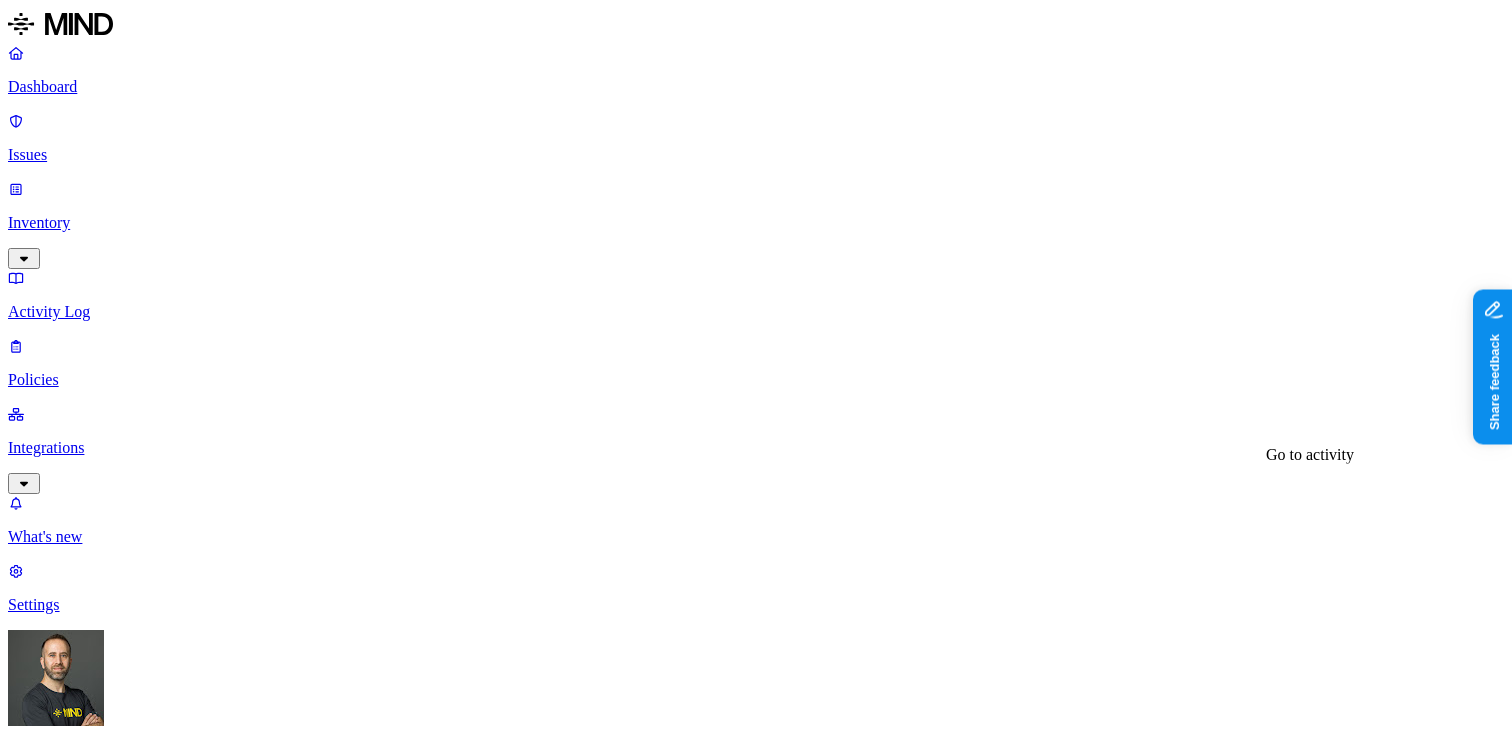 click on "The file report1745510181946.csv was downloaded" at bounding box center (174, 4053) 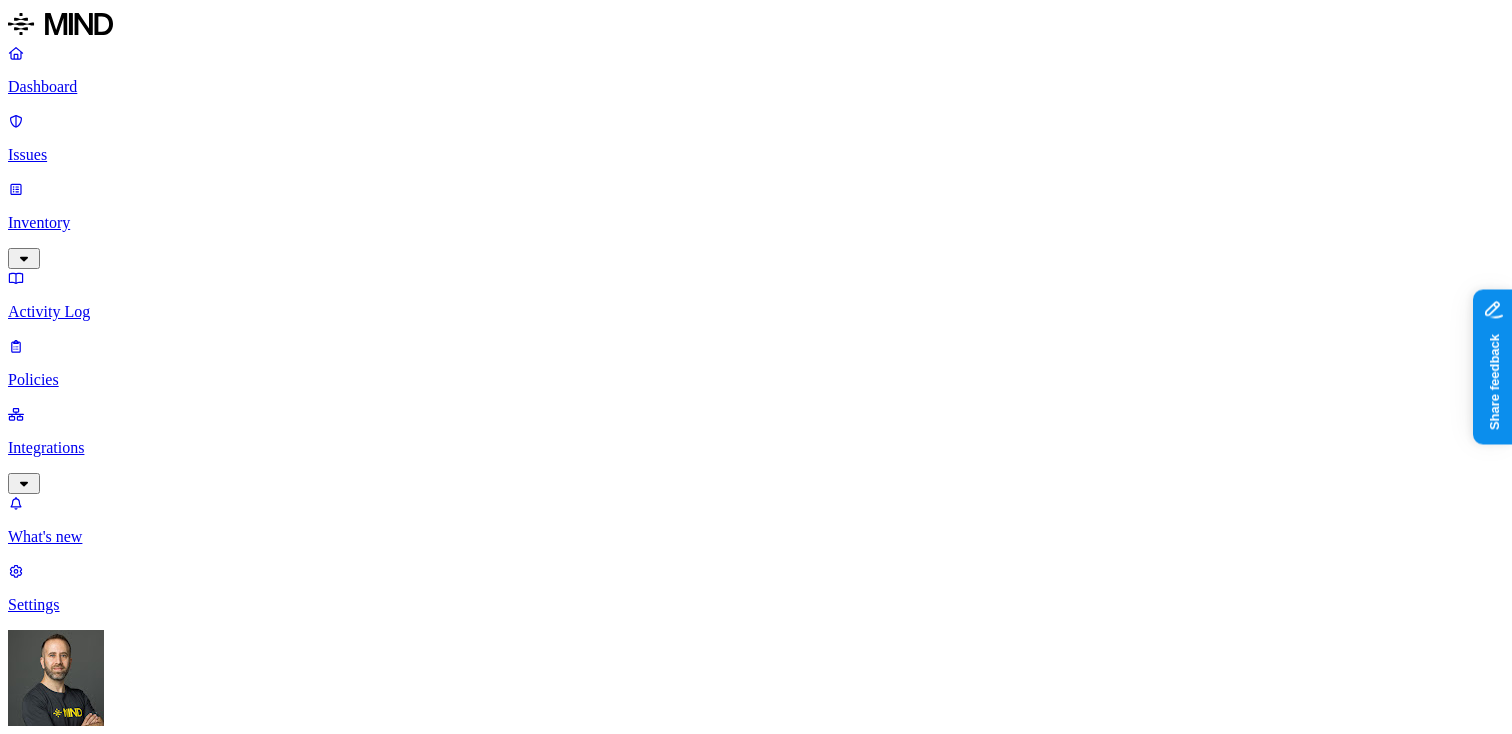 scroll, scrollTop: 0, scrollLeft: 0, axis: both 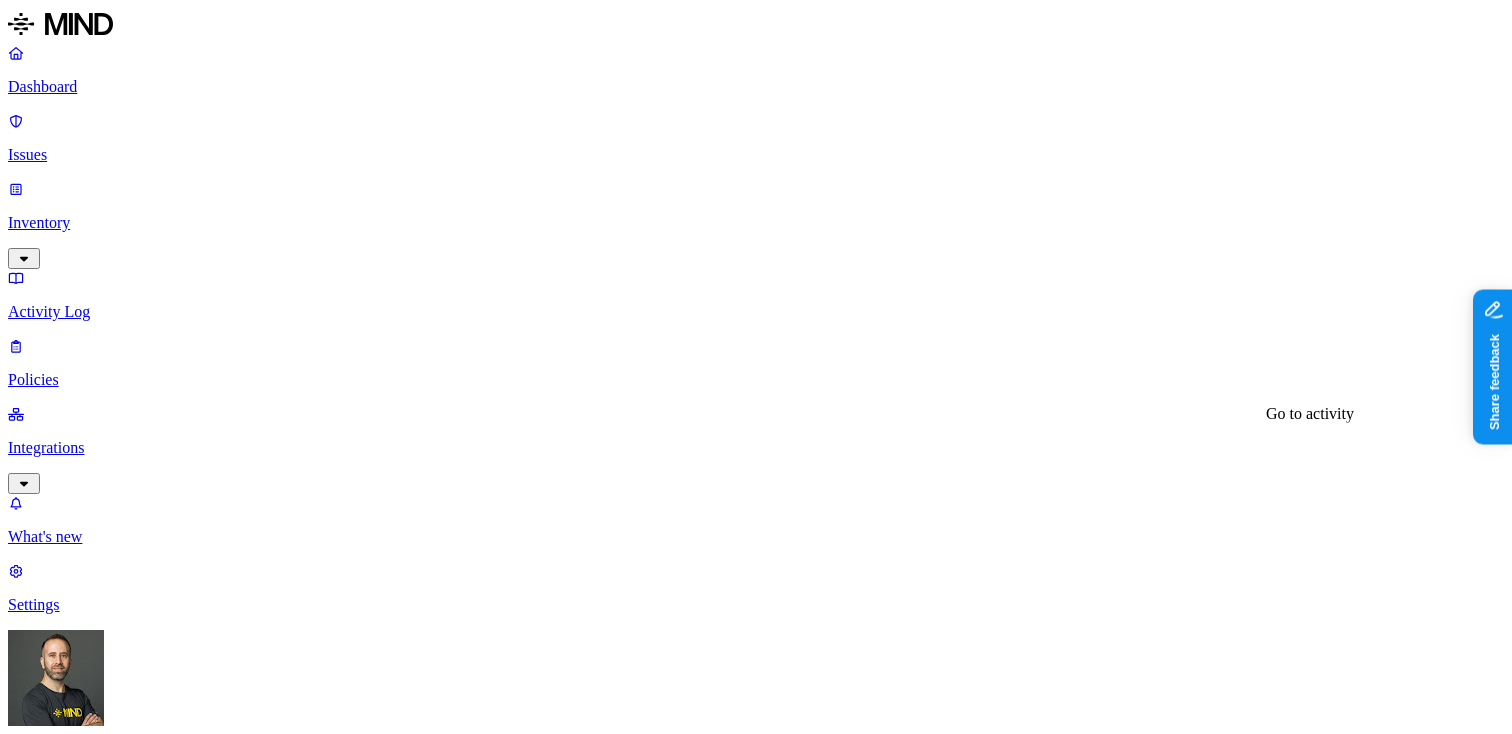 click on "The file Sephora - Professional Services was downloaded" at bounding box center (192, 4053) 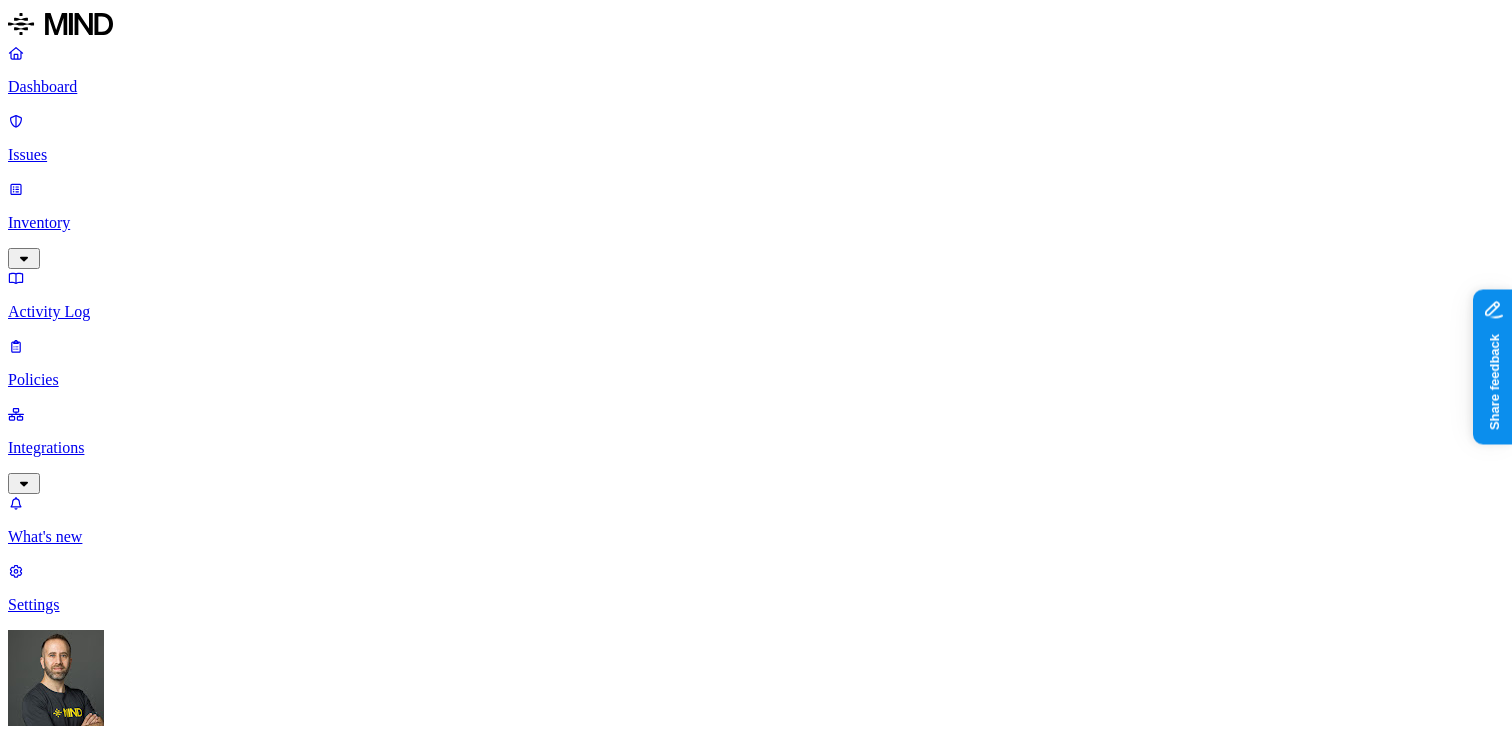 click 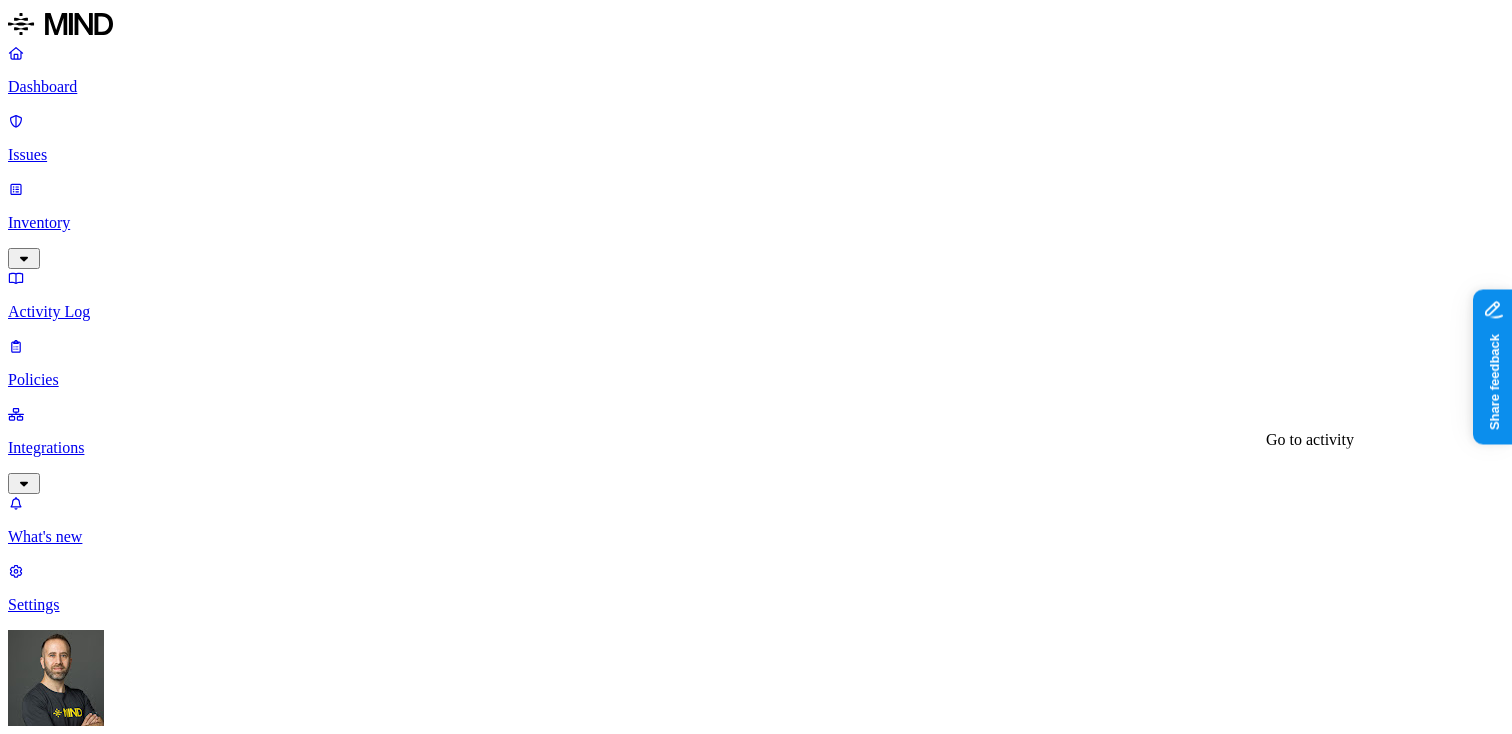 click on "The file 23_0830_CKO AwardsCR6_0227.jpg was downloaded" at bounding box center [212, 3459] 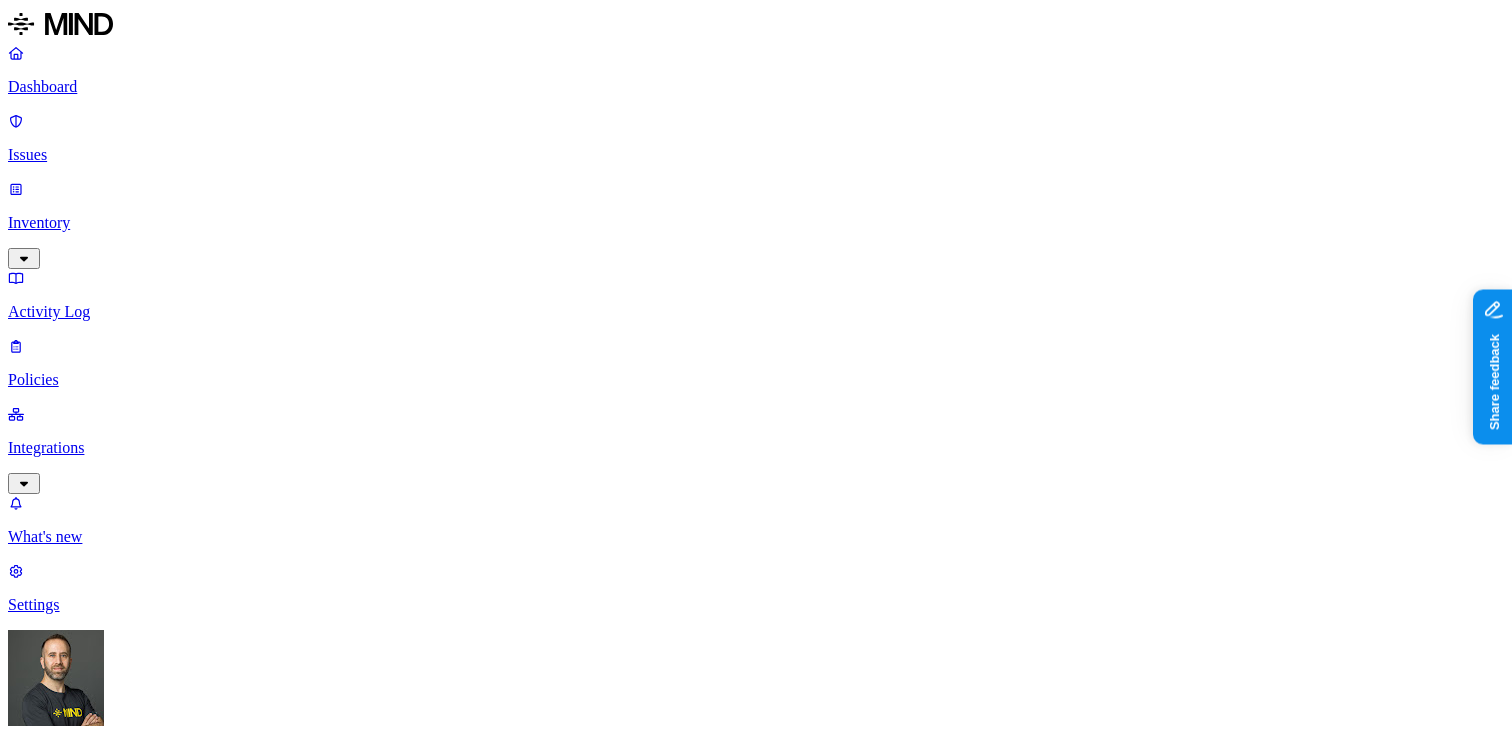 click 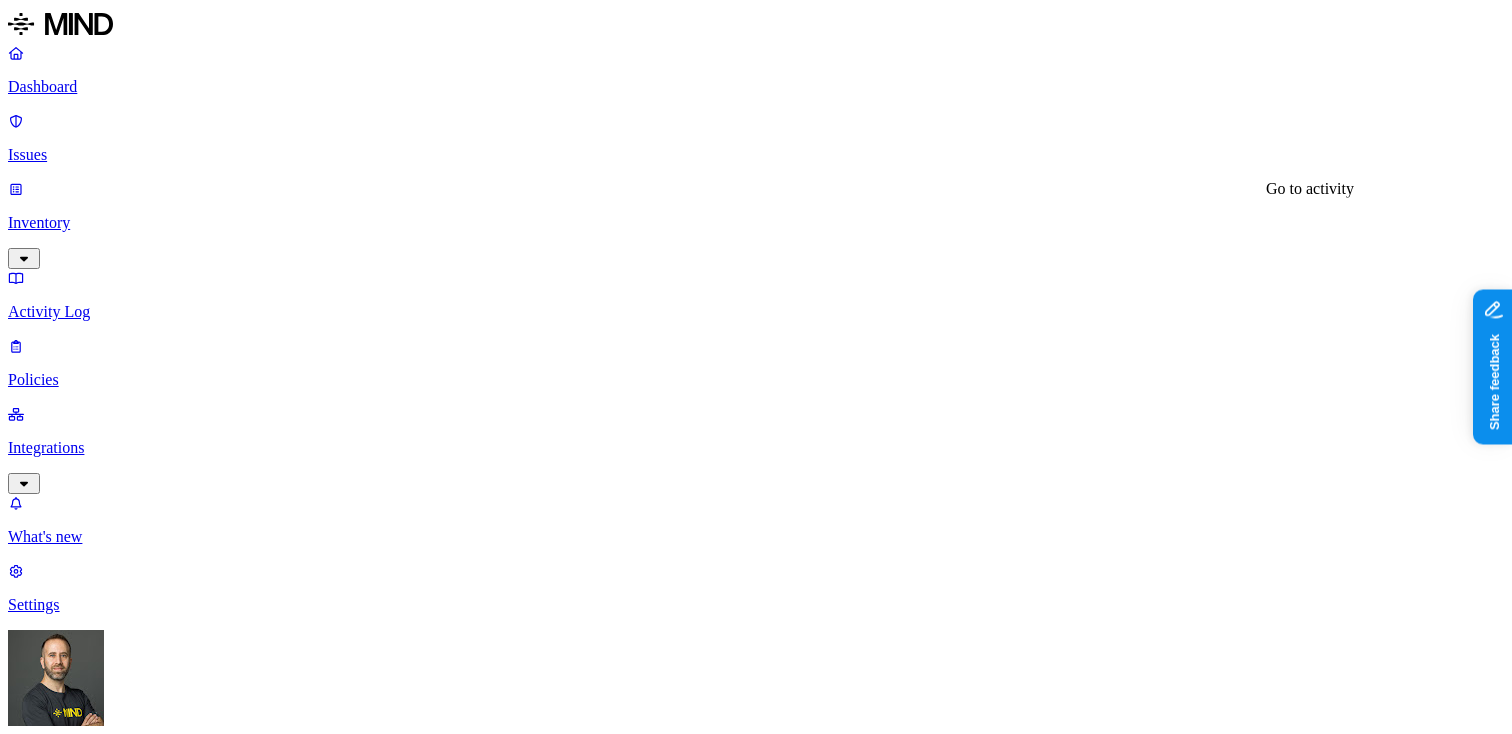 click on "The file ~Outlook.pst.tmp was downloaded" at bounding box center (147, 3573) 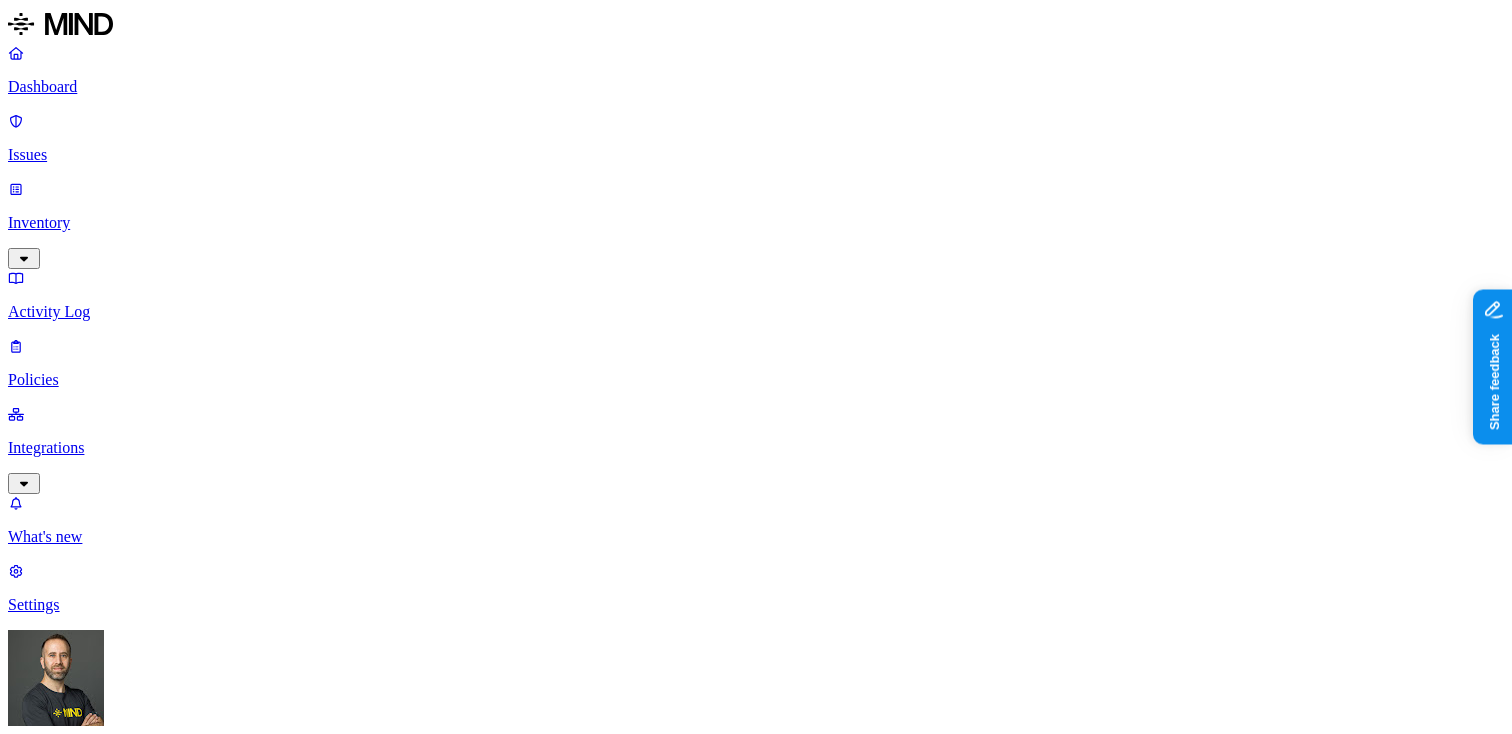click at bounding box center (23, 2783) 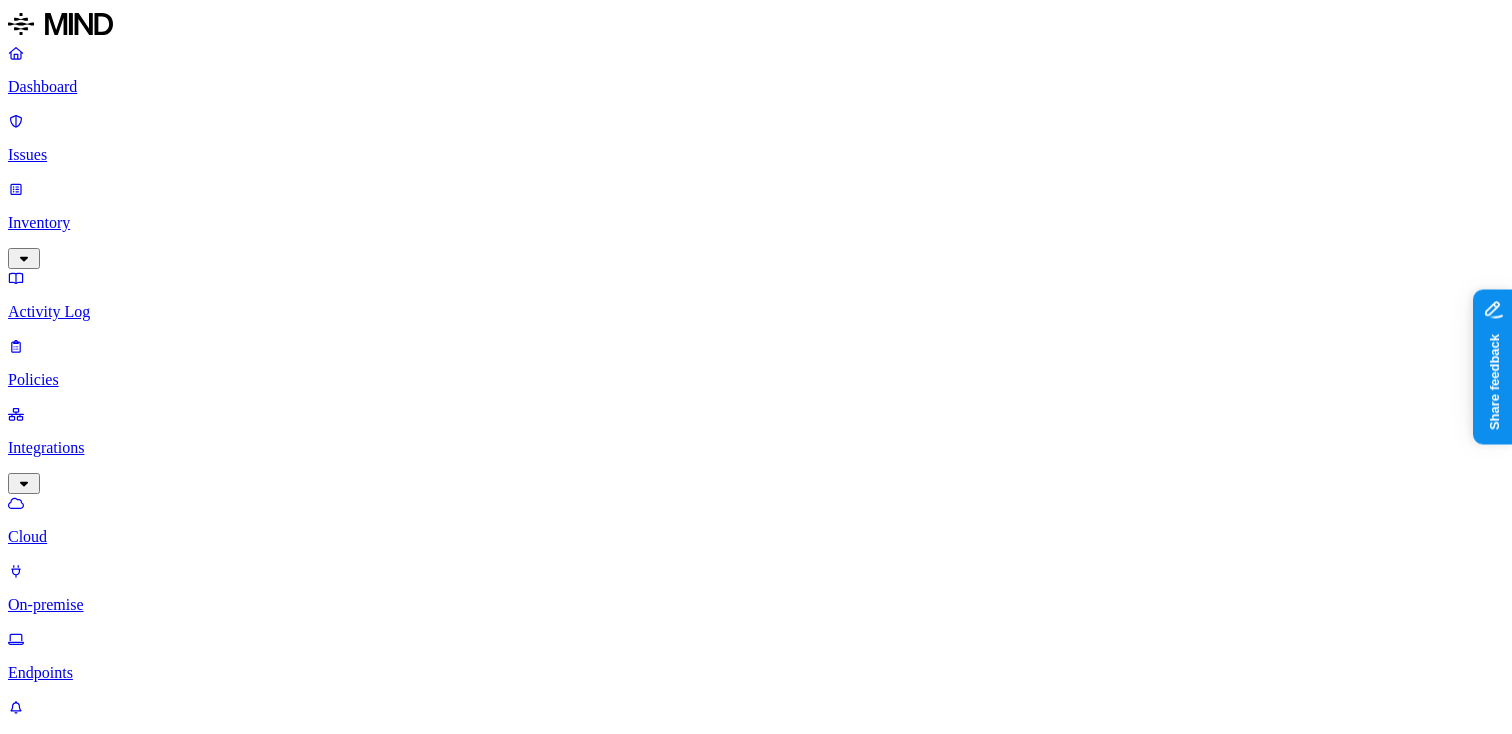 click on "Endpoints" at bounding box center [756, 673] 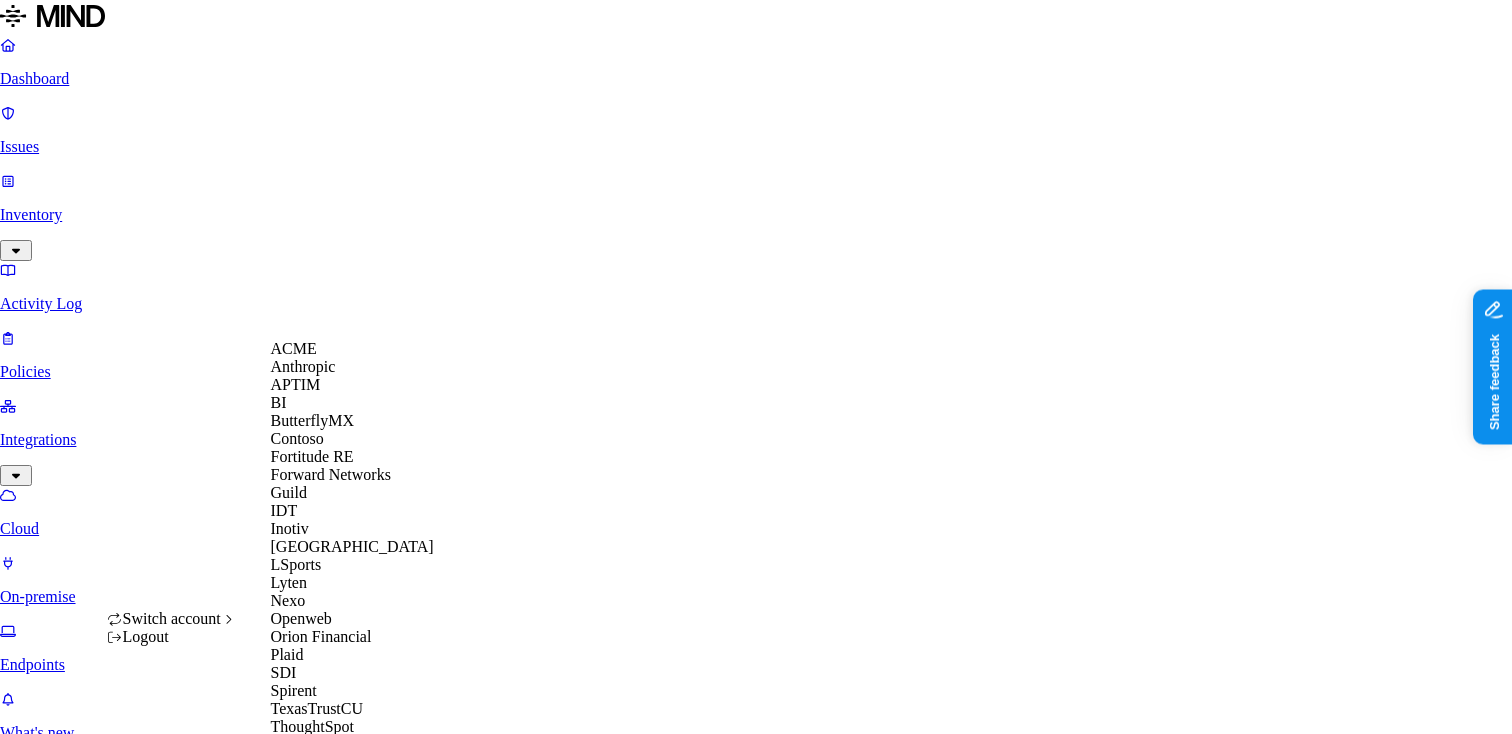 click on "ACME" at bounding box center [352, 349] 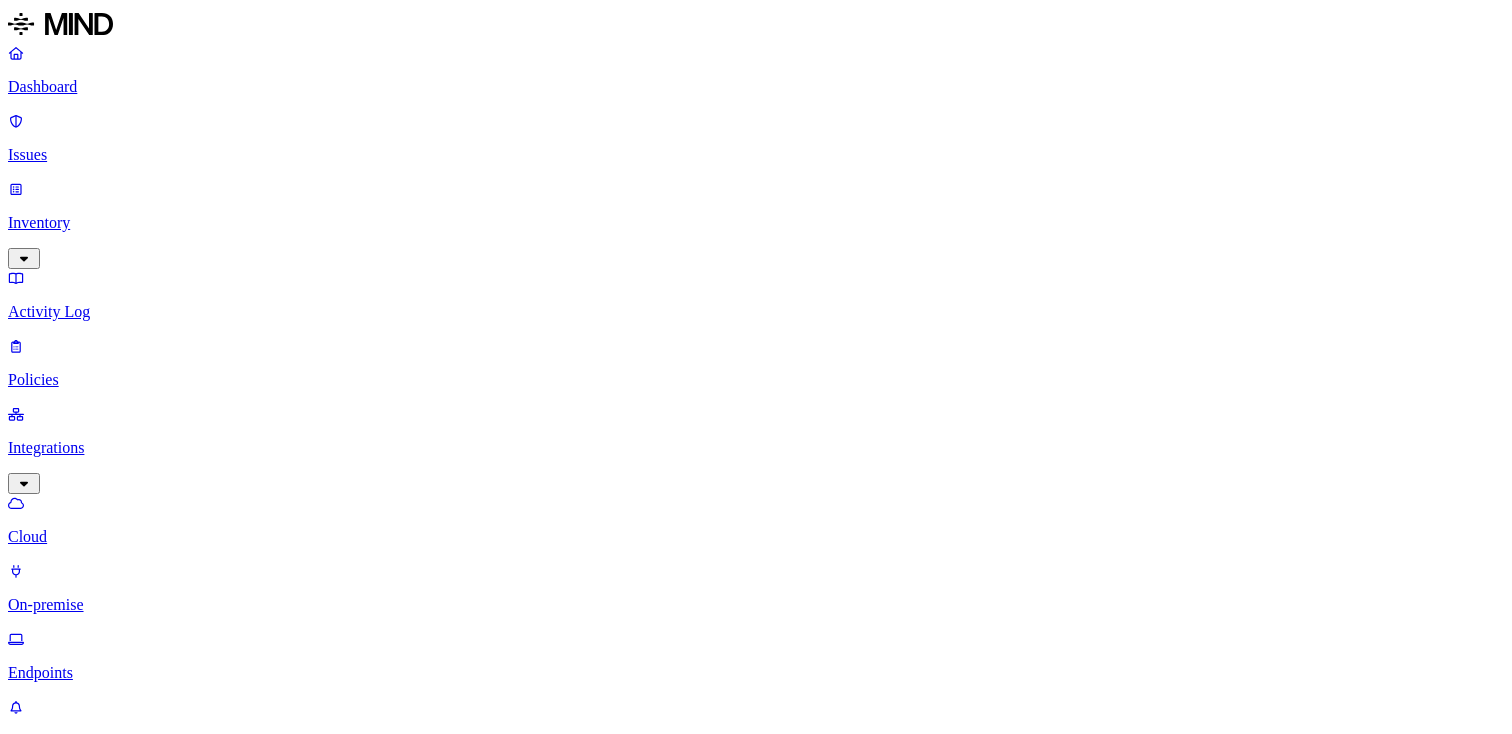 scroll, scrollTop: 0, scrollLeft: 0, axis: both 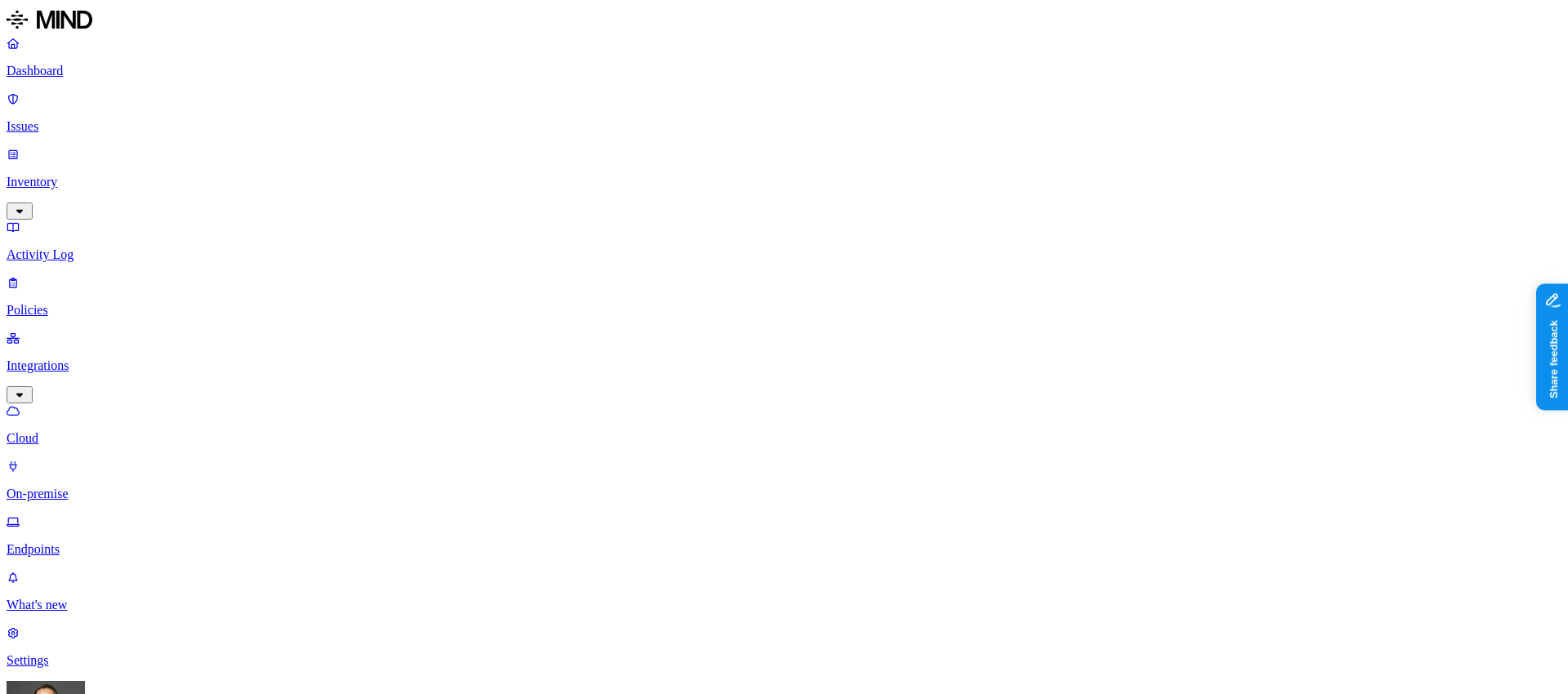 click on "Inventory" at bounding box center [784, 182] 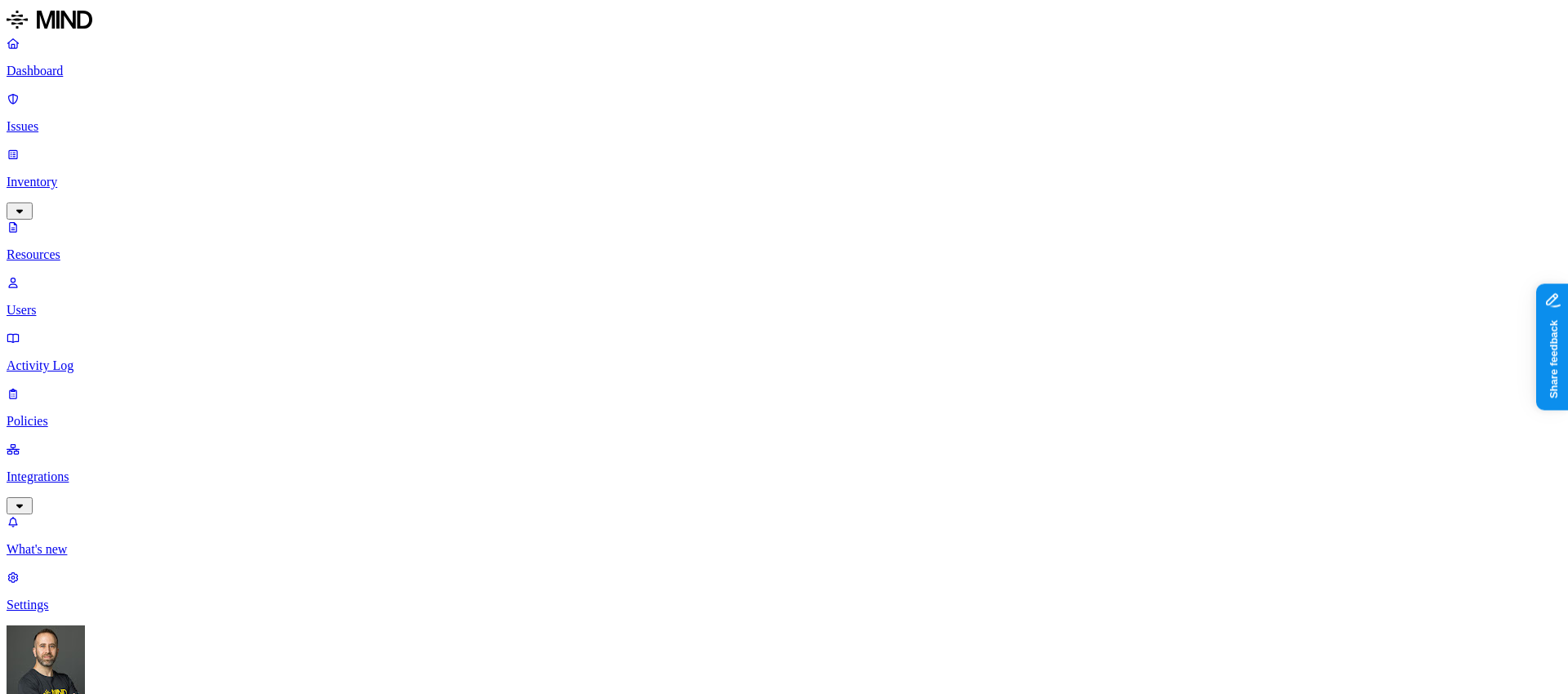 click on "Last access" at bounding box center [42, 993] 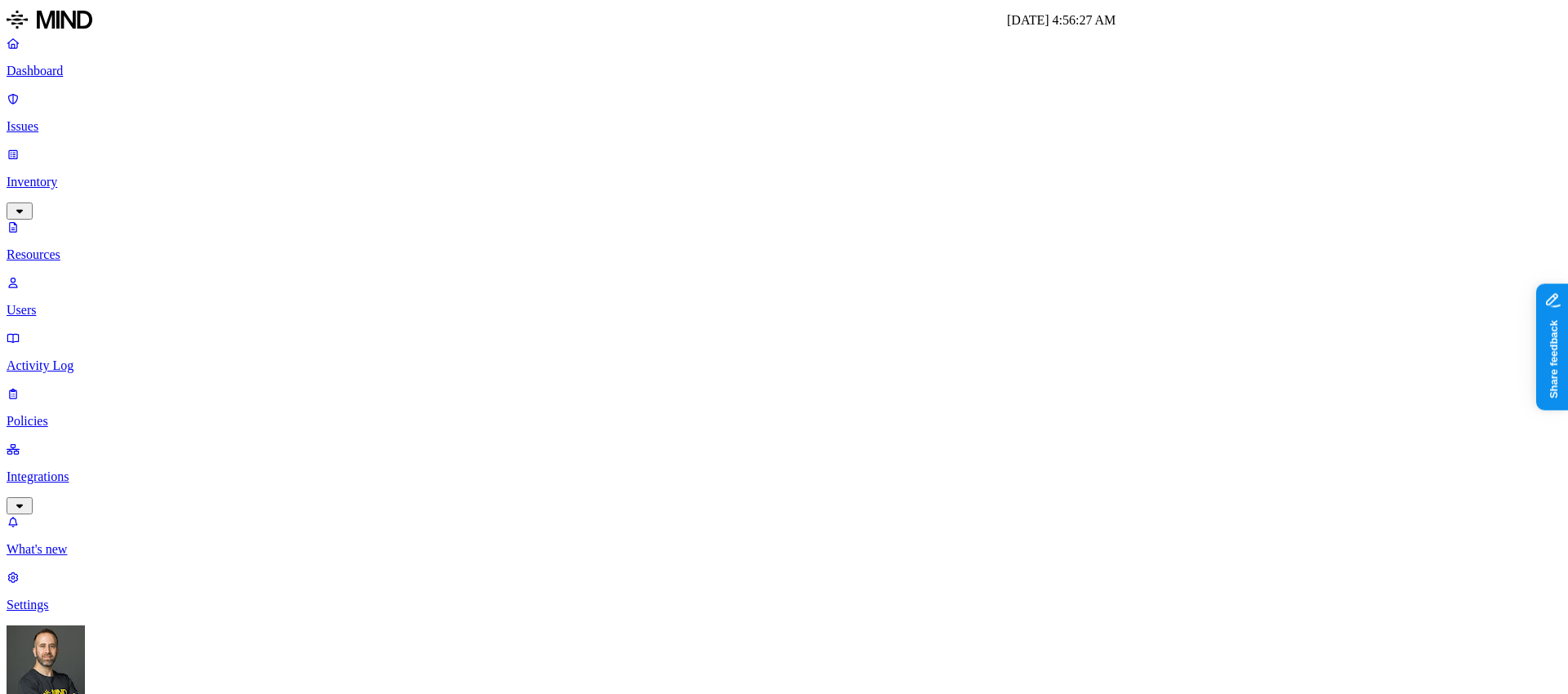 scroll, scrollTop: 444, scrollLeft: 0, axis: vertical 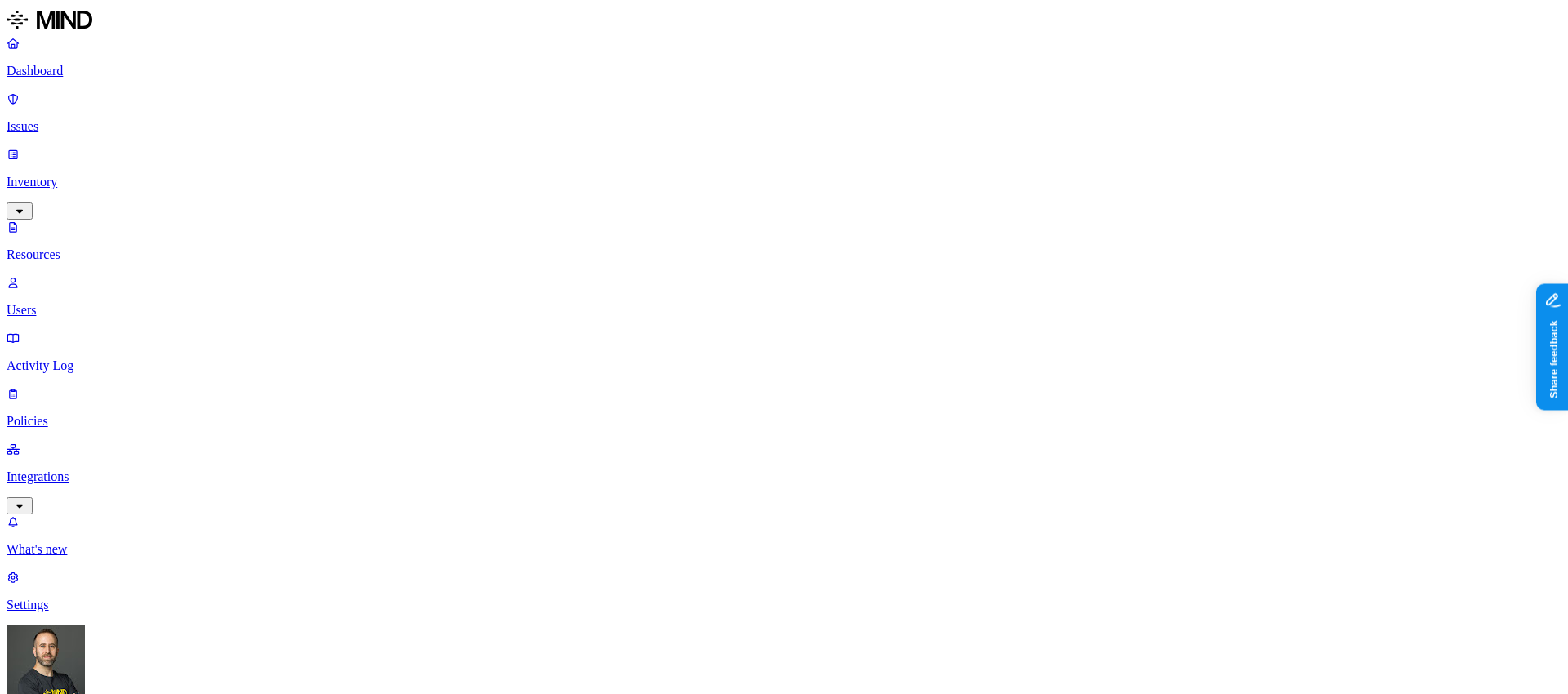 click 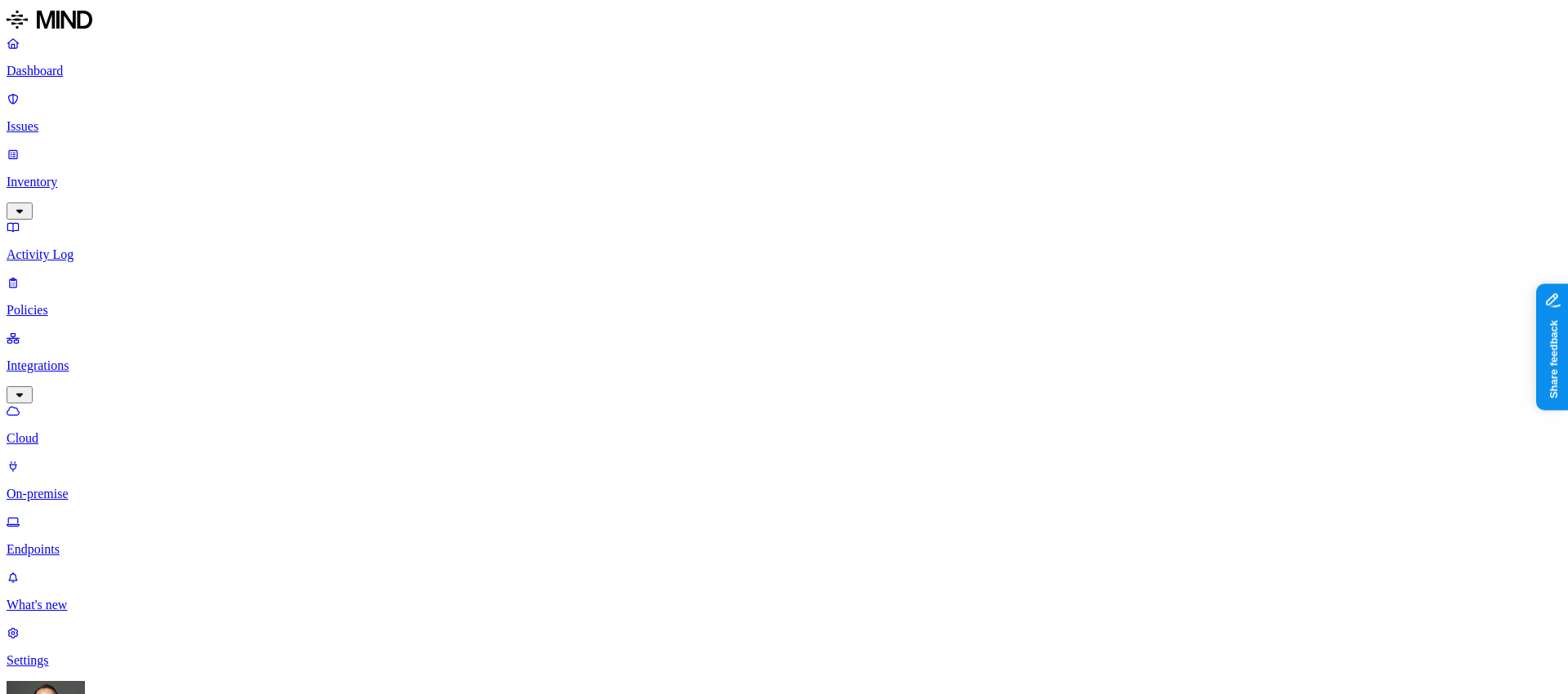 click on "Endpoints" at bounding box center (784, 549) 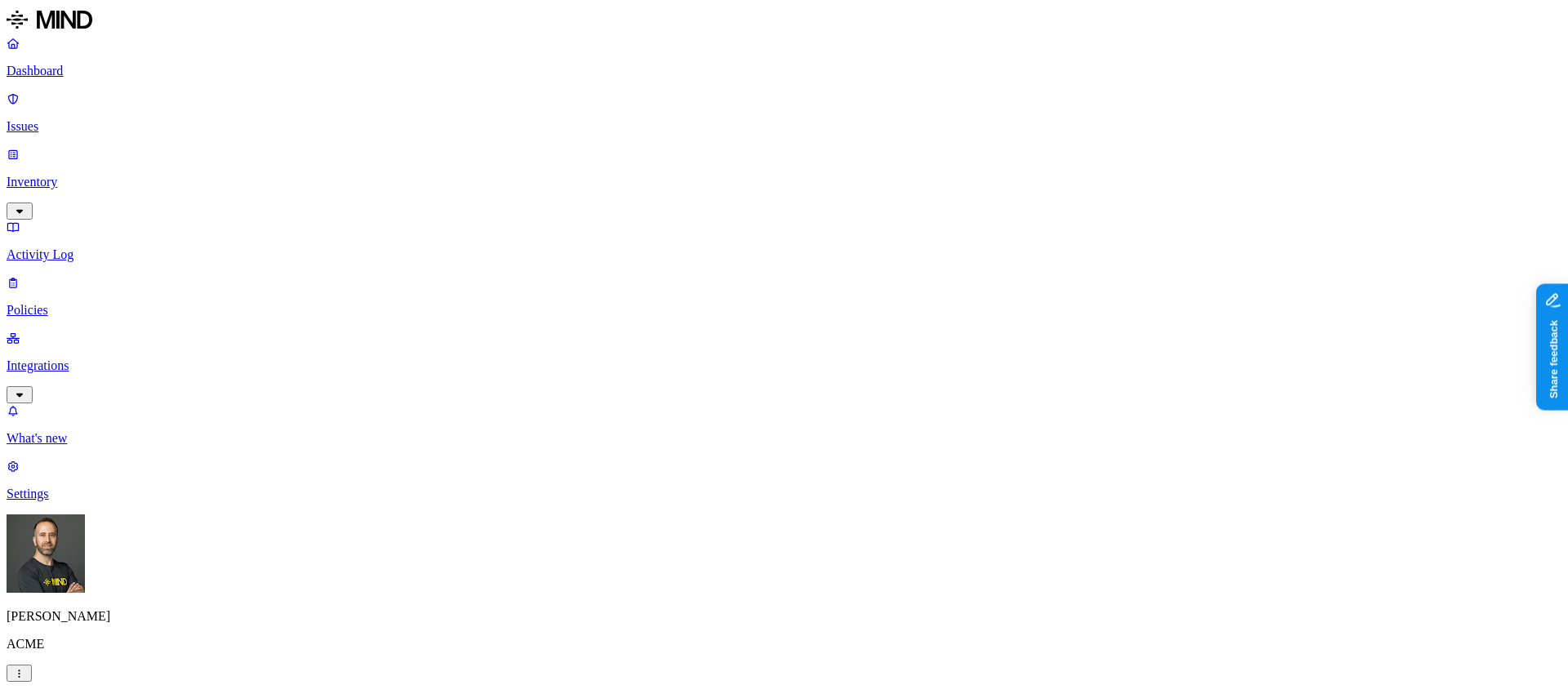 click on "Inventory" at bounding box center [784, 182] 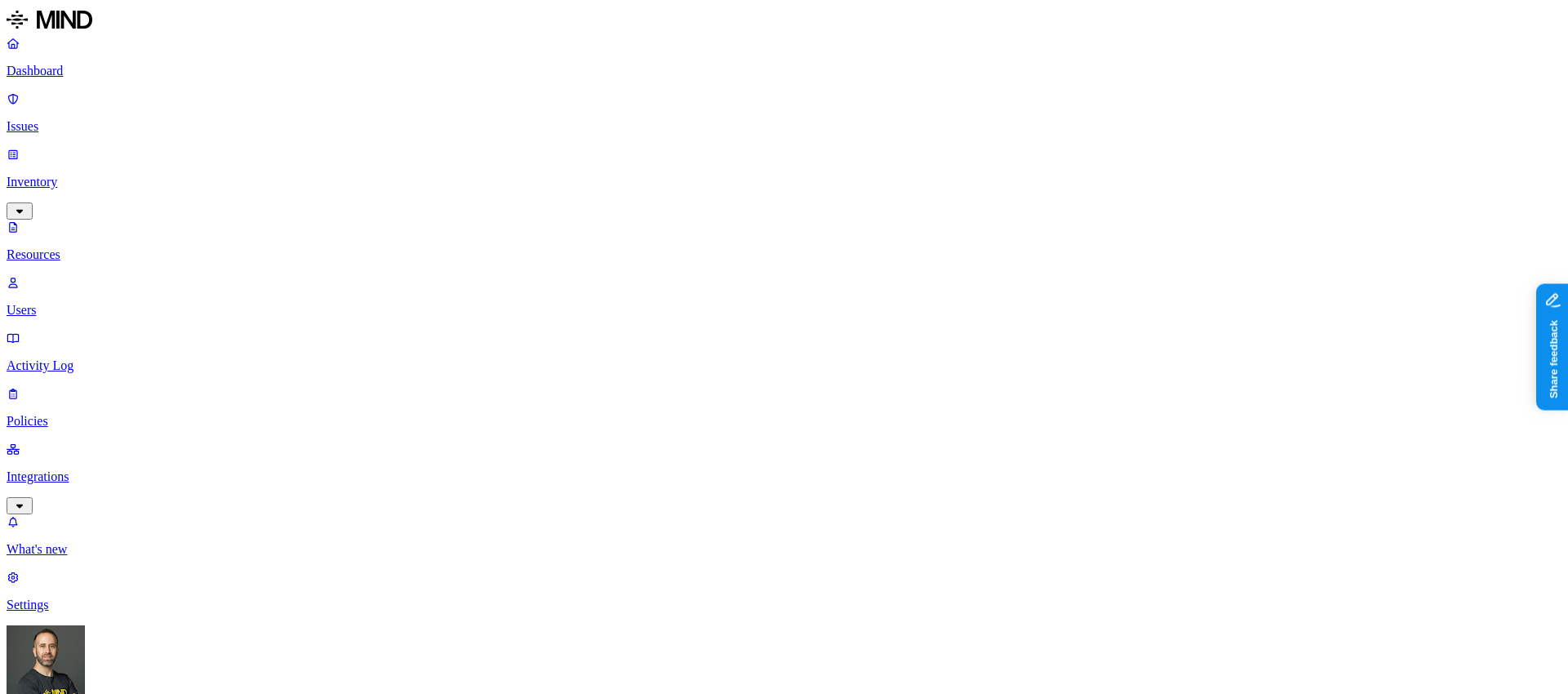 click on "–" at bounding box center [2295, 1120] 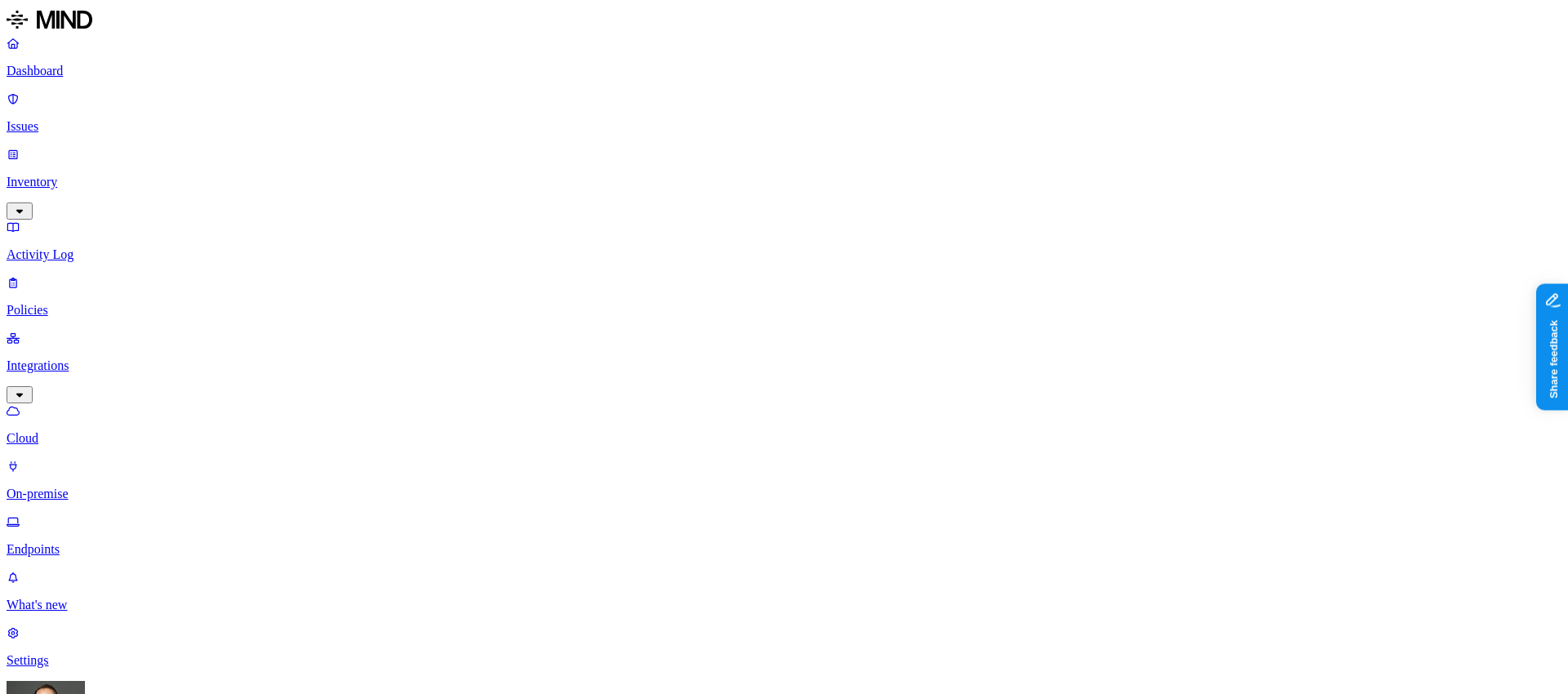 click on "Endpoints" at bounding box center [784, 549] 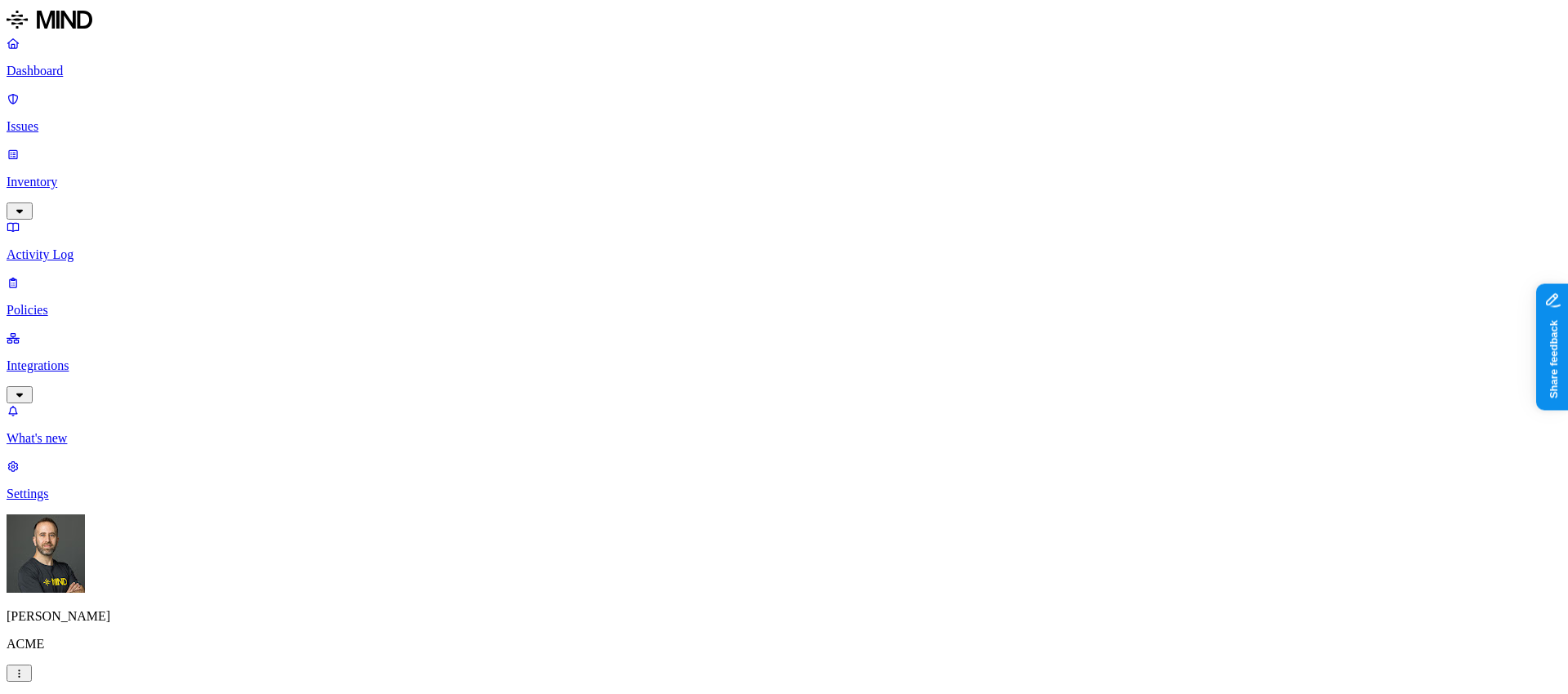 click on "Inventory" at bounding box center (784, 182) 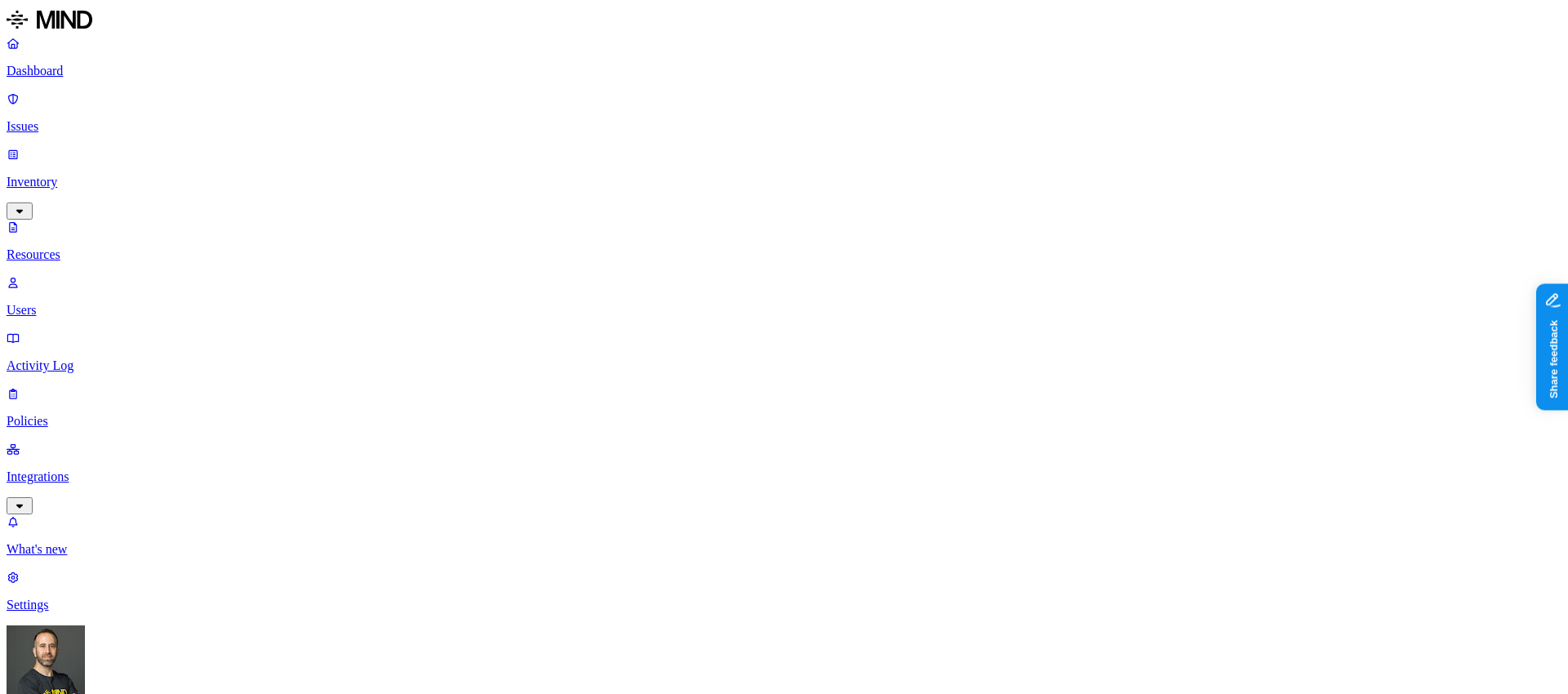 click on "Resources" at bounding box center [784, 820] 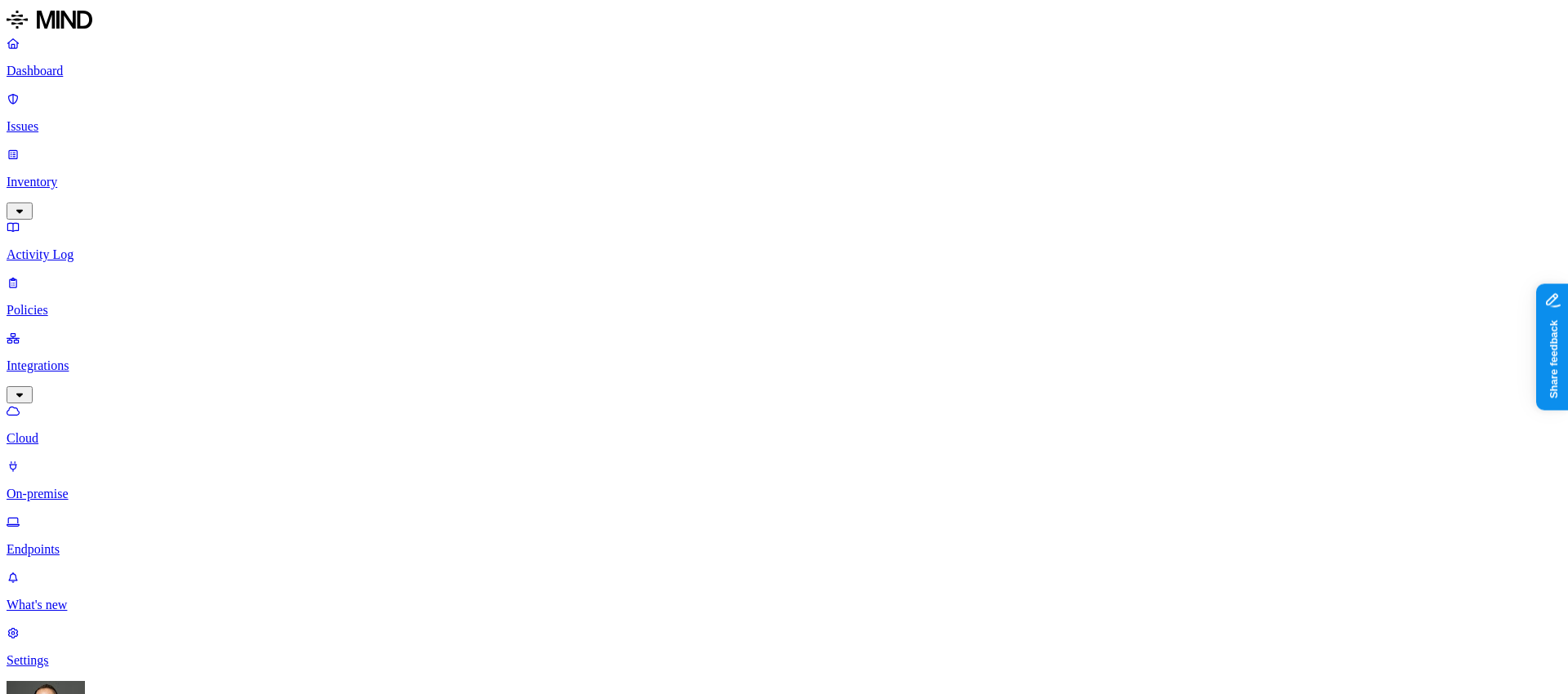 click on "Endpoints" at bounding box center [784, 549] 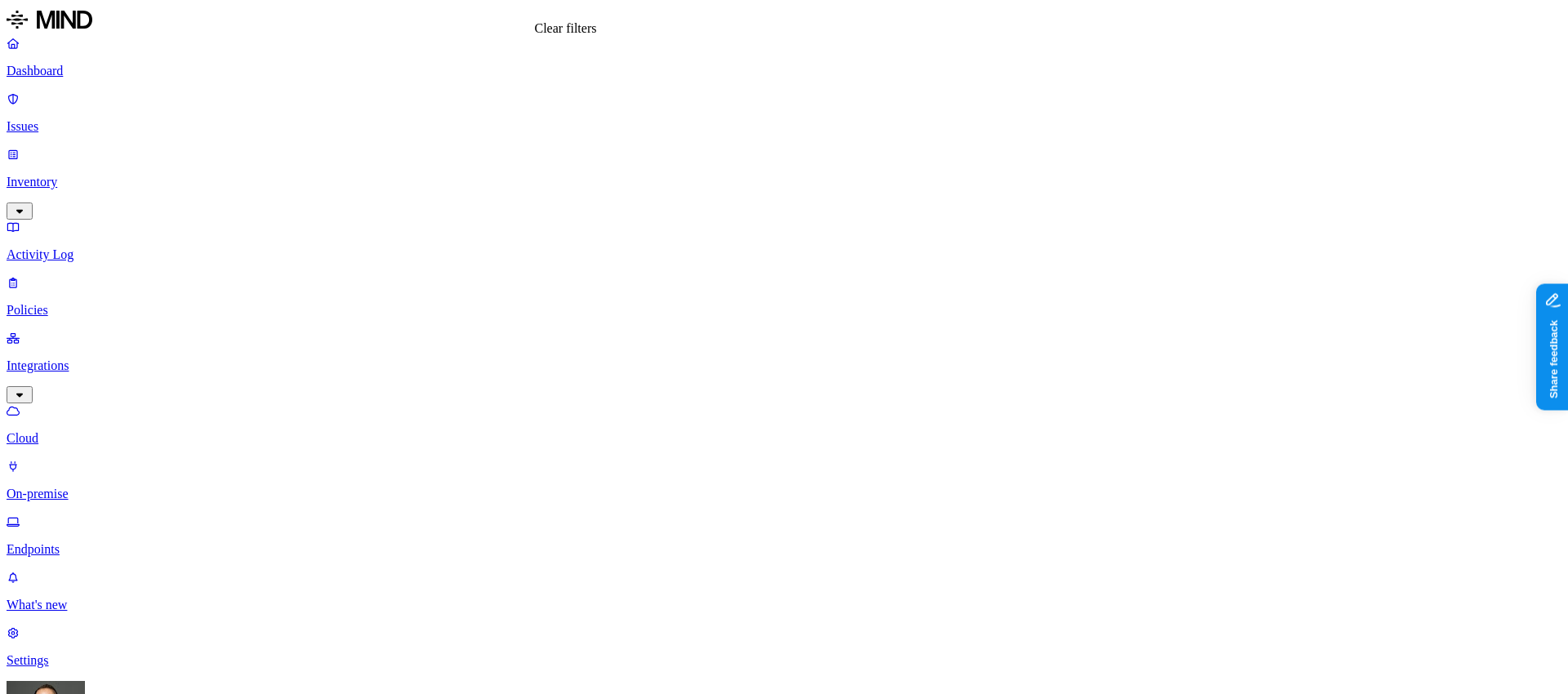 click 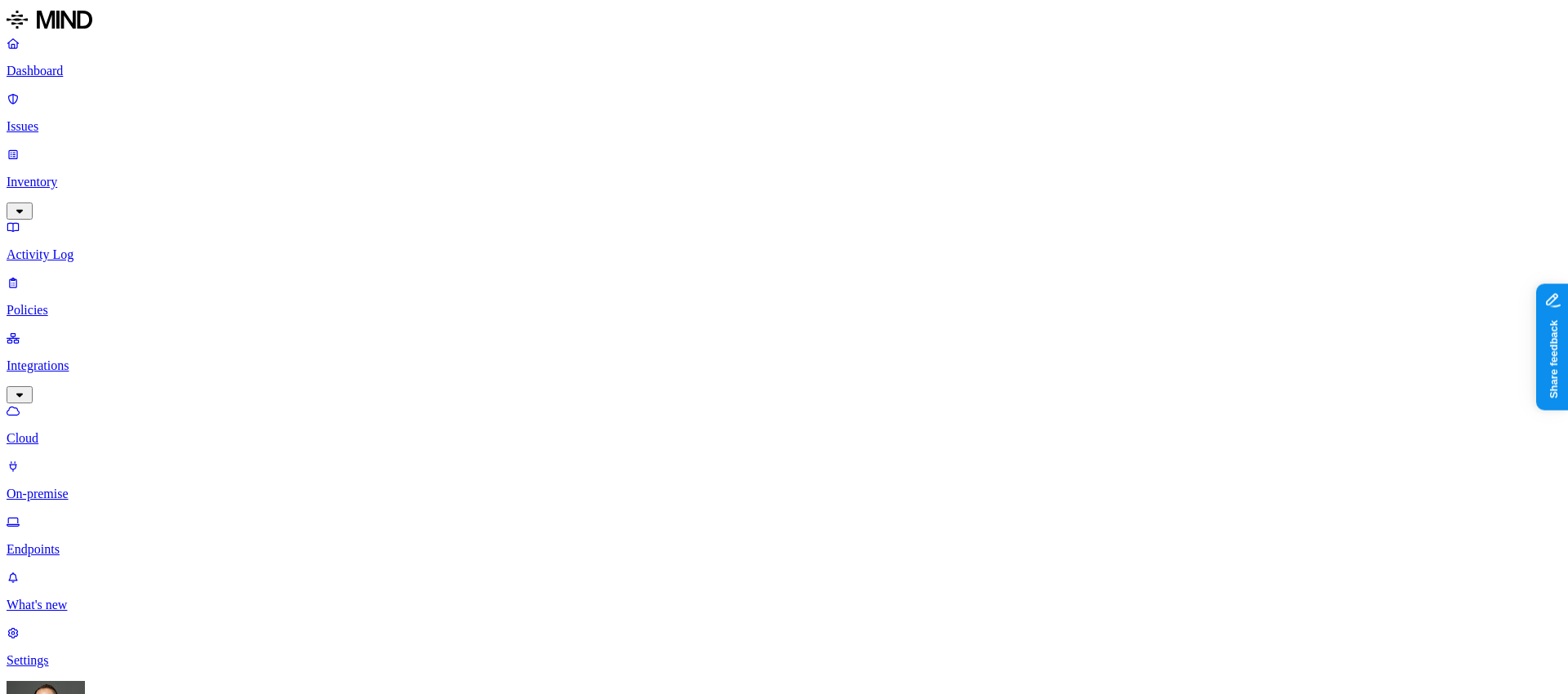 click on "Deployment status Browser 50 Endpoints" at bounding box center [784, 954] 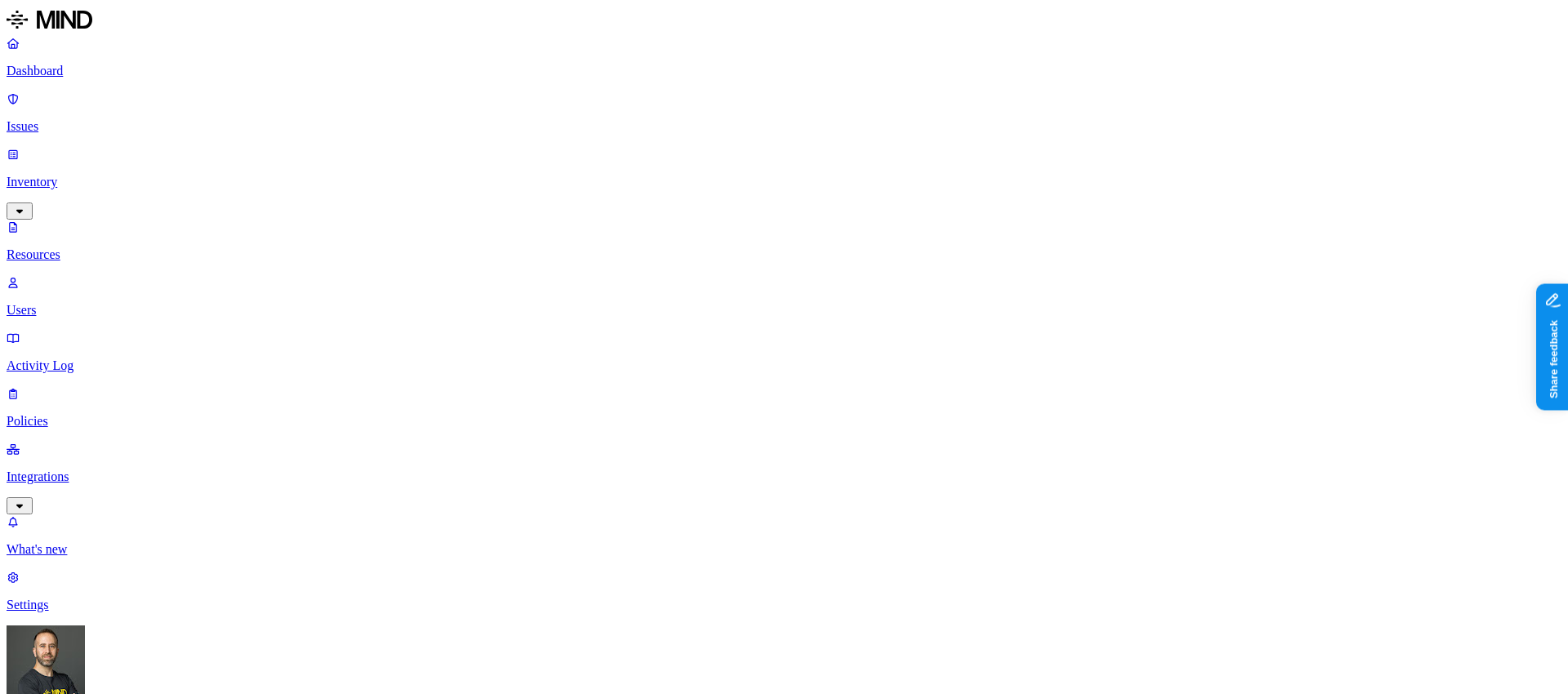 click on "Drive name" at bounding box center (47, 1010) 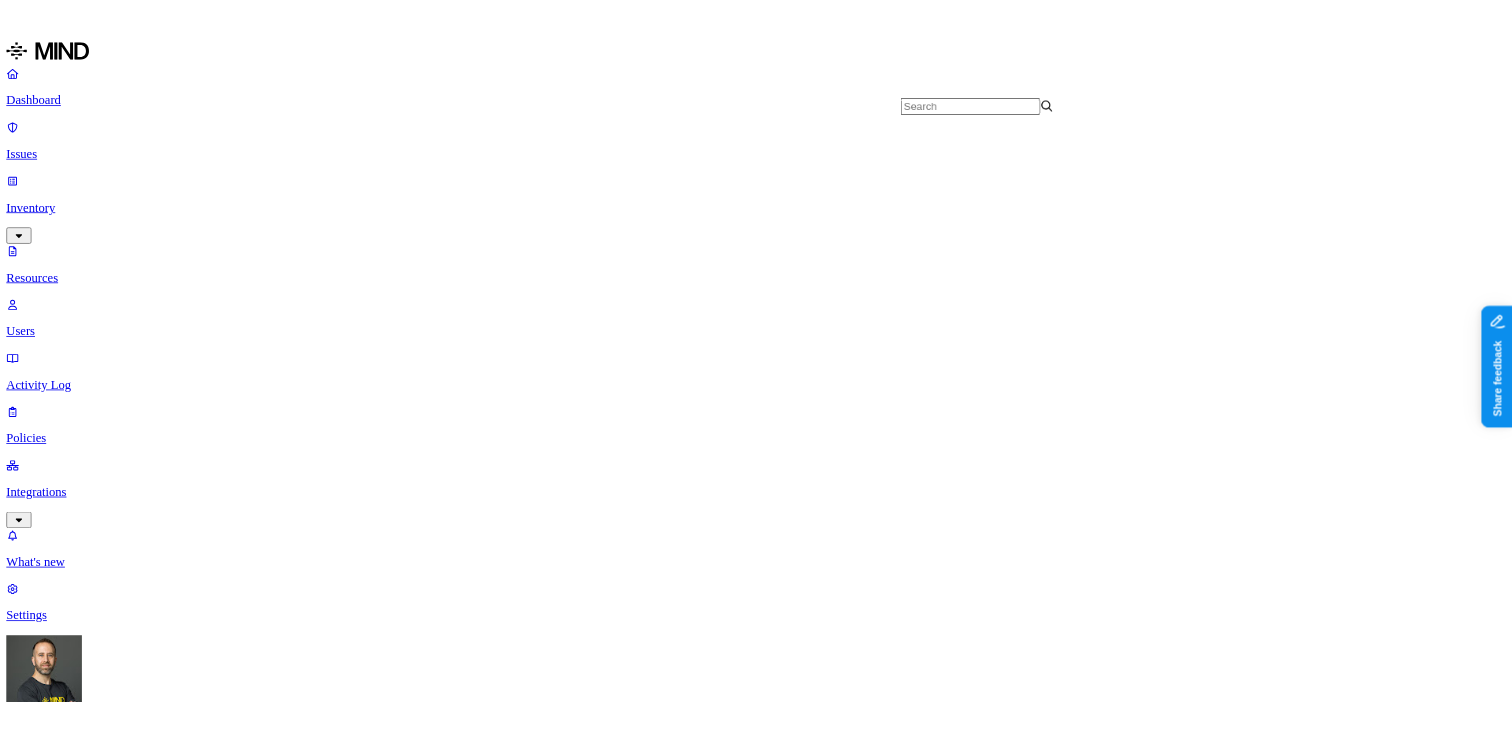 scroll, scrollTop: 2303, scrollLeft: 0, axis: vertical 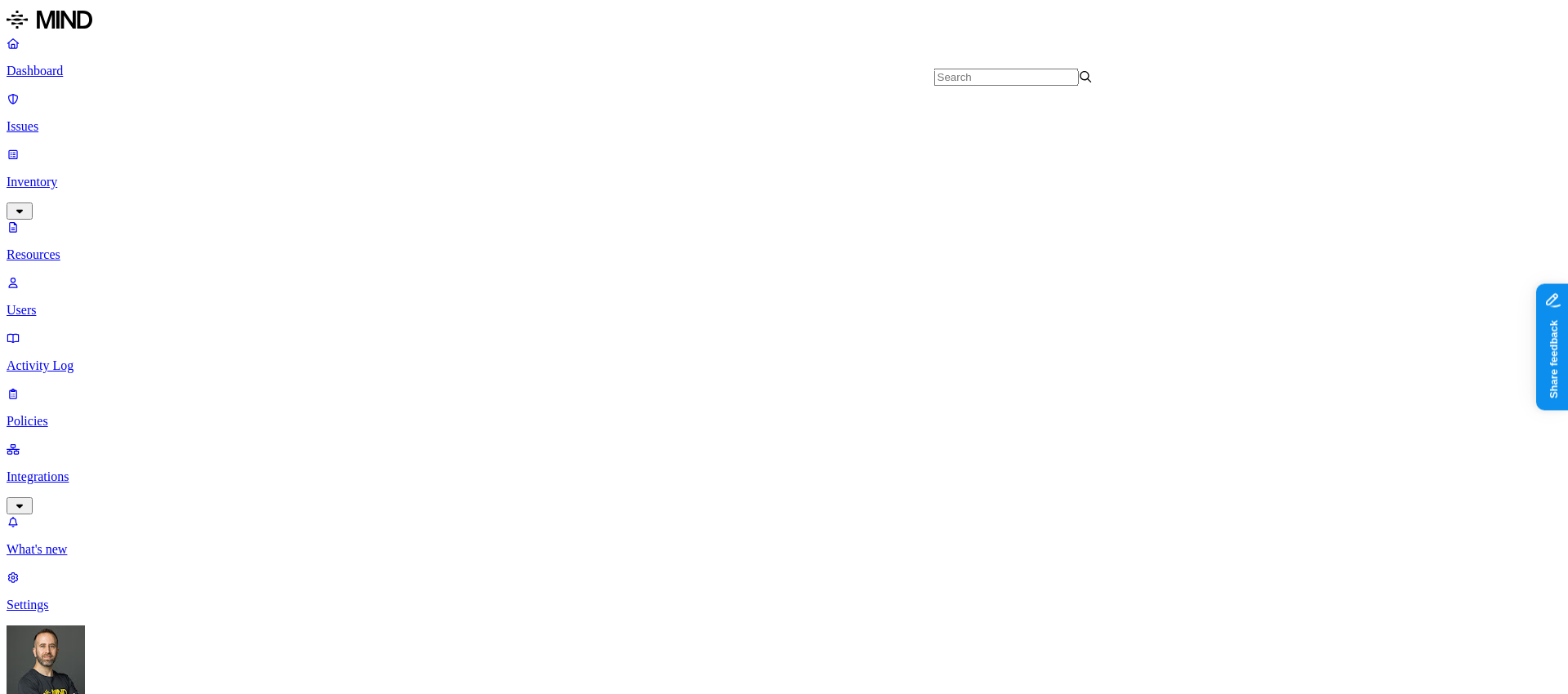 click on "Resources" at bounding box center [784, 820] 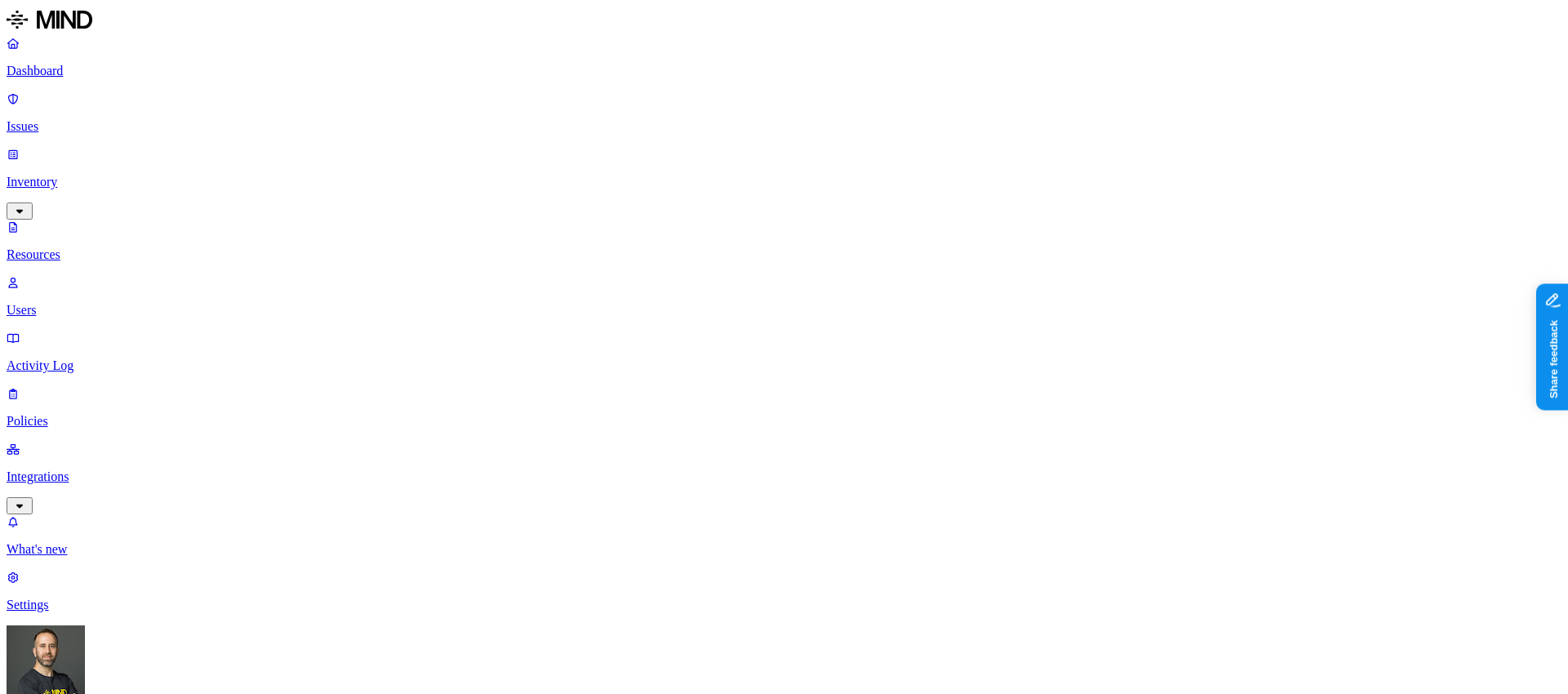 click on "Encrypted" at bounding box center [38, 1027] 